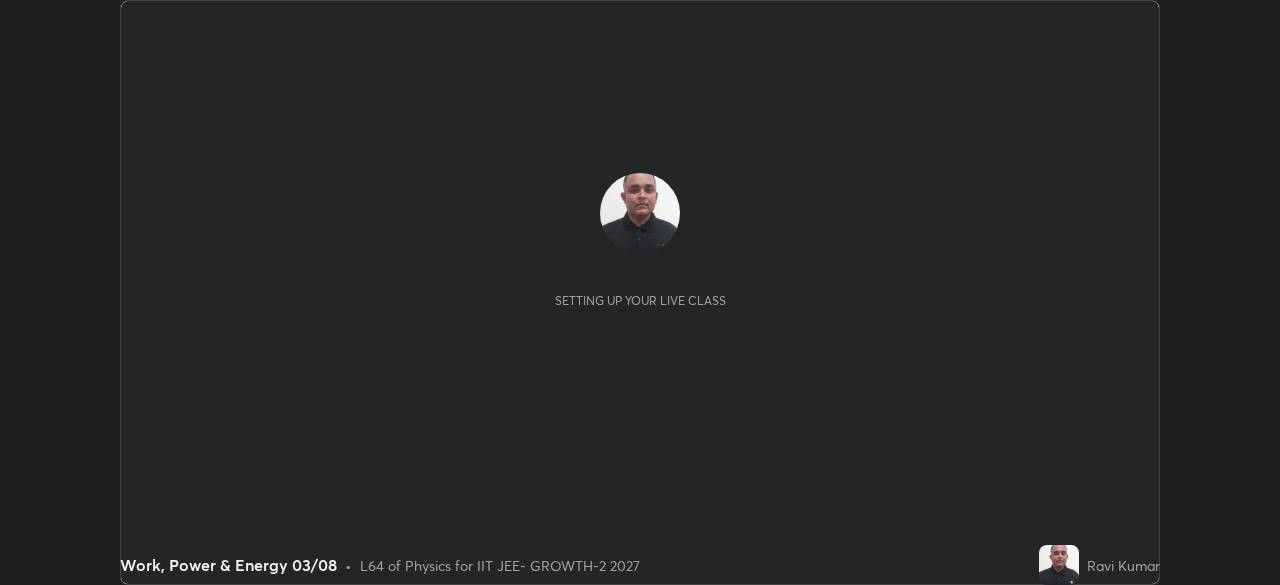 scroll, scrollTop: 0, scrollLeft: 0, axis: both 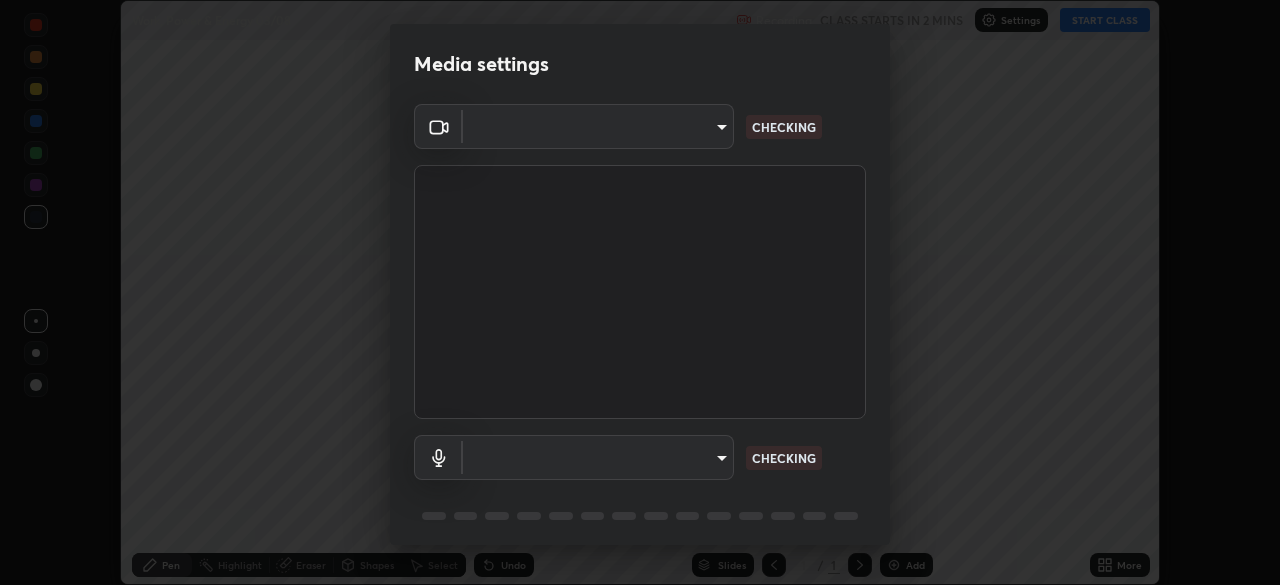 click on "Erase all Work, Power & Energy 03/08 Recording CLASS STARTS IN 2 MINS Settings START CLASS Setting up your live class Work, Power & Energy 03/08 • L64 of Physics for IIT JEE- GROWTH-2 2027 [FIRST] [LAST] Pen Highlight Eraser Shapes Select Undo Slides 1 / 1 Add More No doubts shared Encourage your learners to ask a doubt for better clarity Report an issue Reason for reporting Buffering Chat not working Audio - Video sync issue Educator video quality low ​ Attach an image Report Media settings ​ CHECKING ​ CHECKING 1 / 5 Next" at bounding box center [640, 292] 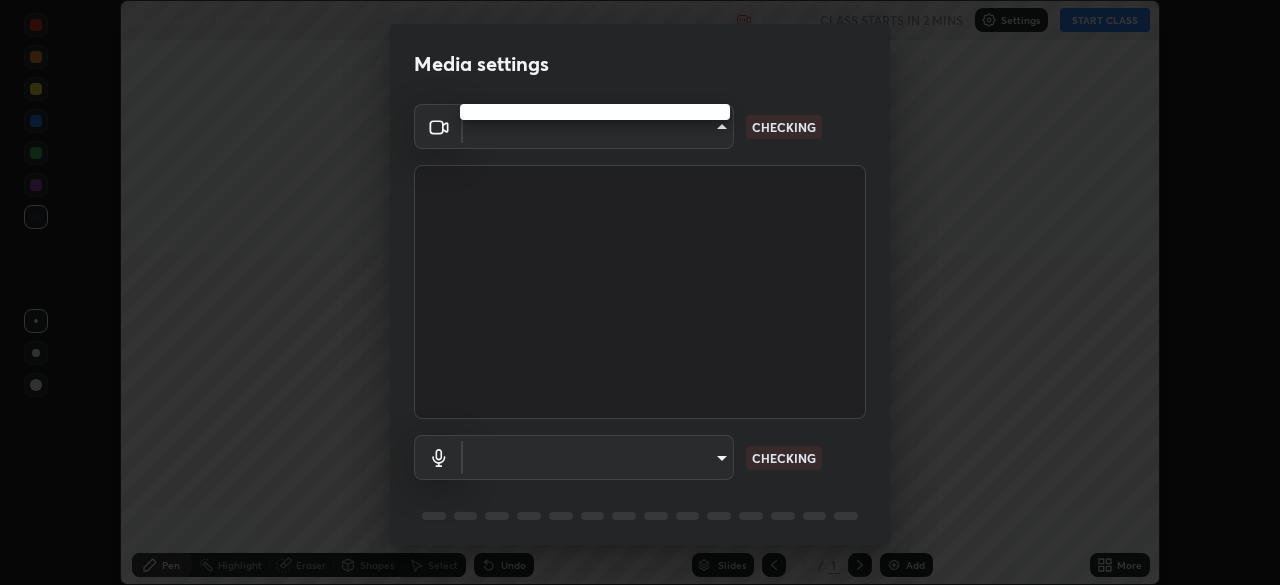 click at bounding box center [640, 292] 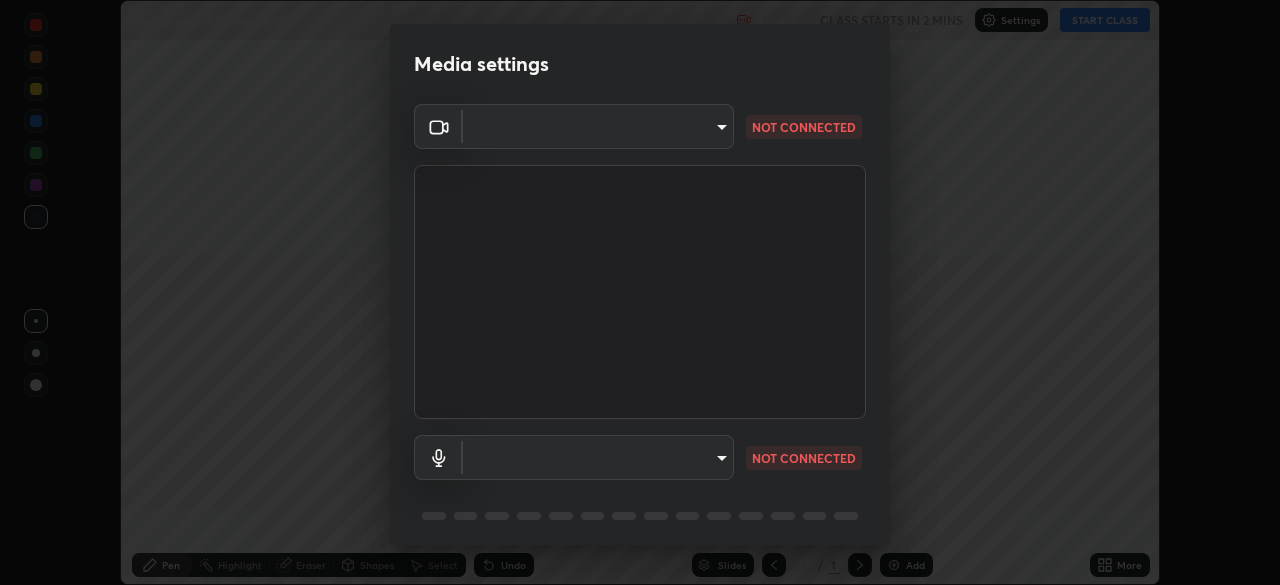 scroll, scrollTop: 71, scrollLeft: 0, axis: vertical 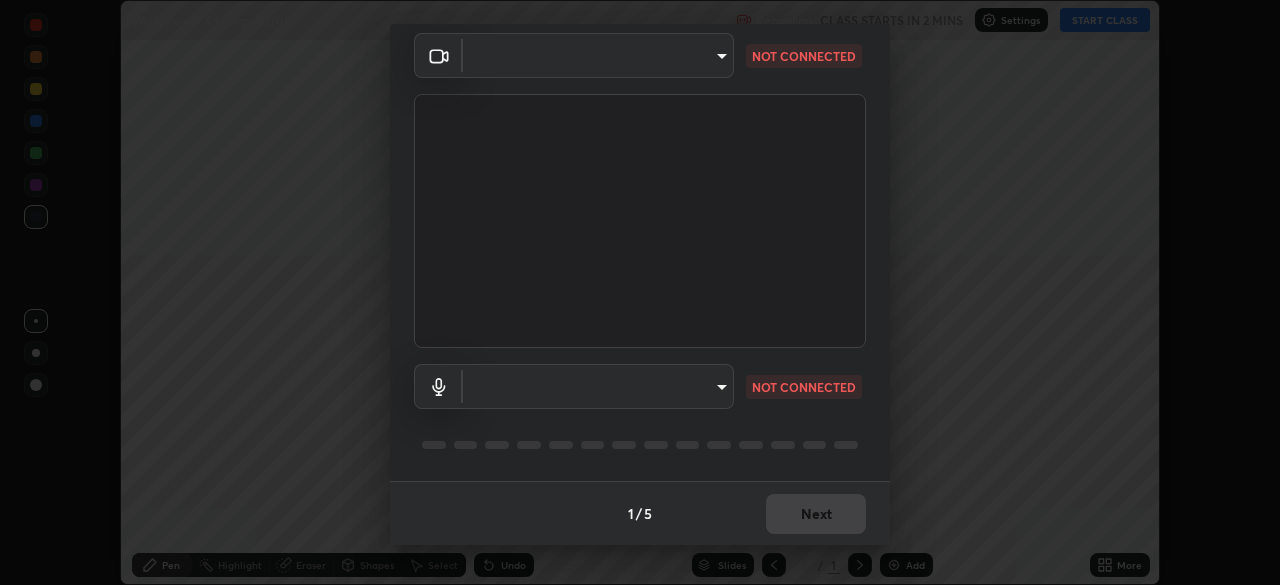 type on "548a44a52523d2997e35a3c13491b16d14ec2e678e88aab68fdaa9d4bfa060c5" 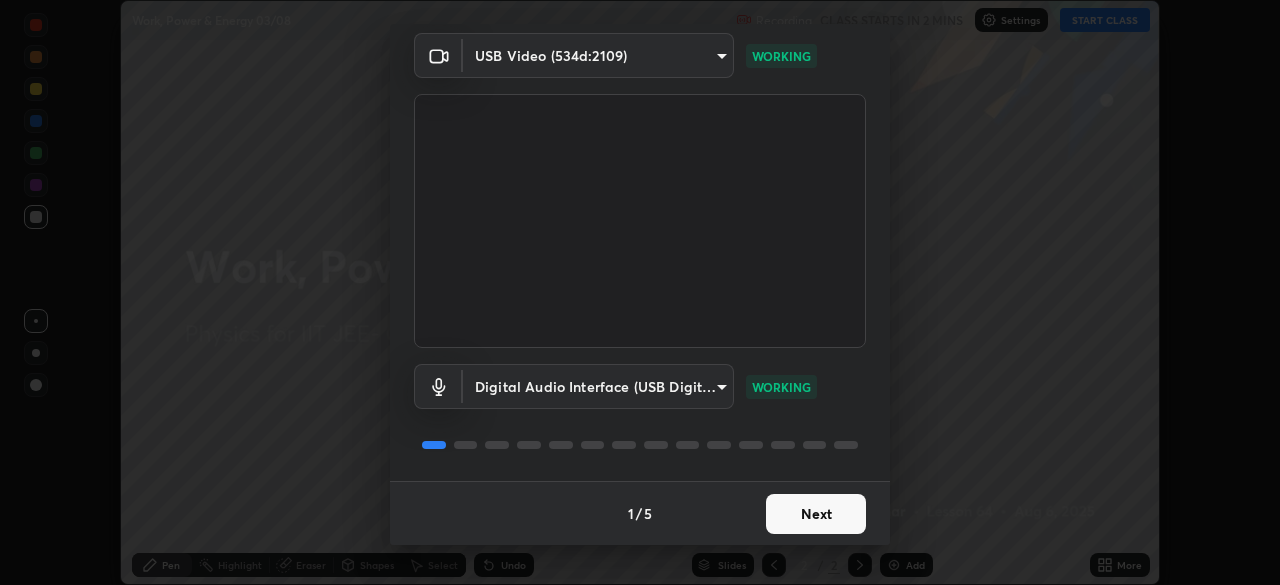 click on "Next" at bounding box center (816, 514) 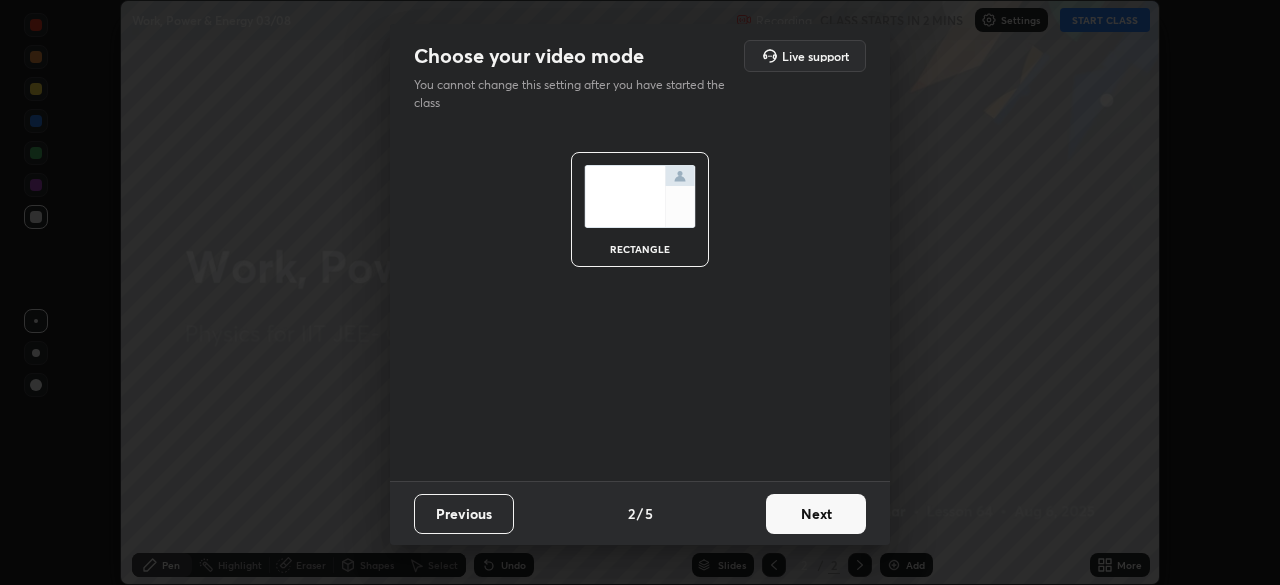 scroll, scrollTop: 0, scrollLeft: 0, axis: both 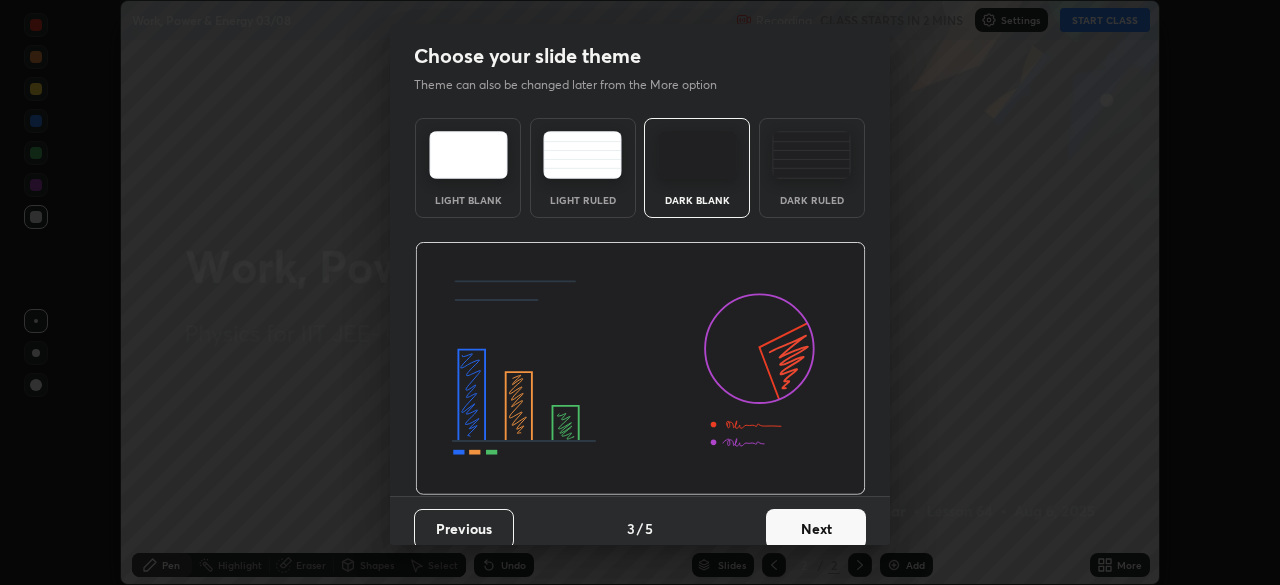 click on "Next" at bounding box center (816, 529) 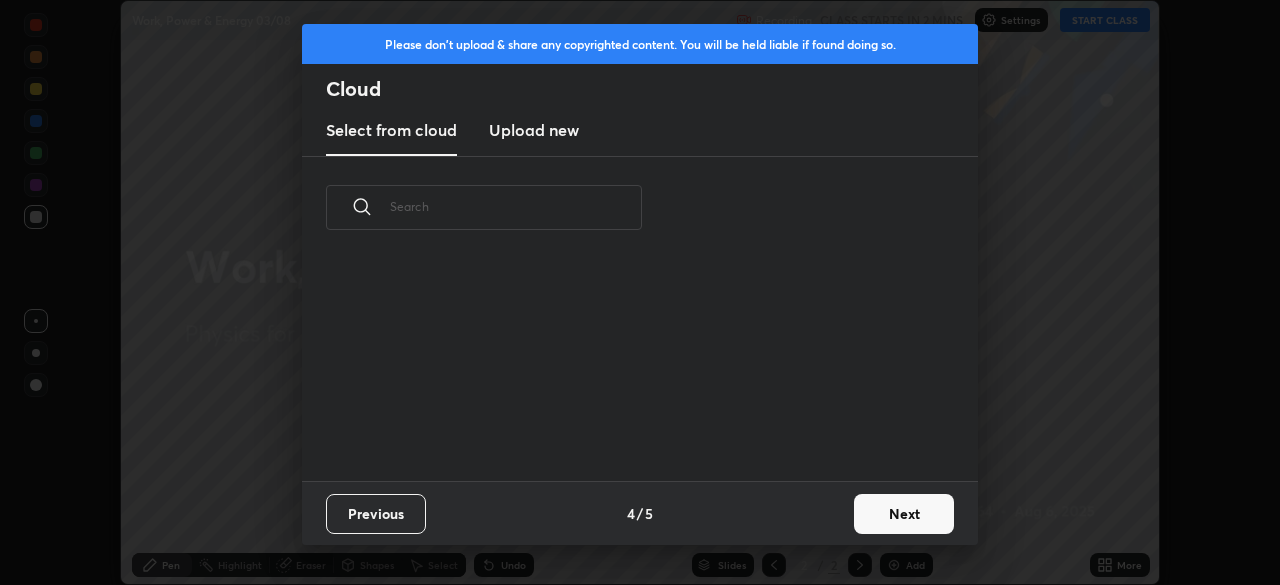 click on "Next" at bounding box center [904, 514] 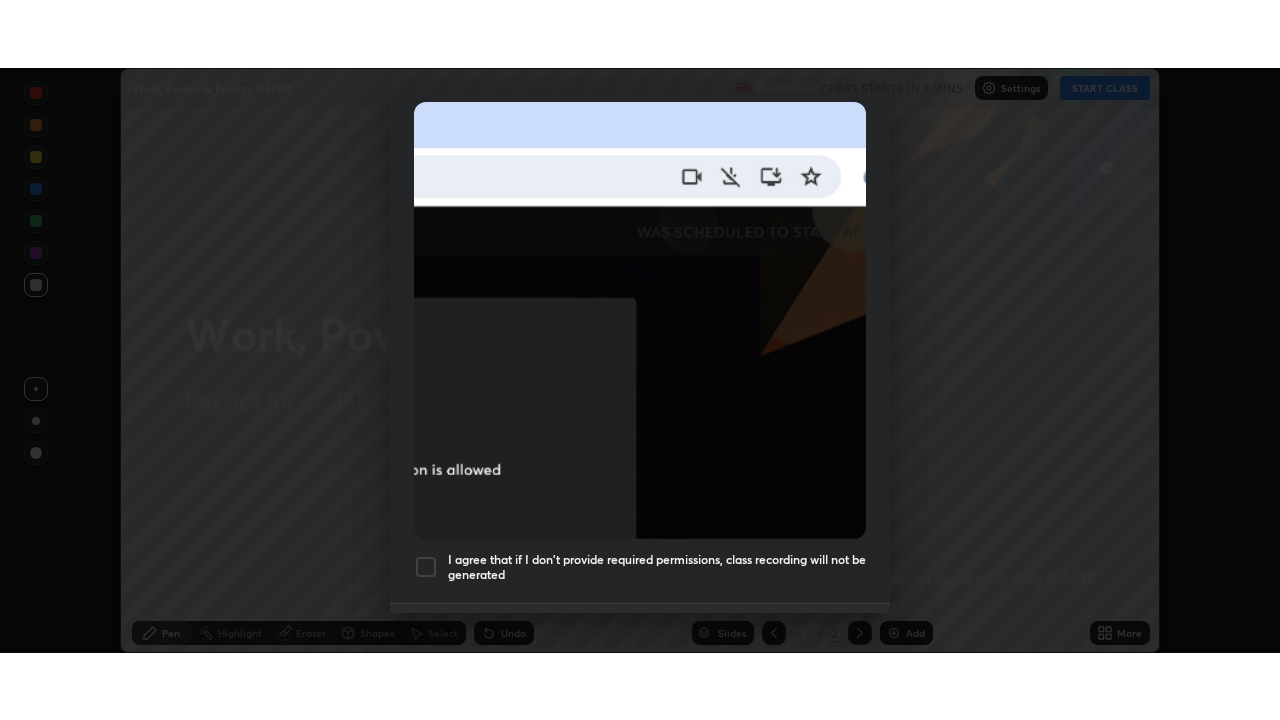 scroll, scrollTop: 479, scrollLeft: 0, axis: vertical 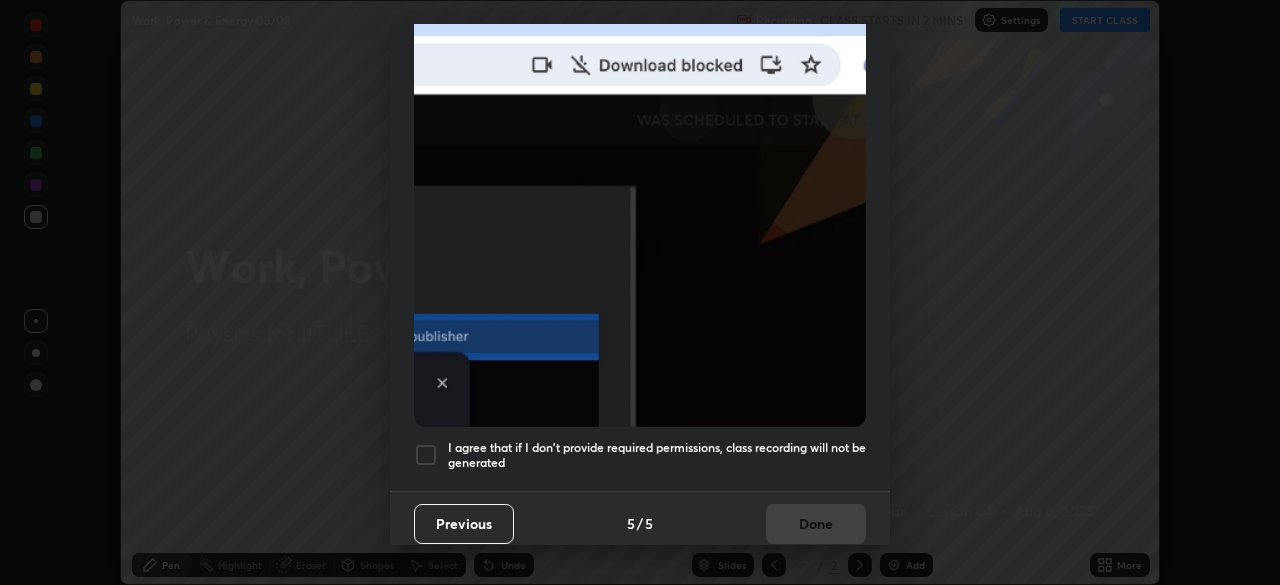 click at bounding box center (426, 455) 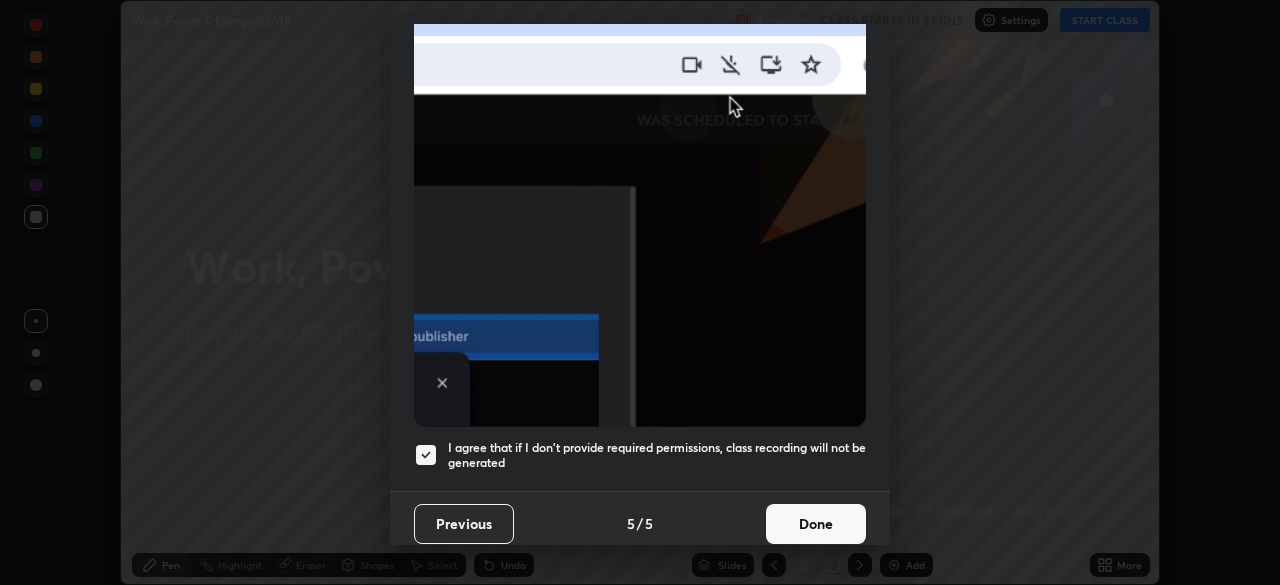 click on "Done" at bounding box center (816, 524) 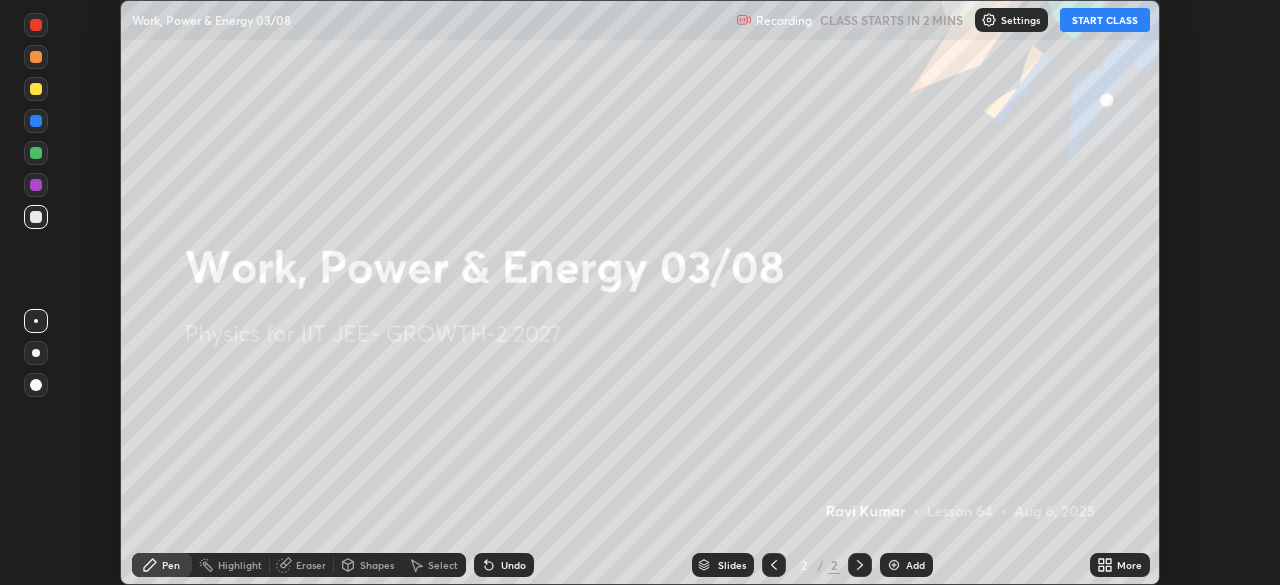 click 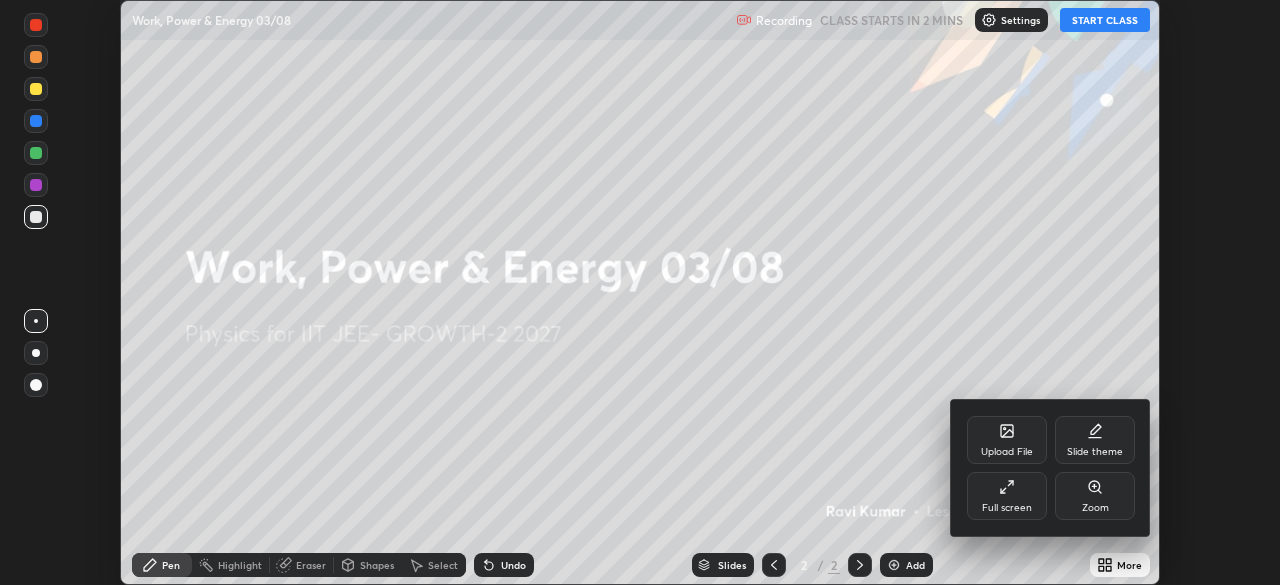 click on "Full screen" at bounding box center (1007, 508) 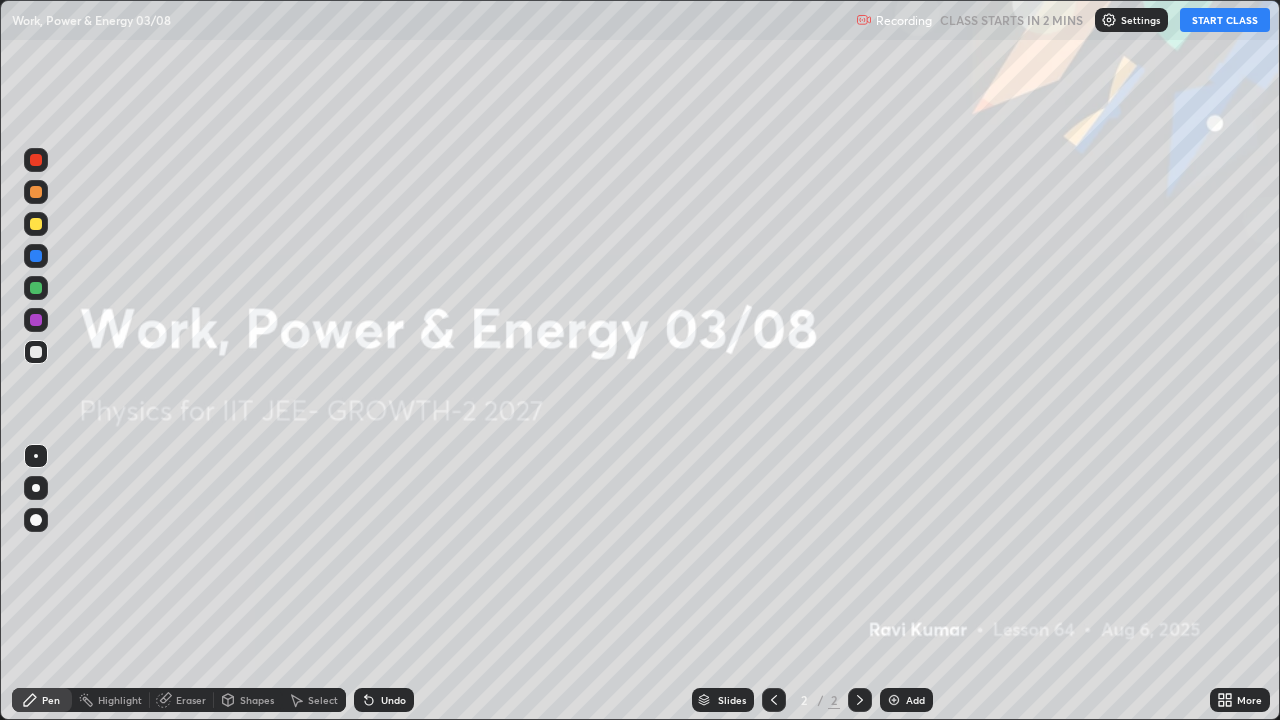 scroll, scrollTop: 99280, scrollLeft: 98720, axis: both 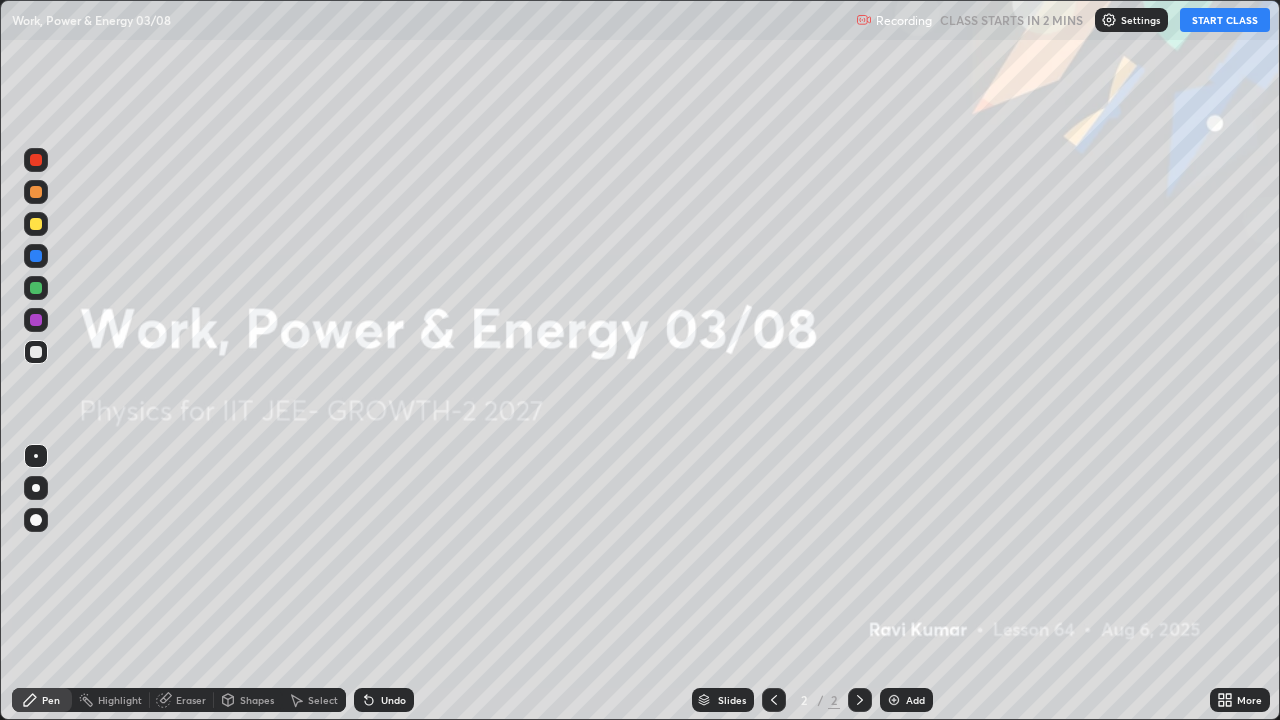 click on "Settings" at bounding box center [1131, 20] 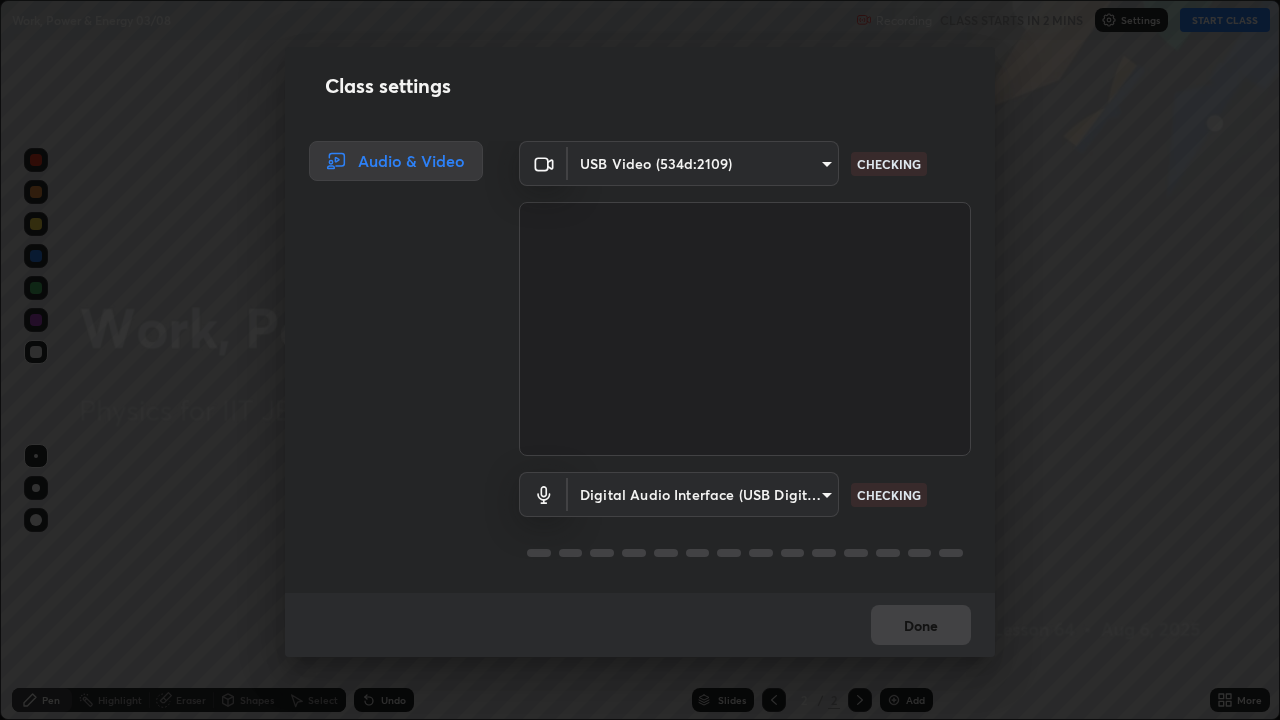scroll, scrollTop: 2, scrollLeft: 0, axis: vertical 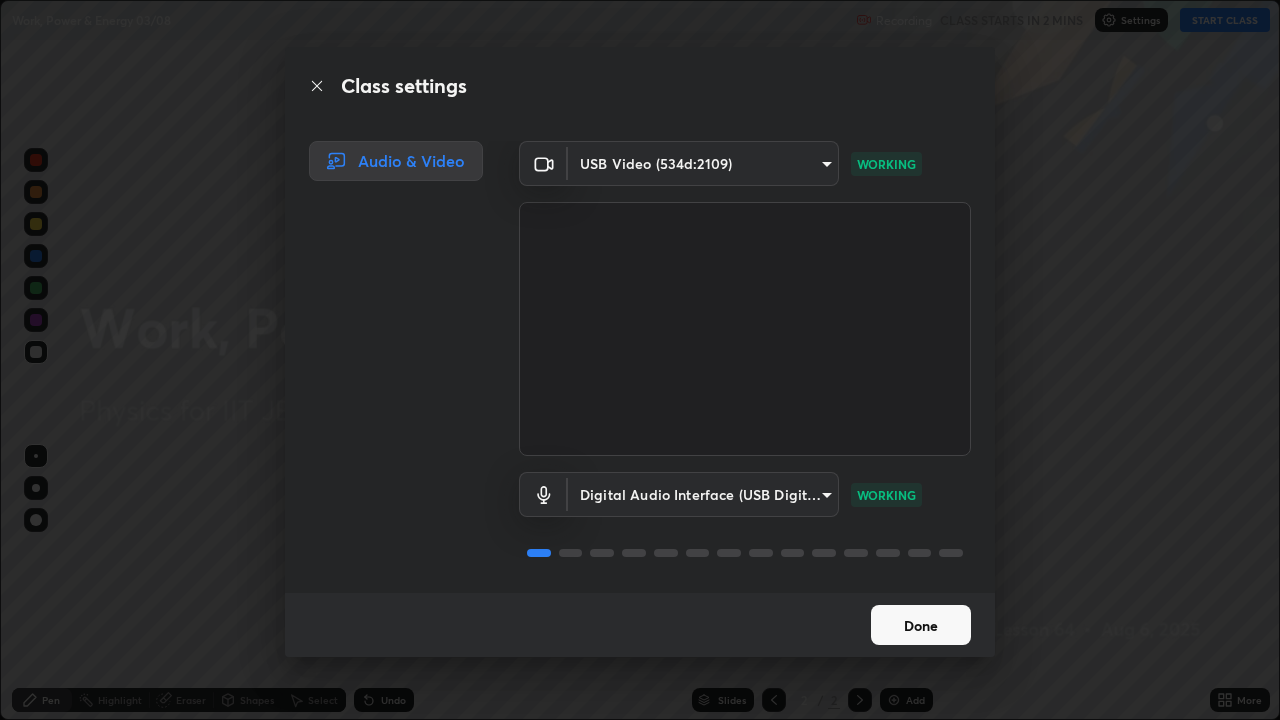click on "Done" at bounding box center (921, 625) 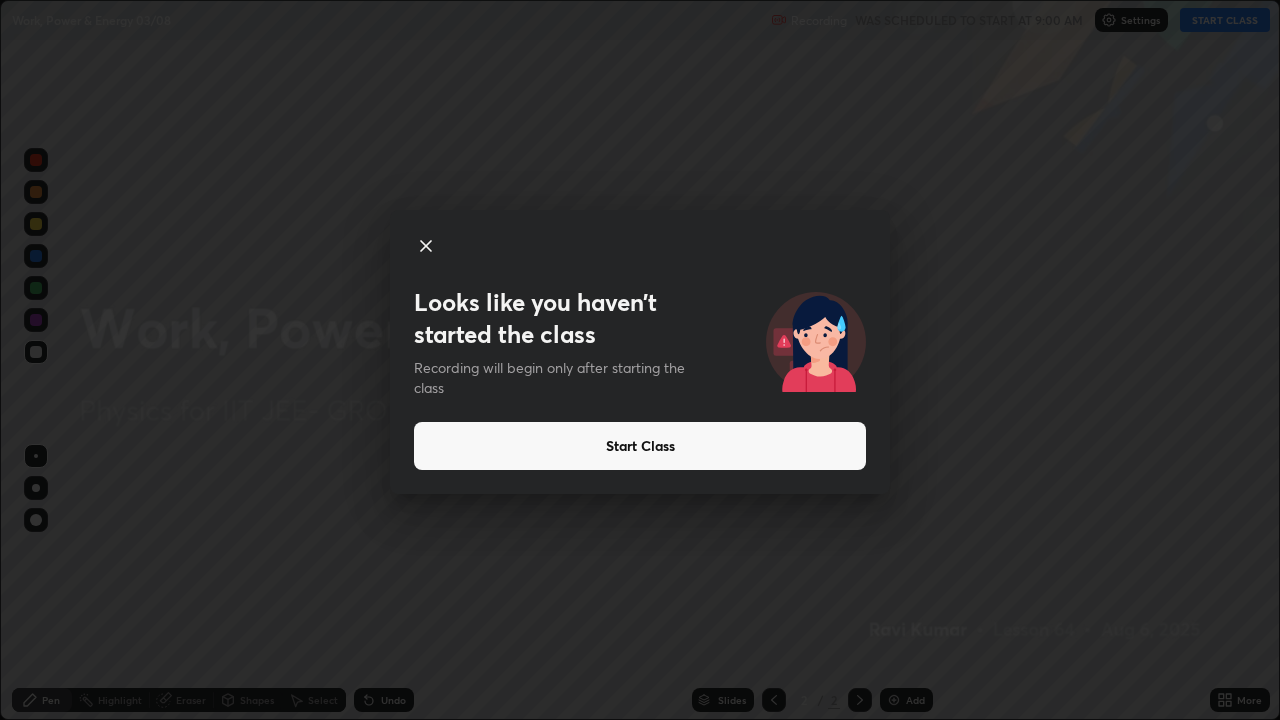 click on "Start Class" at bounding box center (640, 446) 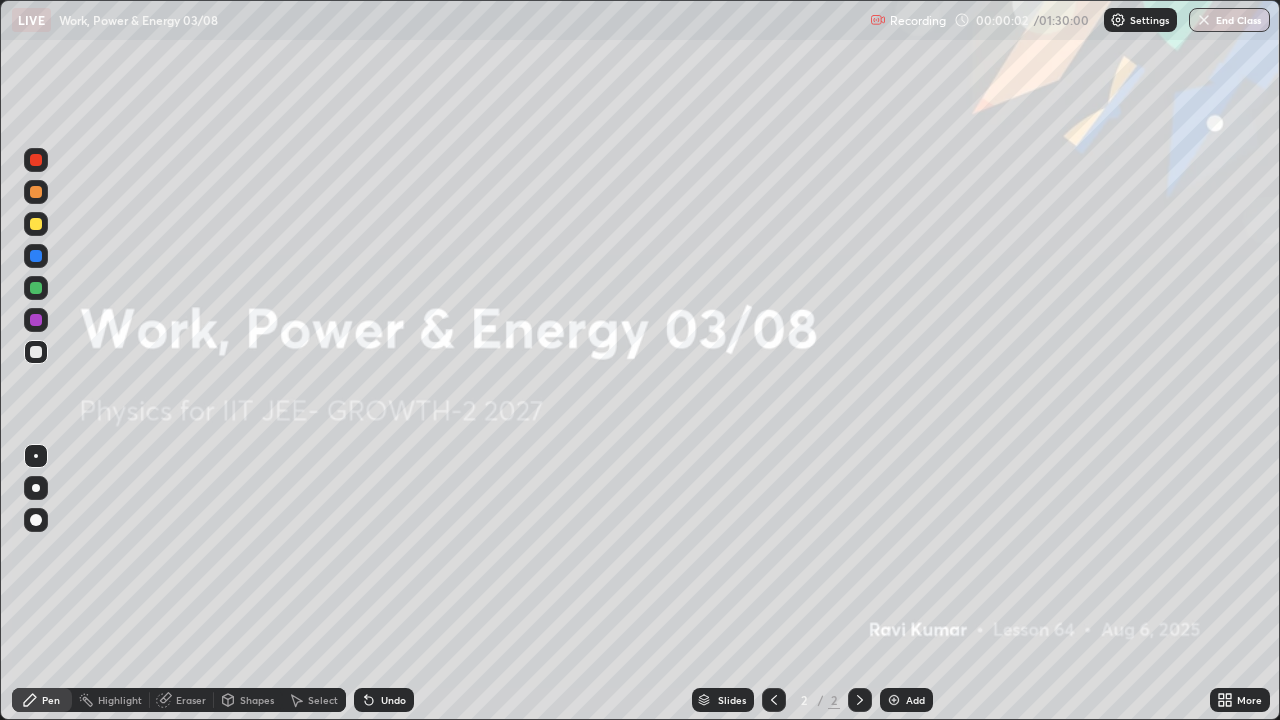 click on "Add" at bounding box center [906, 700] 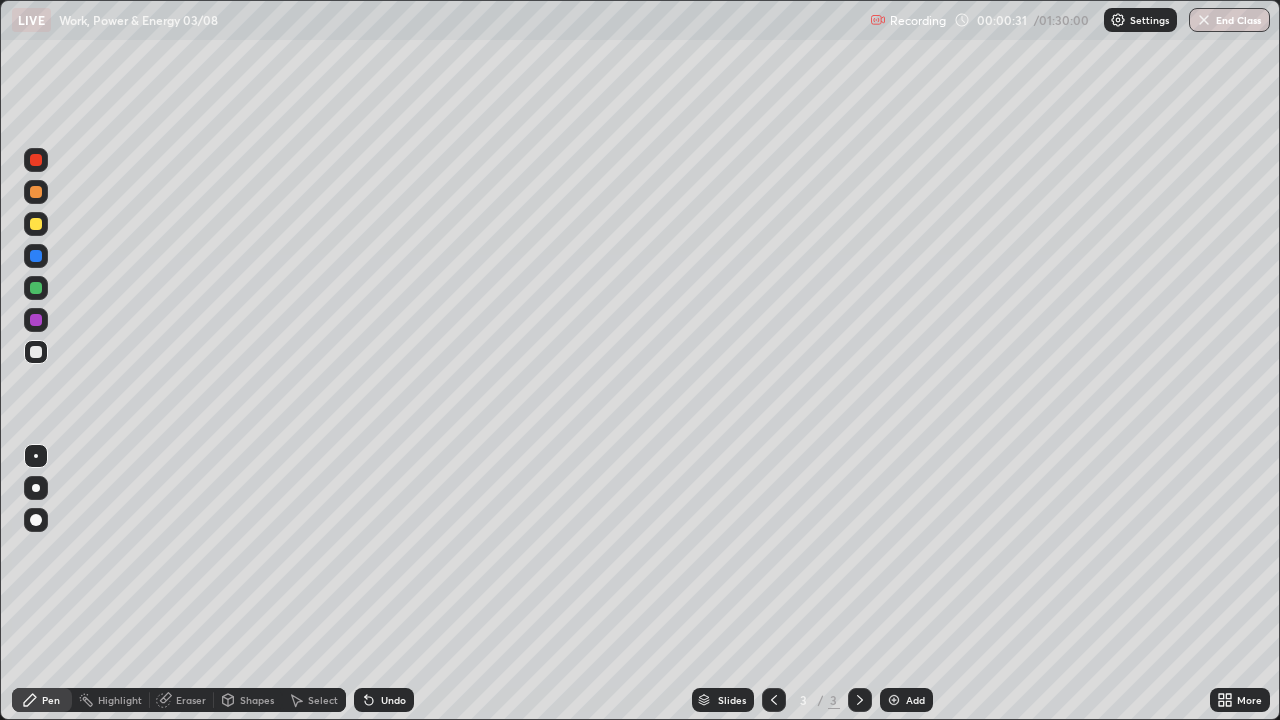 click at bounding box center (36, 160) 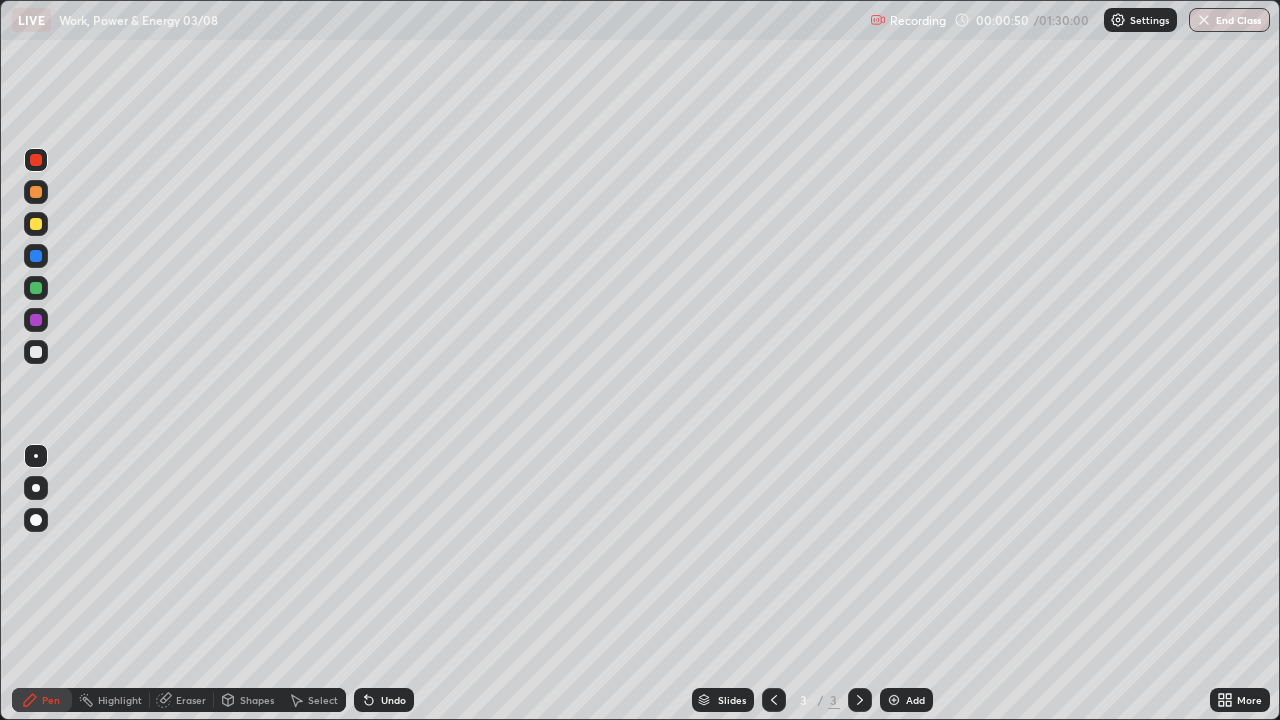 click 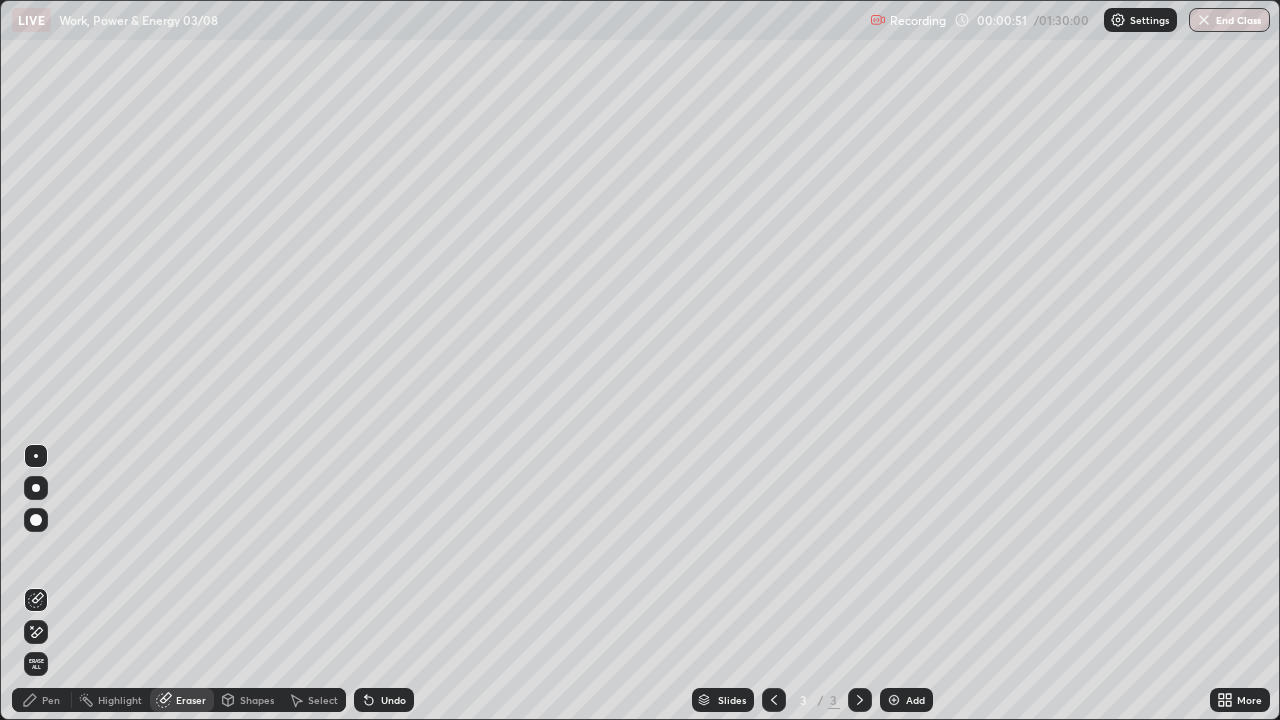 click on "Erase all" at bounding box center [36, 664] 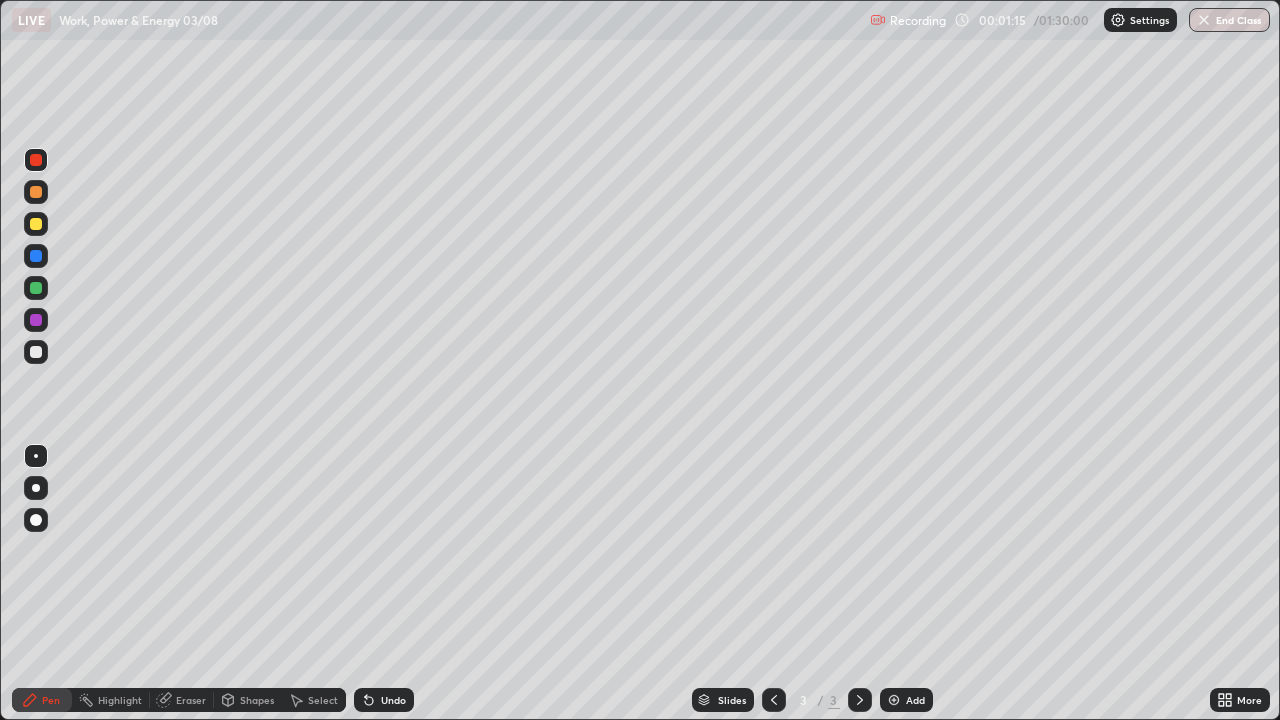 click on "Eraser" at bounding box center [191, 700] 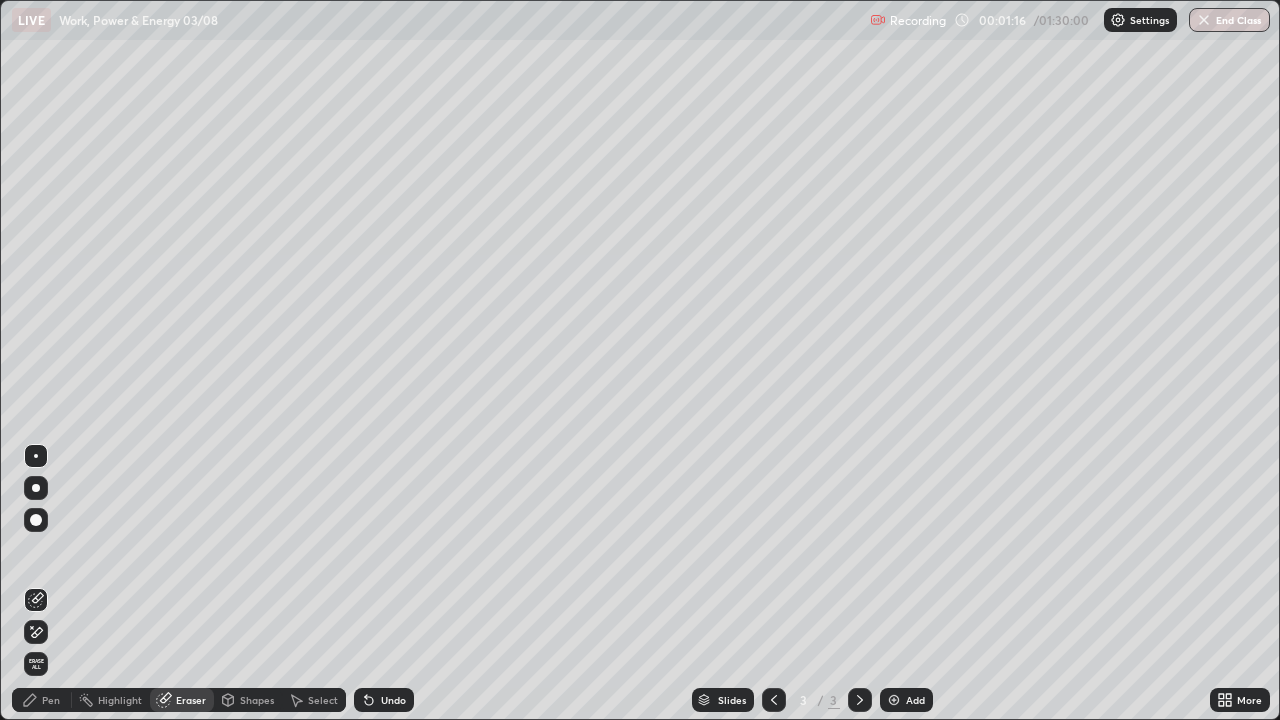 click on "Erase all" at bounding box center (36, 664) 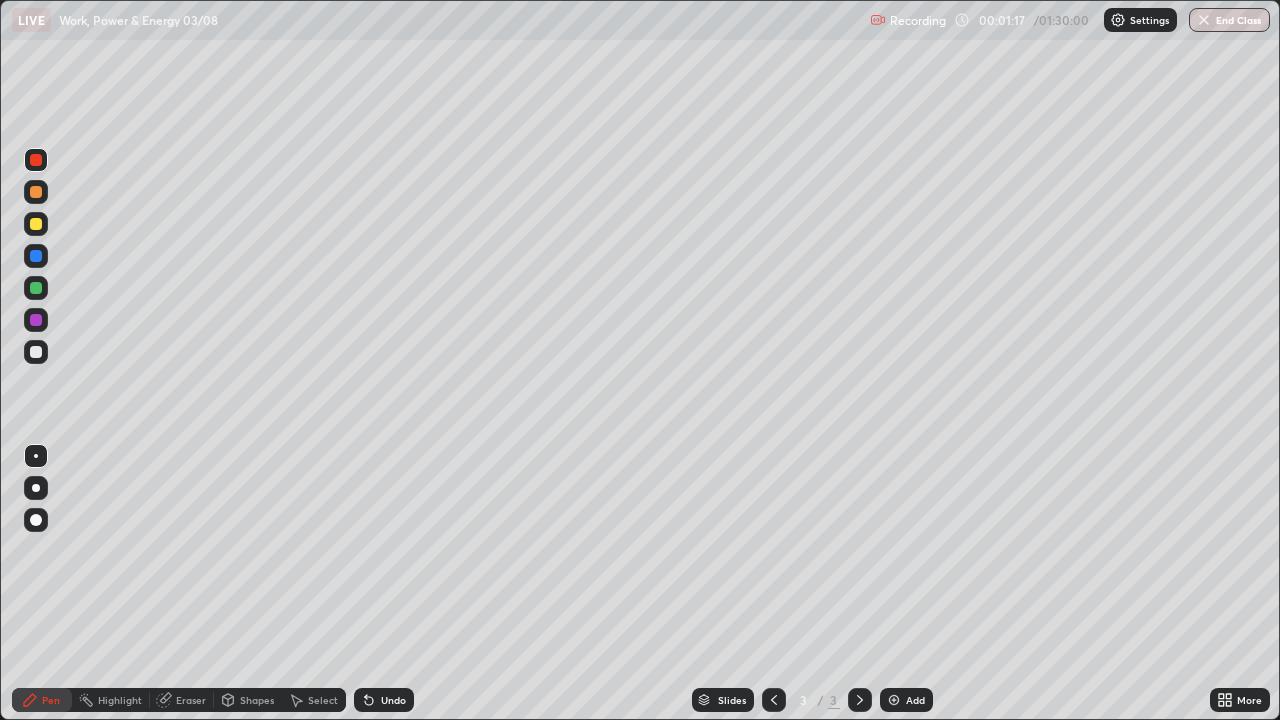 click at bounding box center (36, 352) 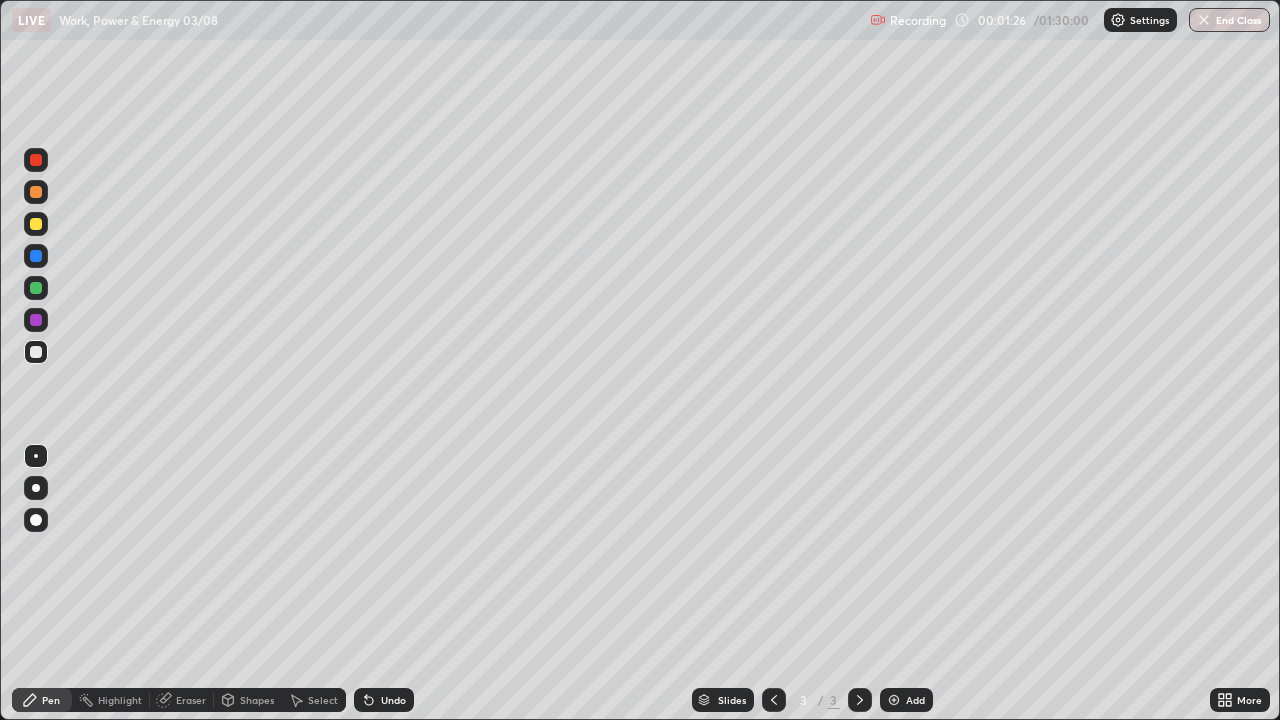 click at bounding box center (36, 224) 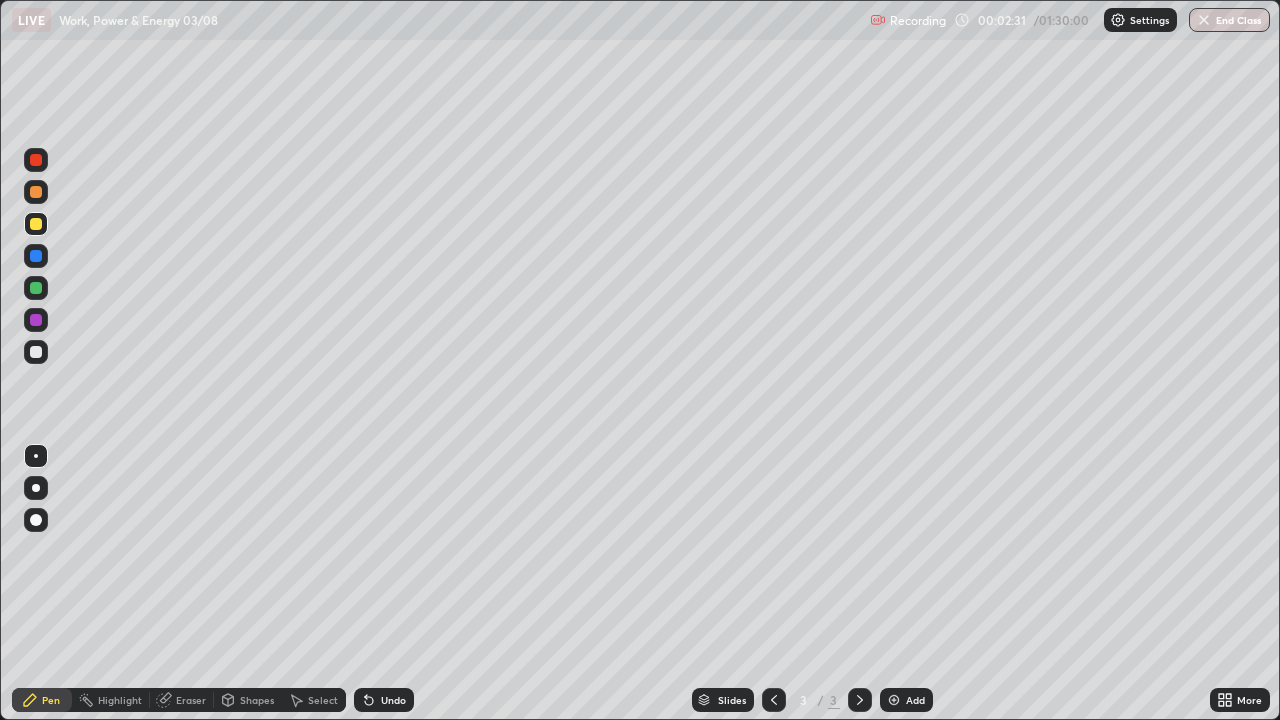 click at bounding box center [36, 352] 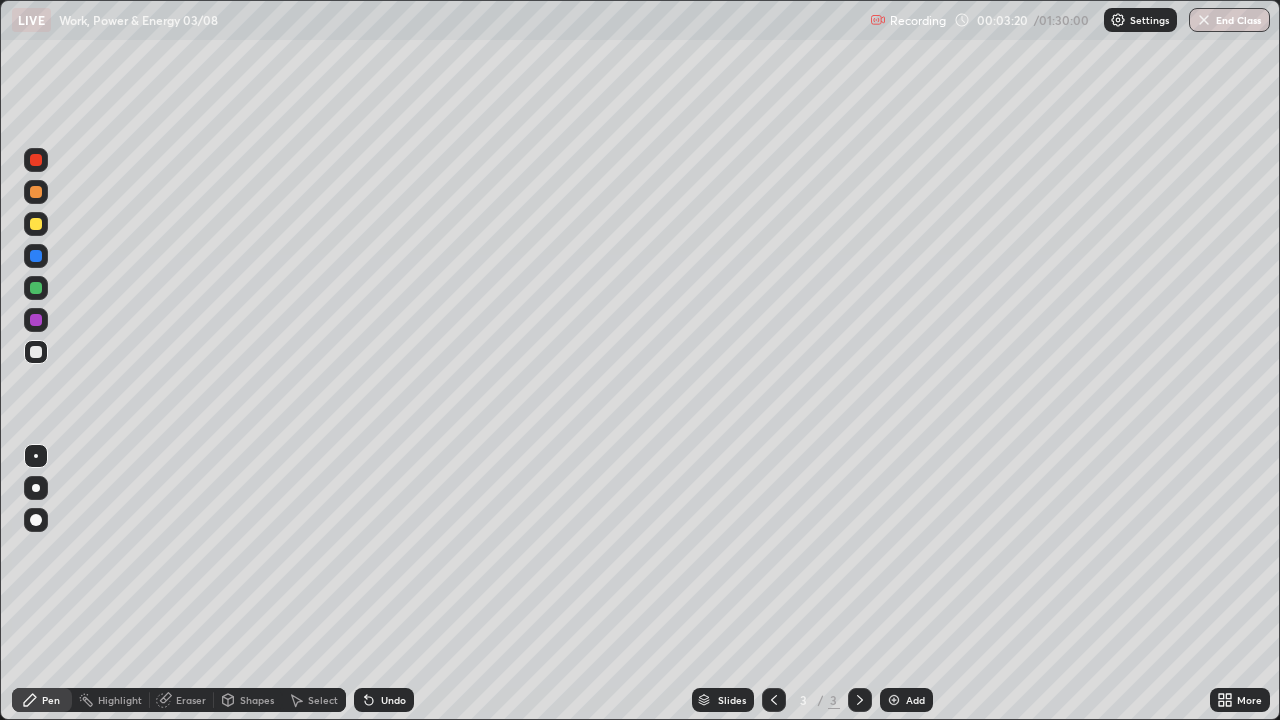 click 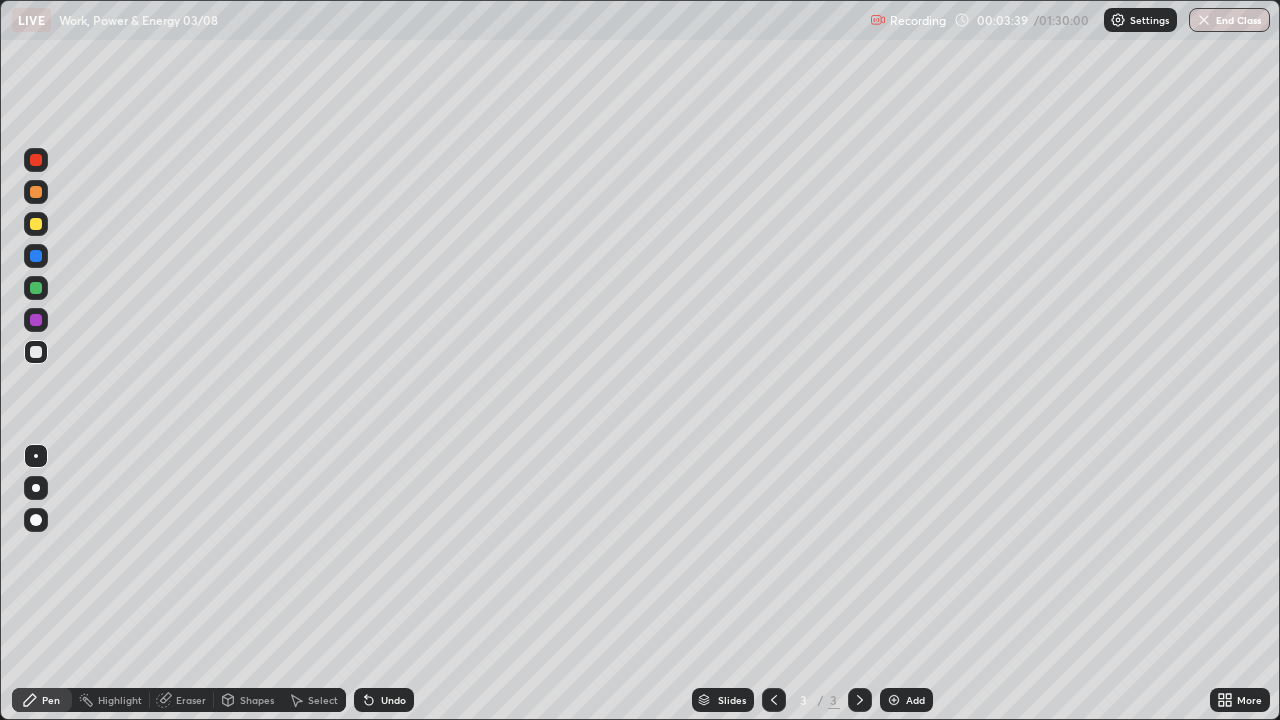 click on "Undo" at bounding box center (384, 700) 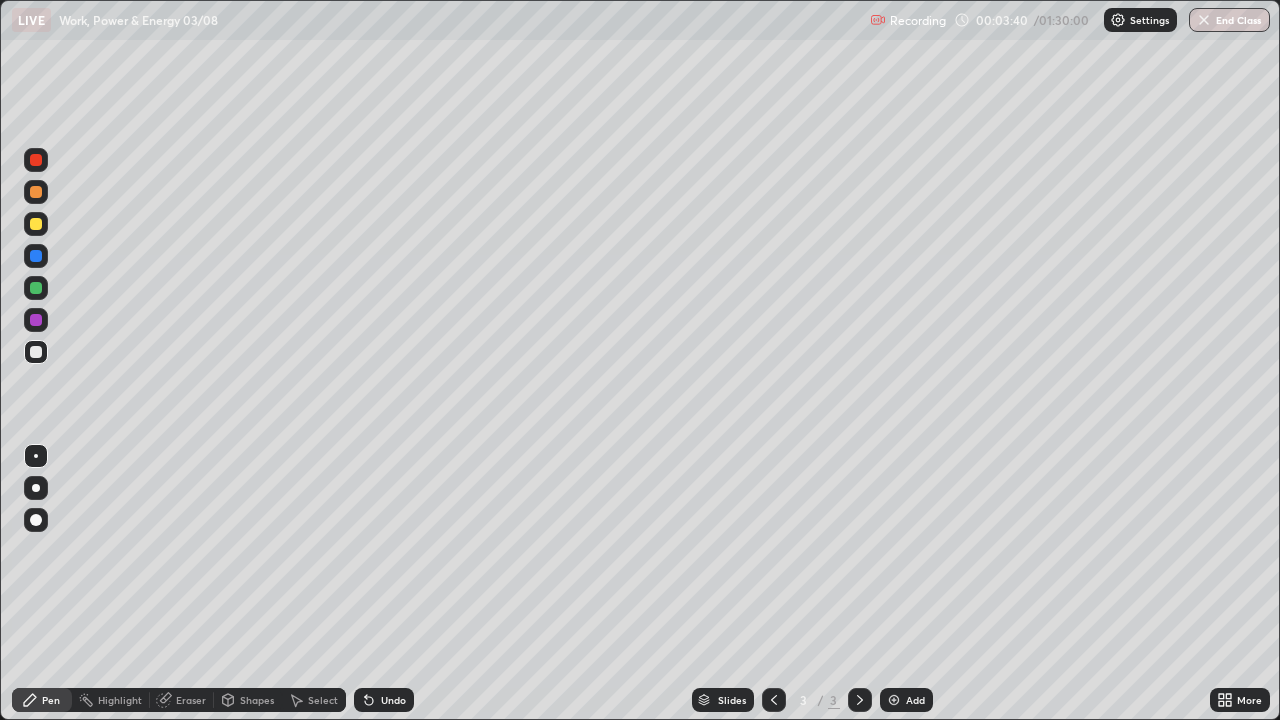 click on "Undo" at bounding box center [384, 700] 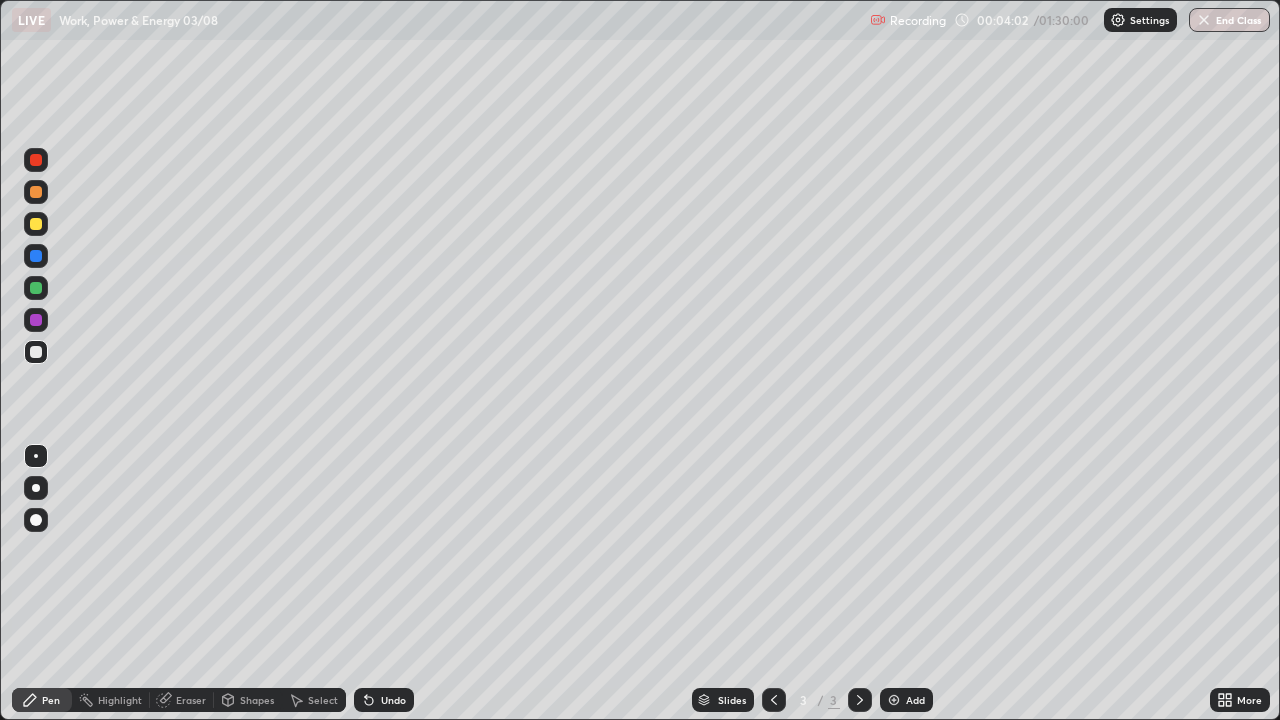 click at bounding box center (36, 224) 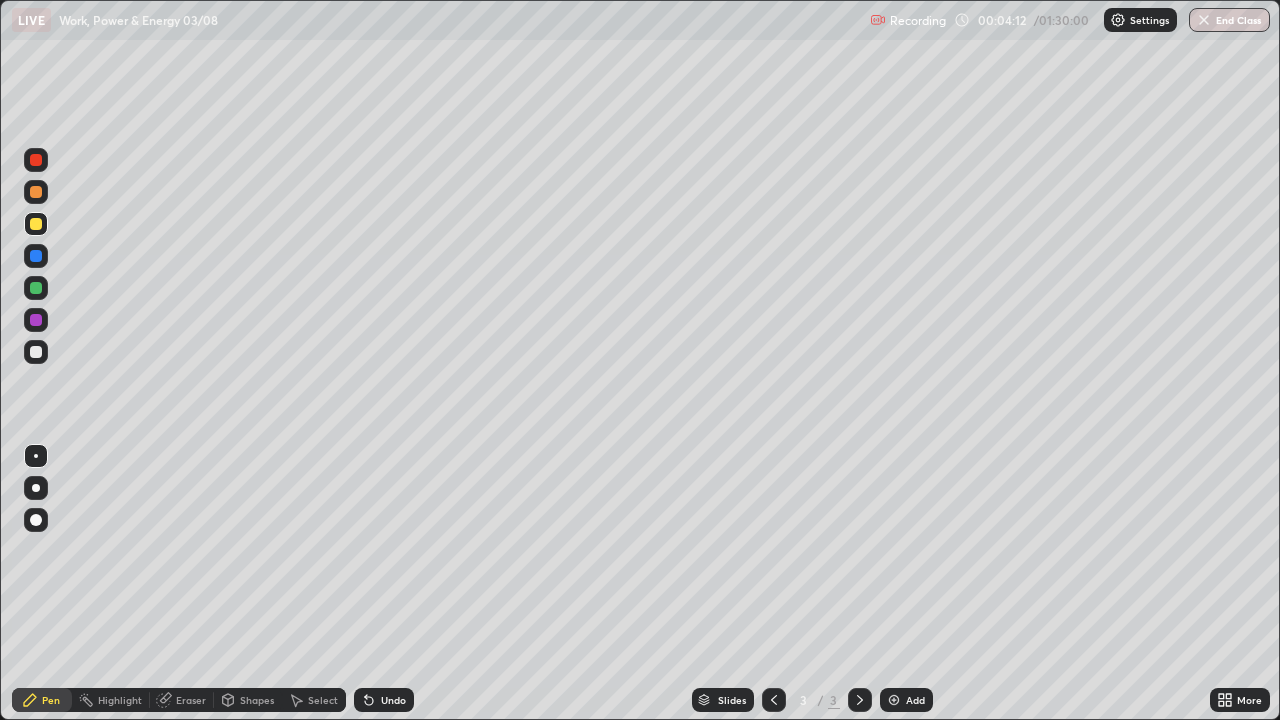 click on "Undo" at bounding box center (393, 700) 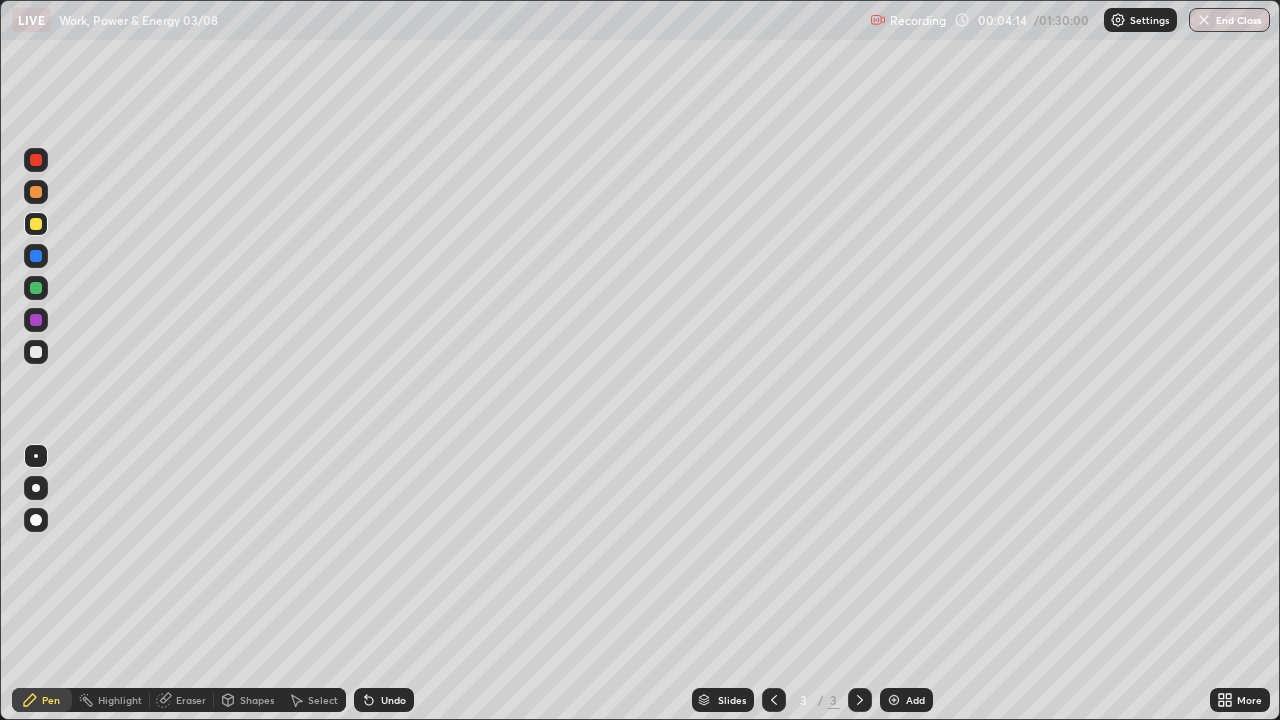 click on "Undo" at bounding box center (393, 700) 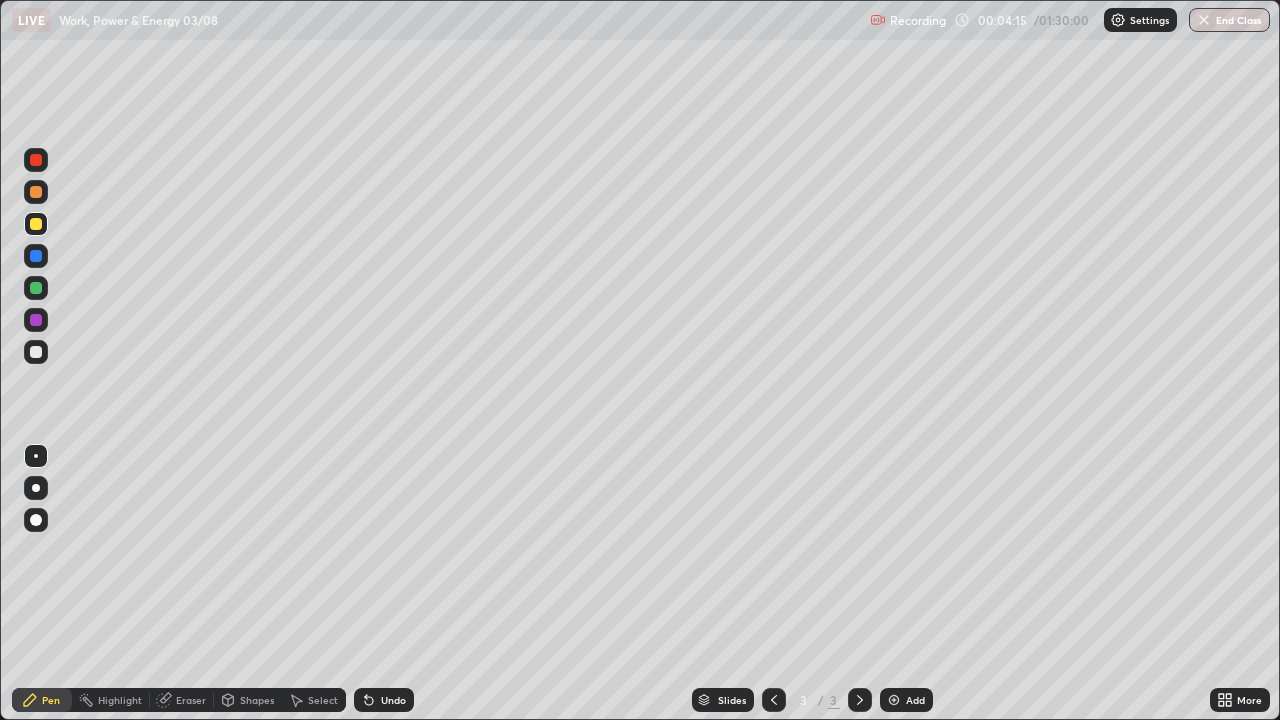 click on "Undo" at bounding box center (393, 700) 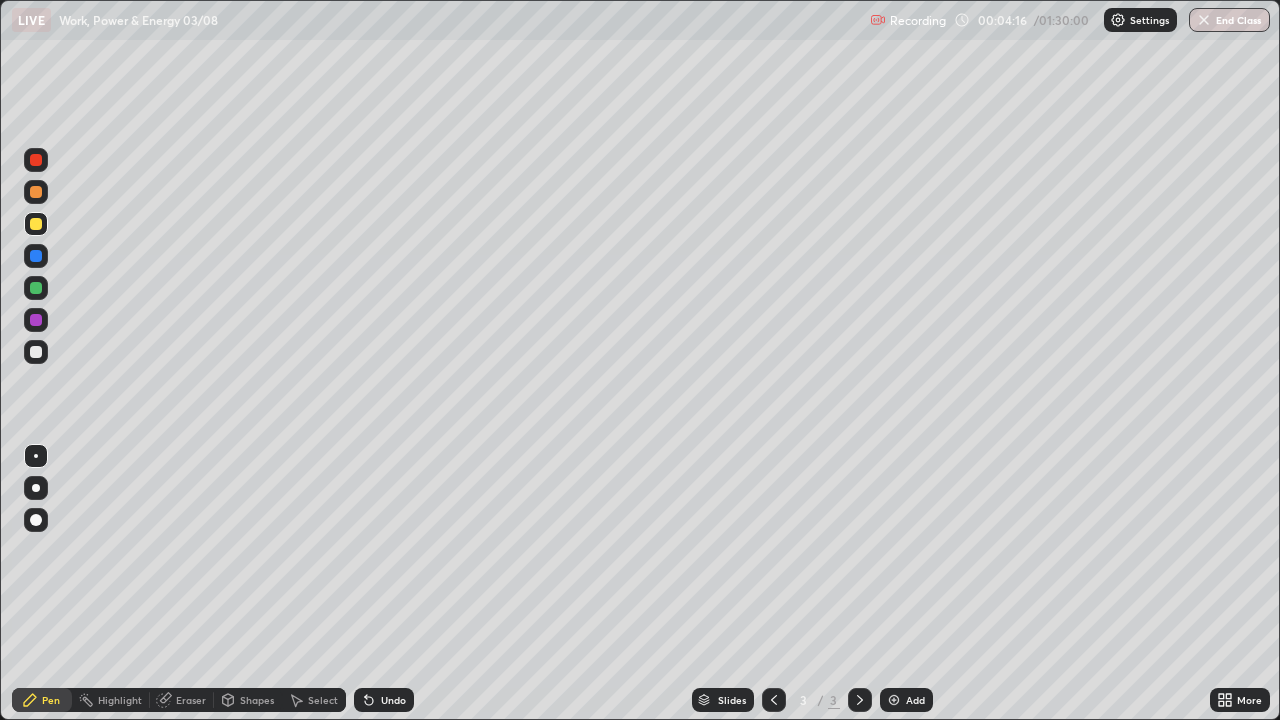 click on "Shapes" at bounding box center (257, 700) 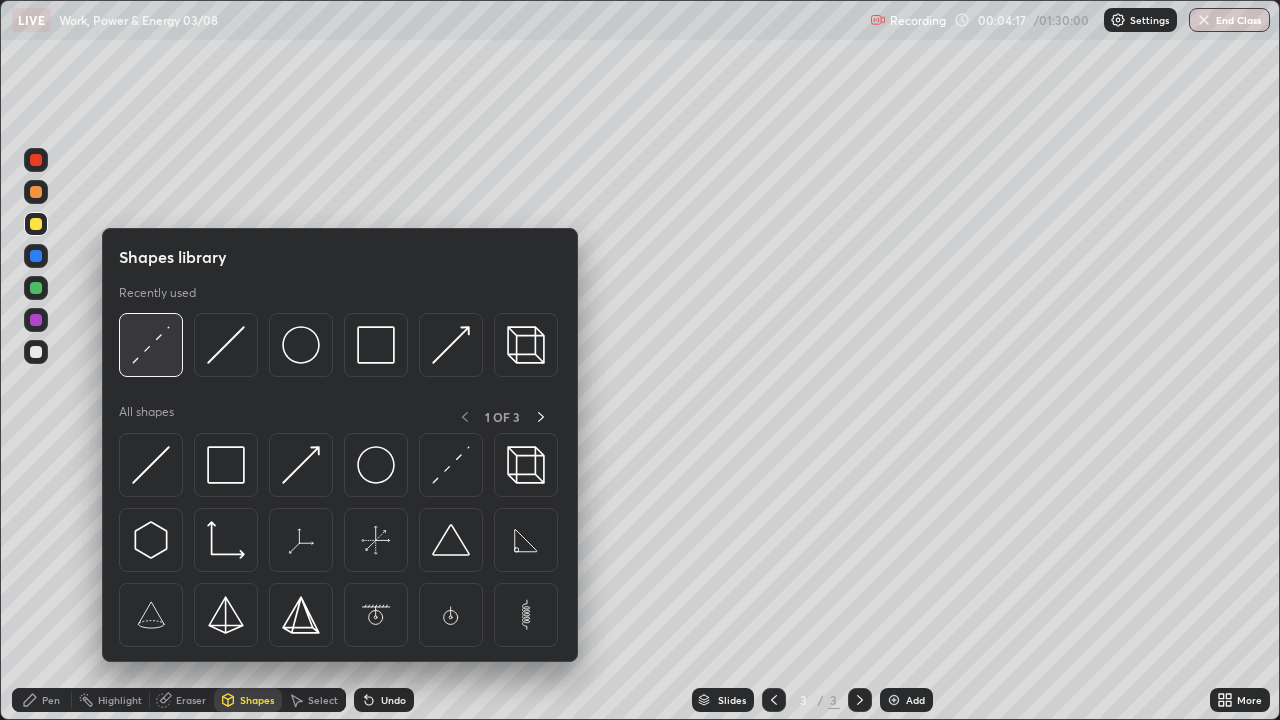 click at bounding box center (151, 345) 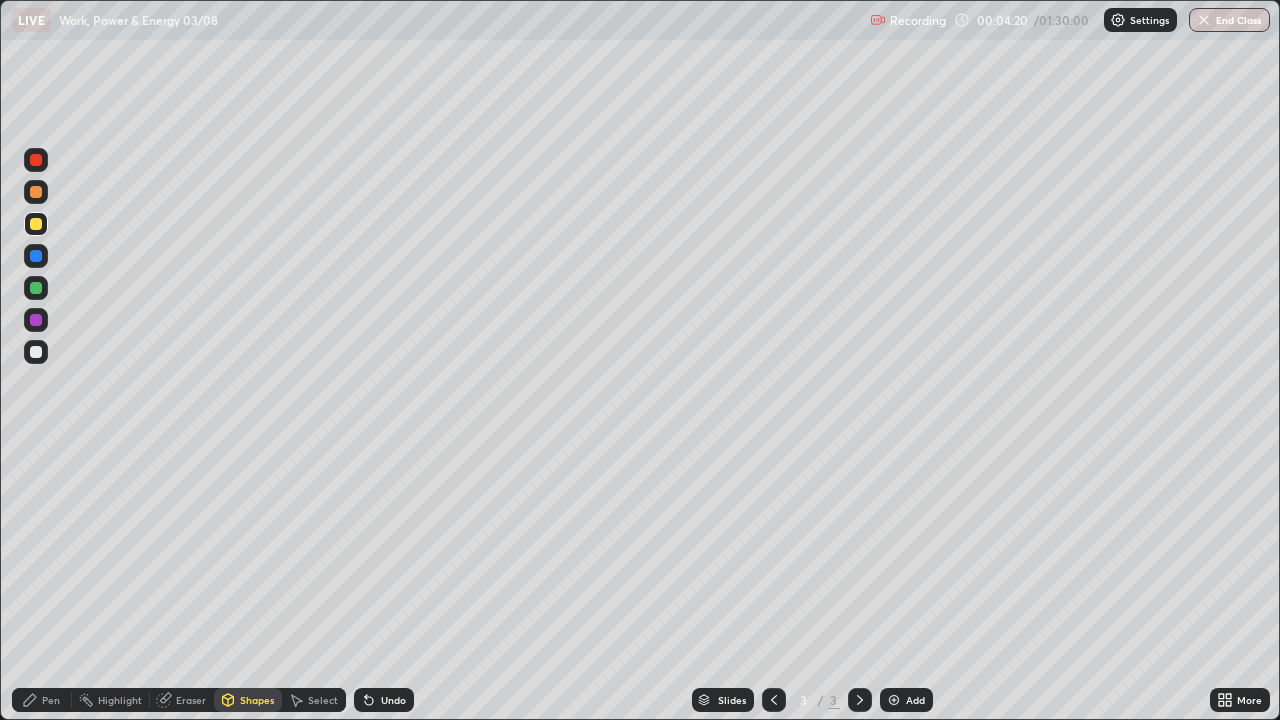 click on "Pen" at bounding box center [51, 700] 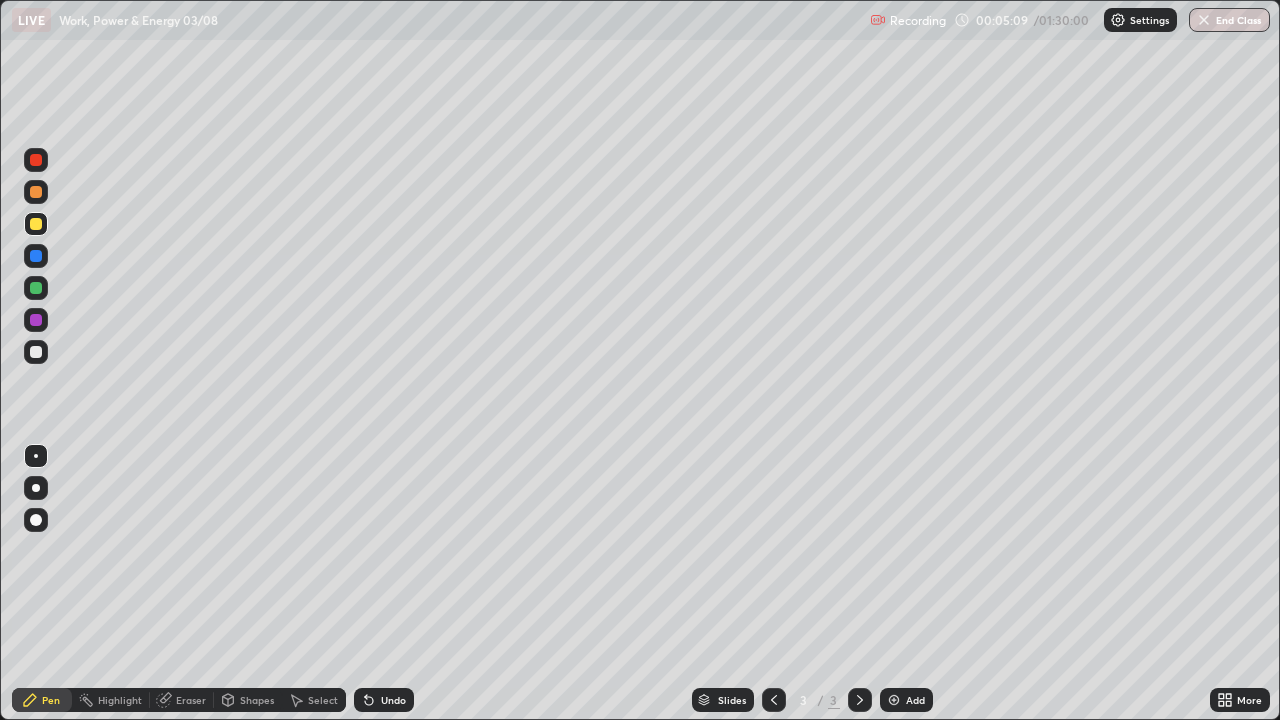 click at bounding box center (36, 288) 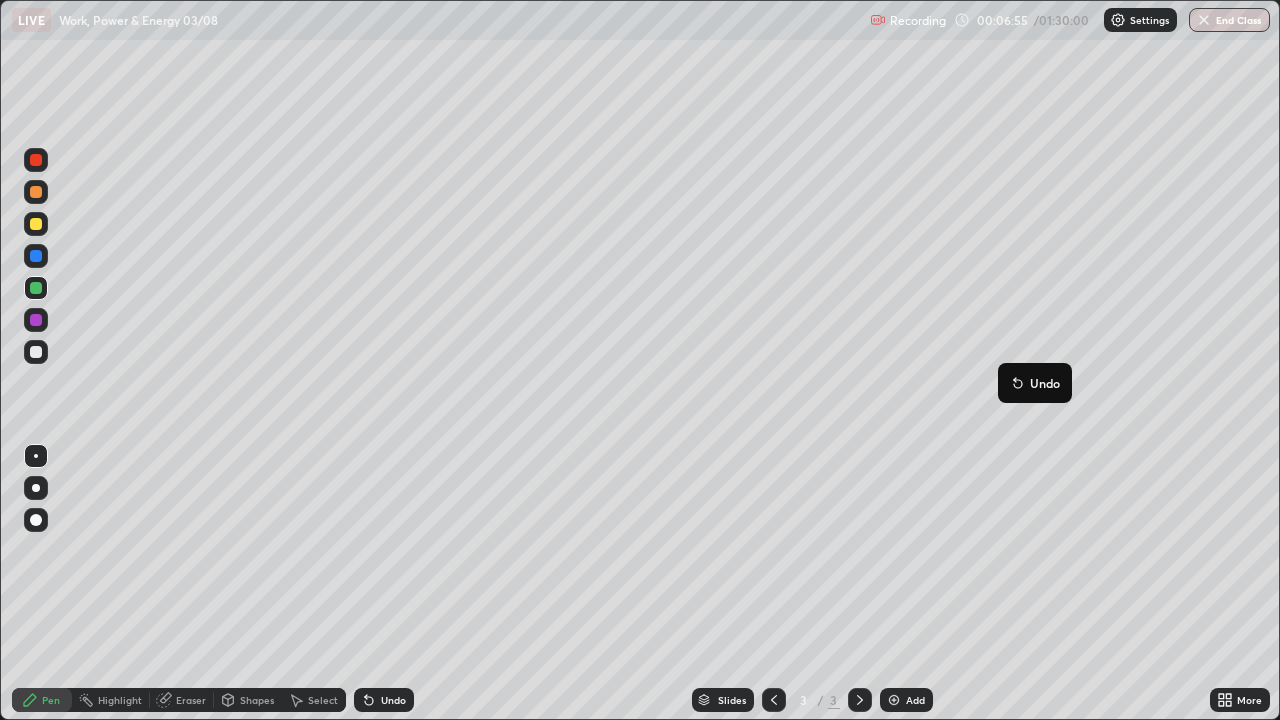 click on "Undo" at bounding box center [1035, 383] 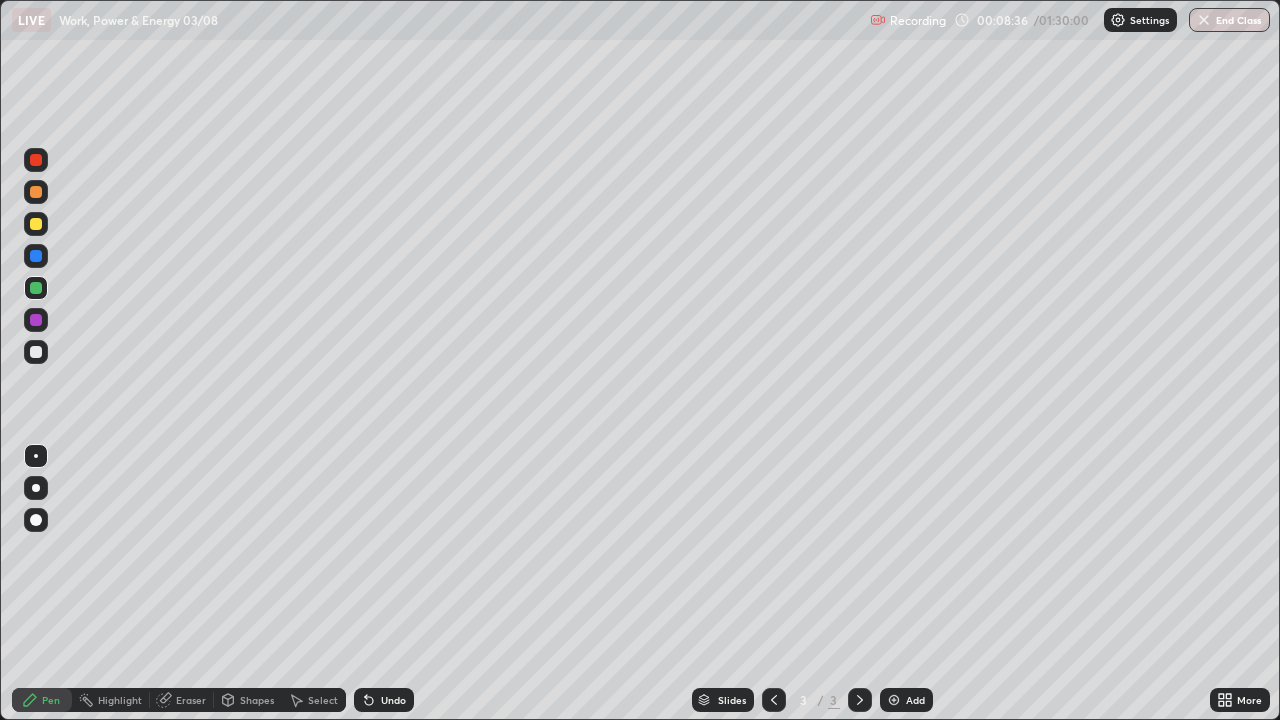 click at bounding box center (36, 224) 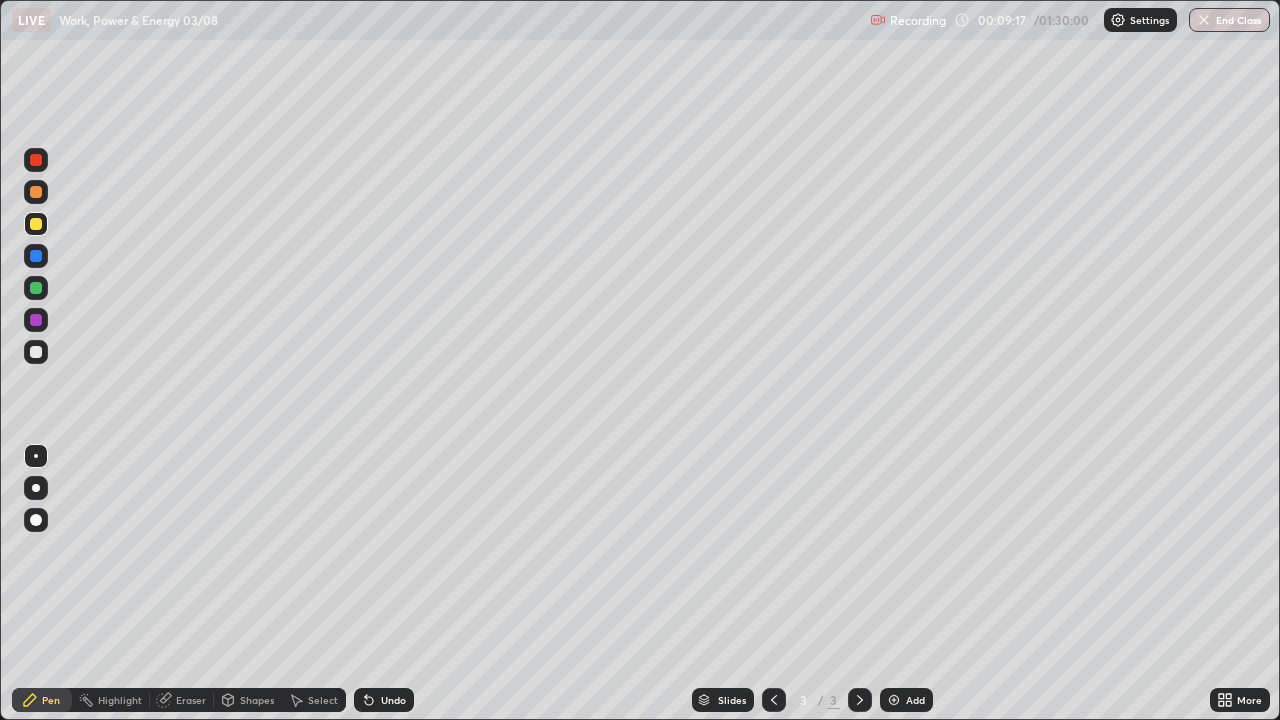 click on "Undo" at bounding box center [380, 700] 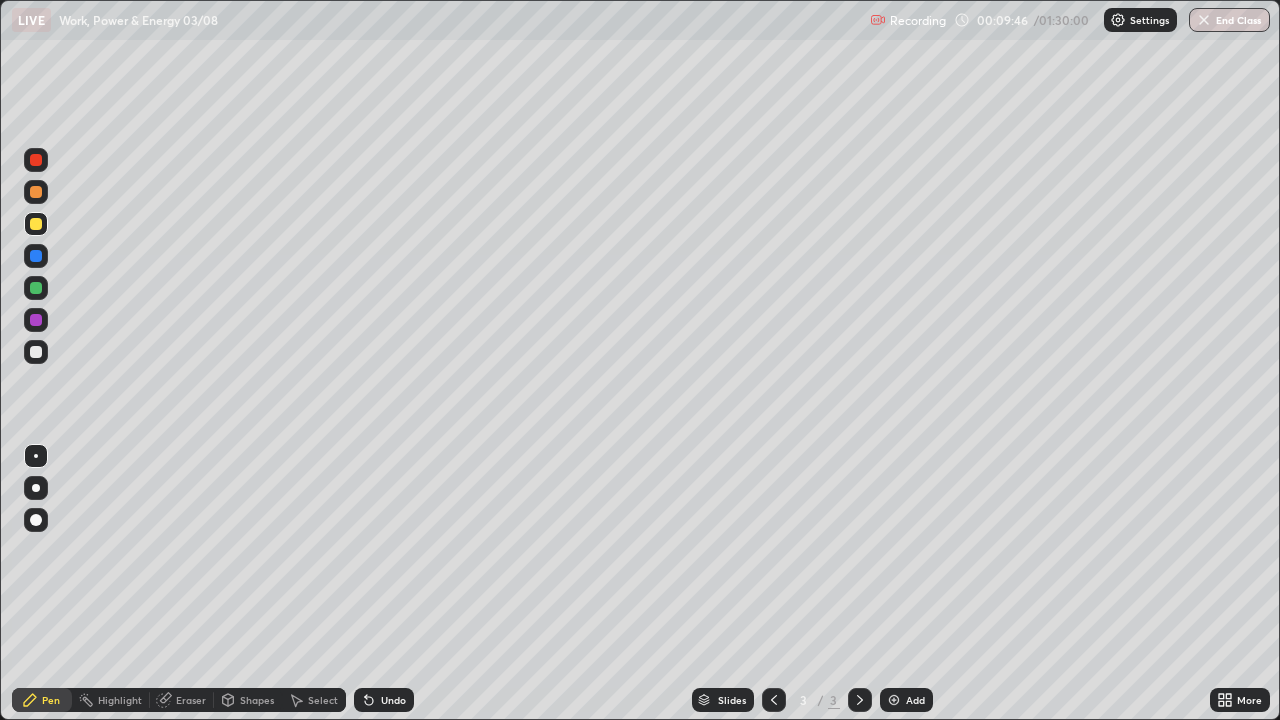 click on "Undo" at bounding box center [393, 700] 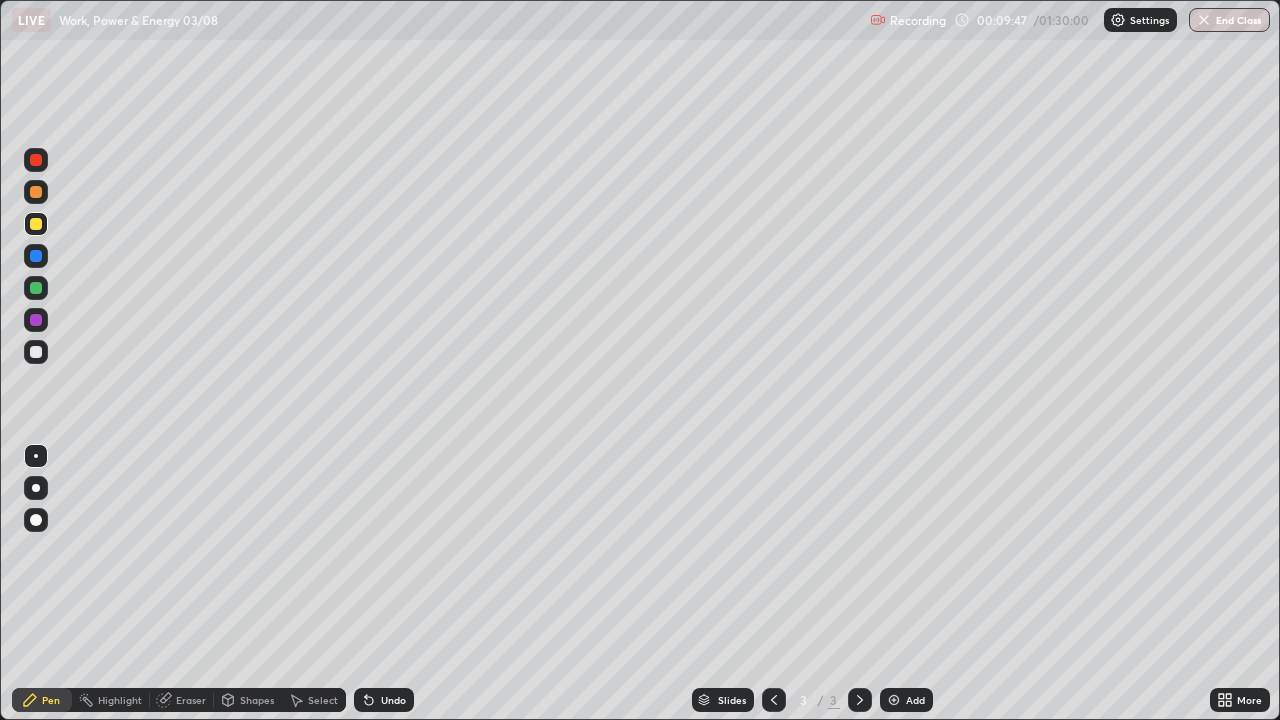 click on "Undo" at bounding box center [393, 700] 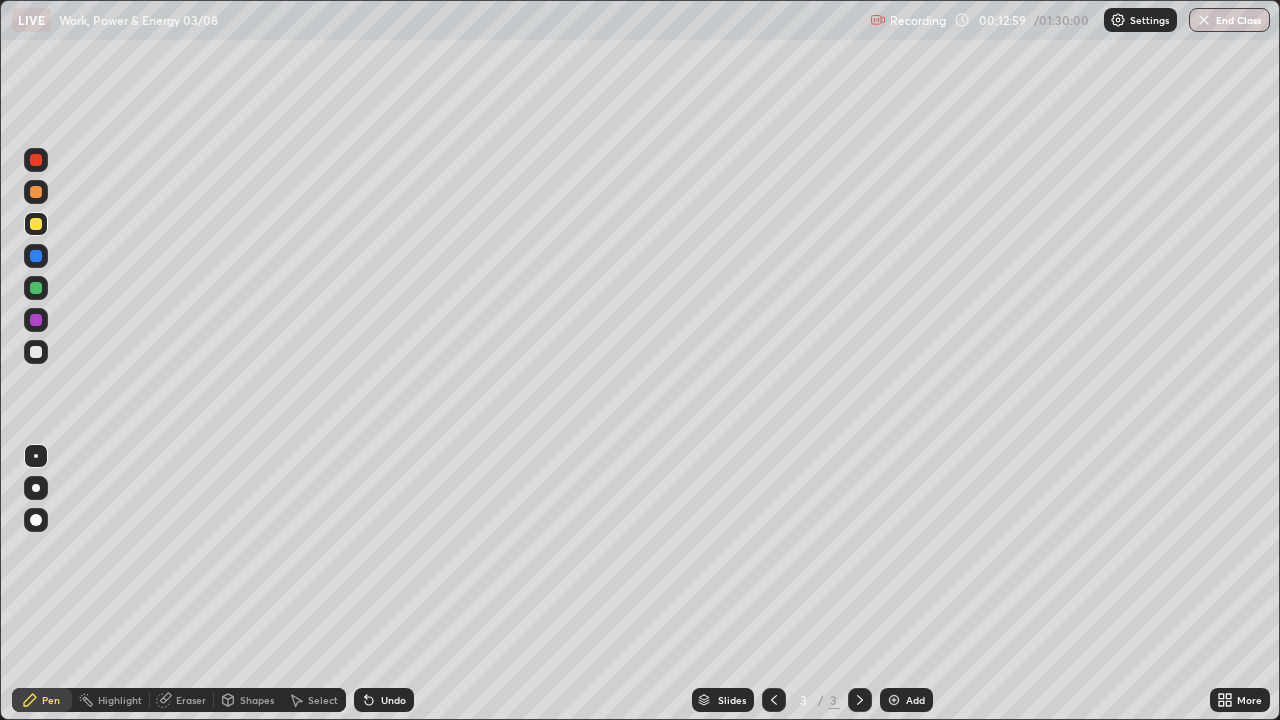 click at bounding box center [894, 700] 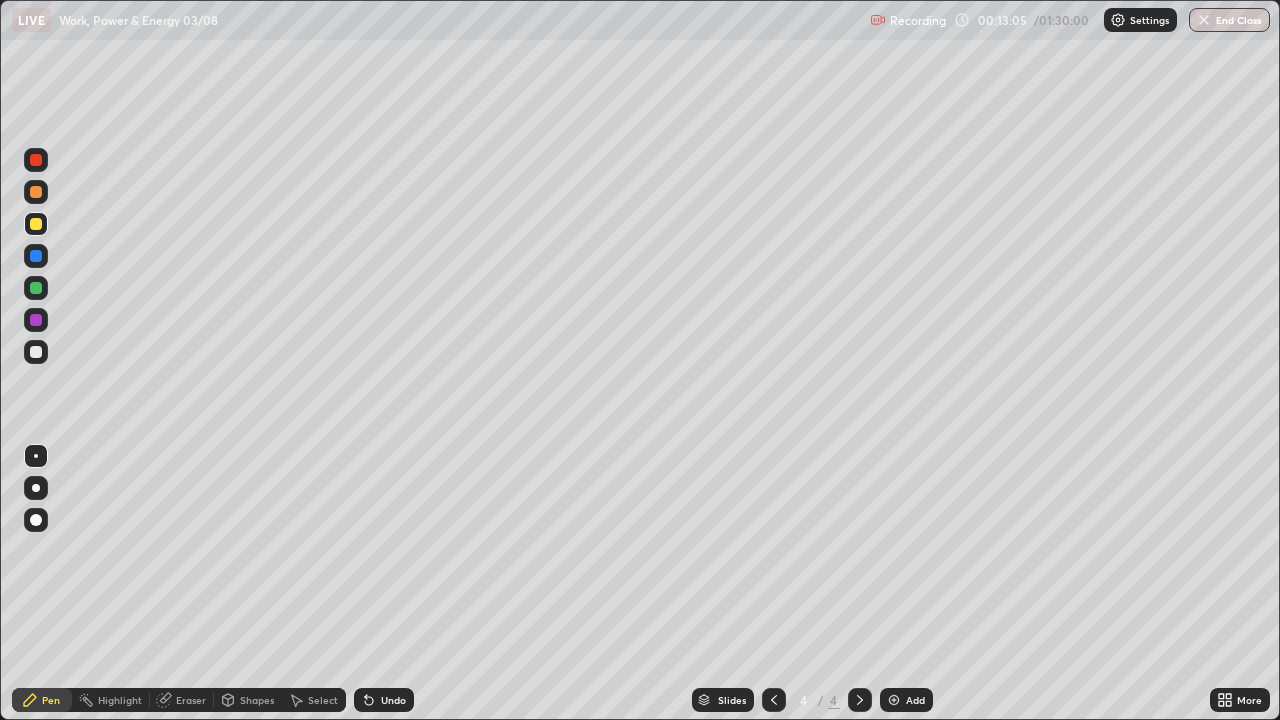 click at bounding box center (36, 224) 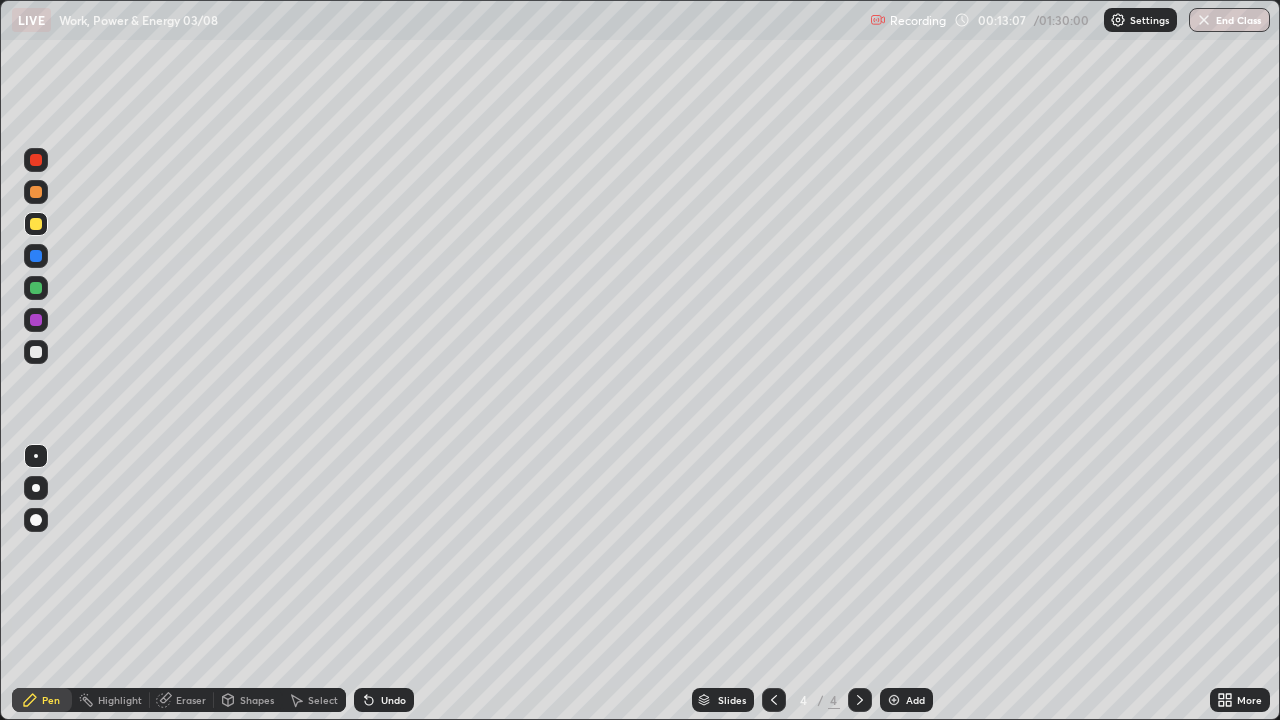 click at bounding box center (36, 192) 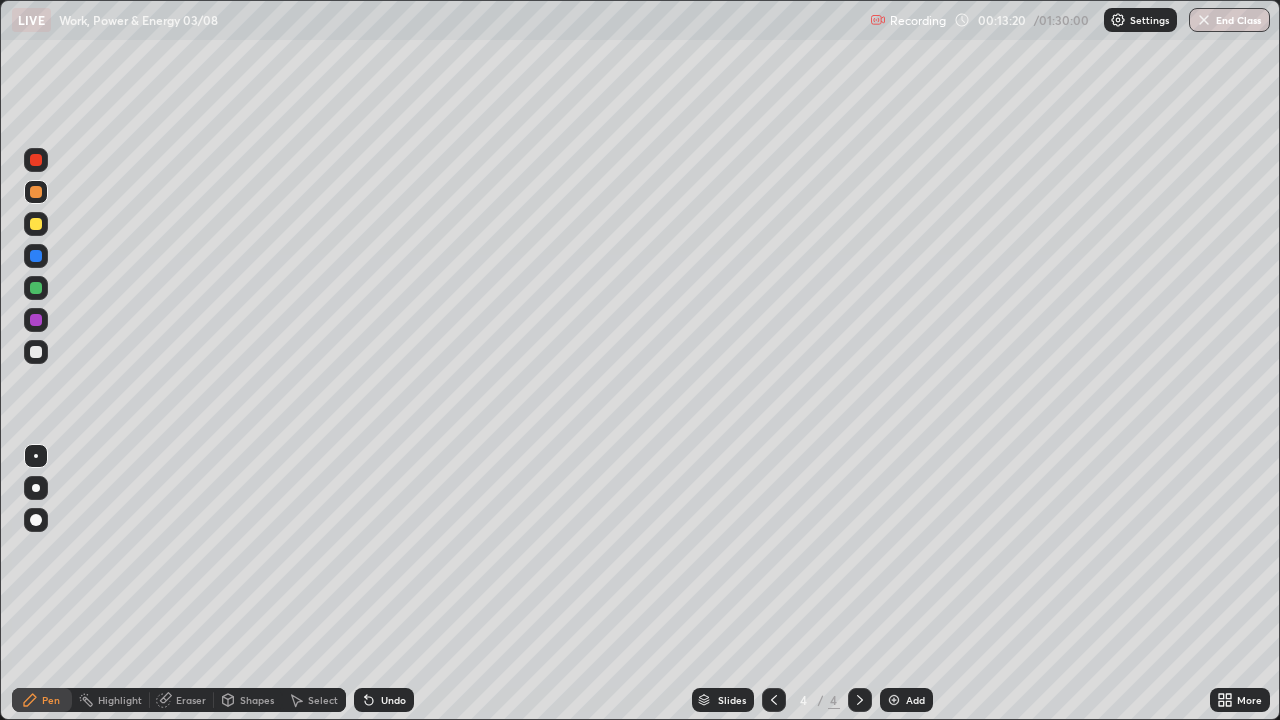 click 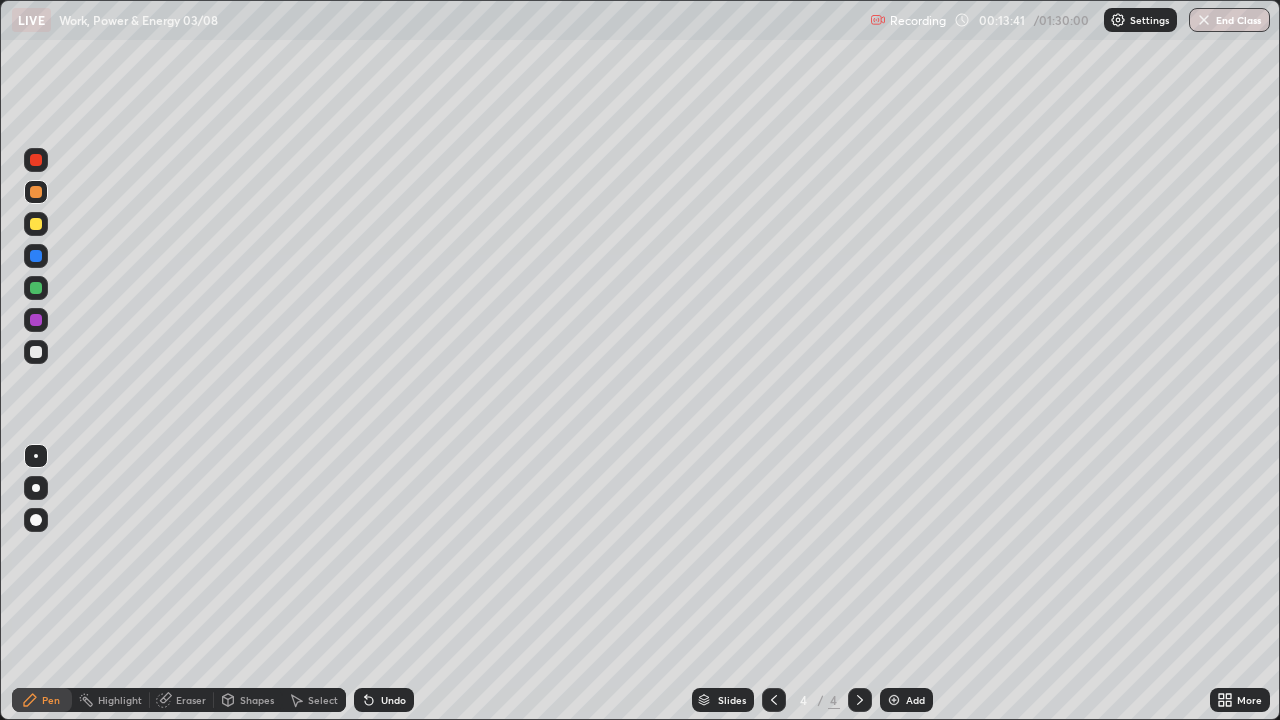 click at bounding box center [36, 160] 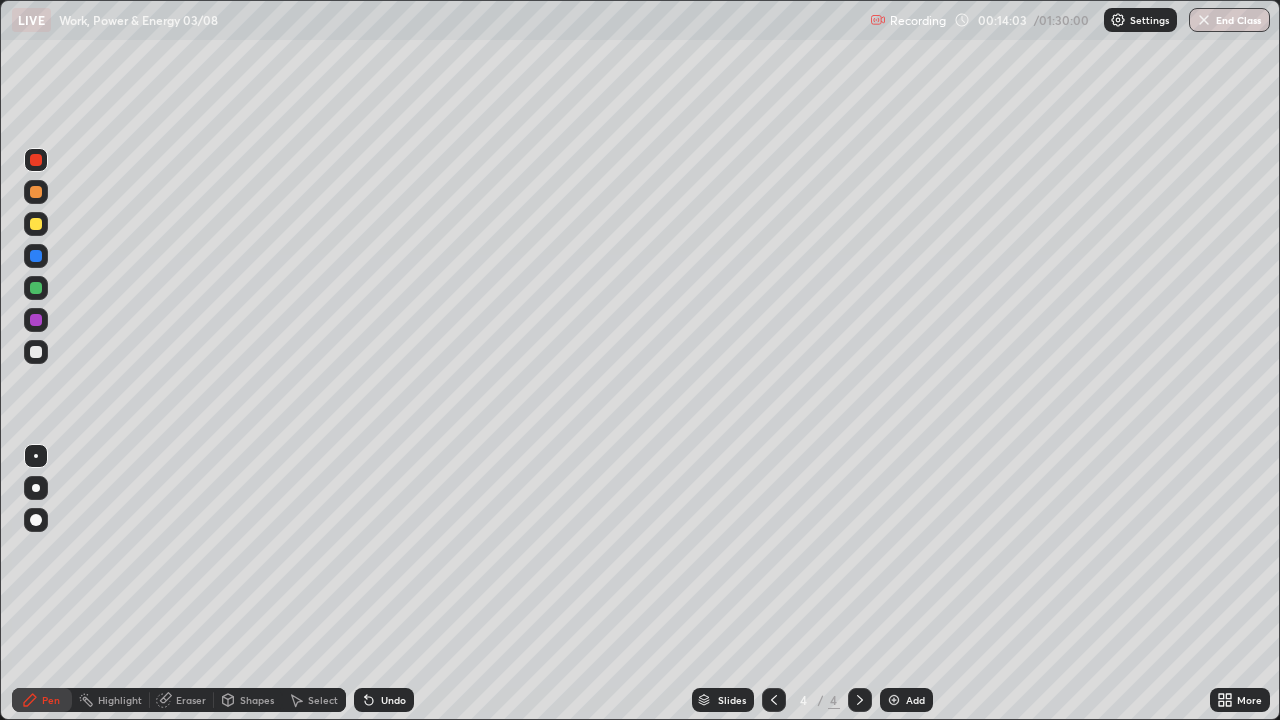 click on "Eraser" at bounding box center [191, 700] 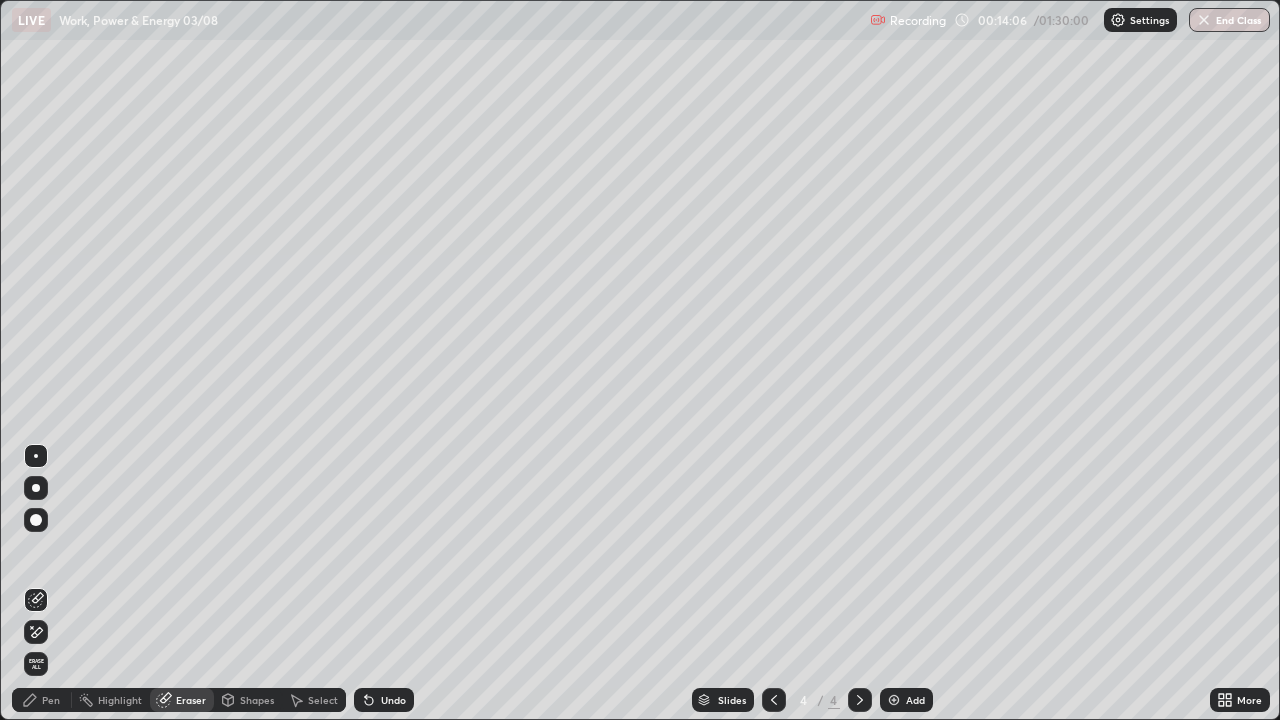 click 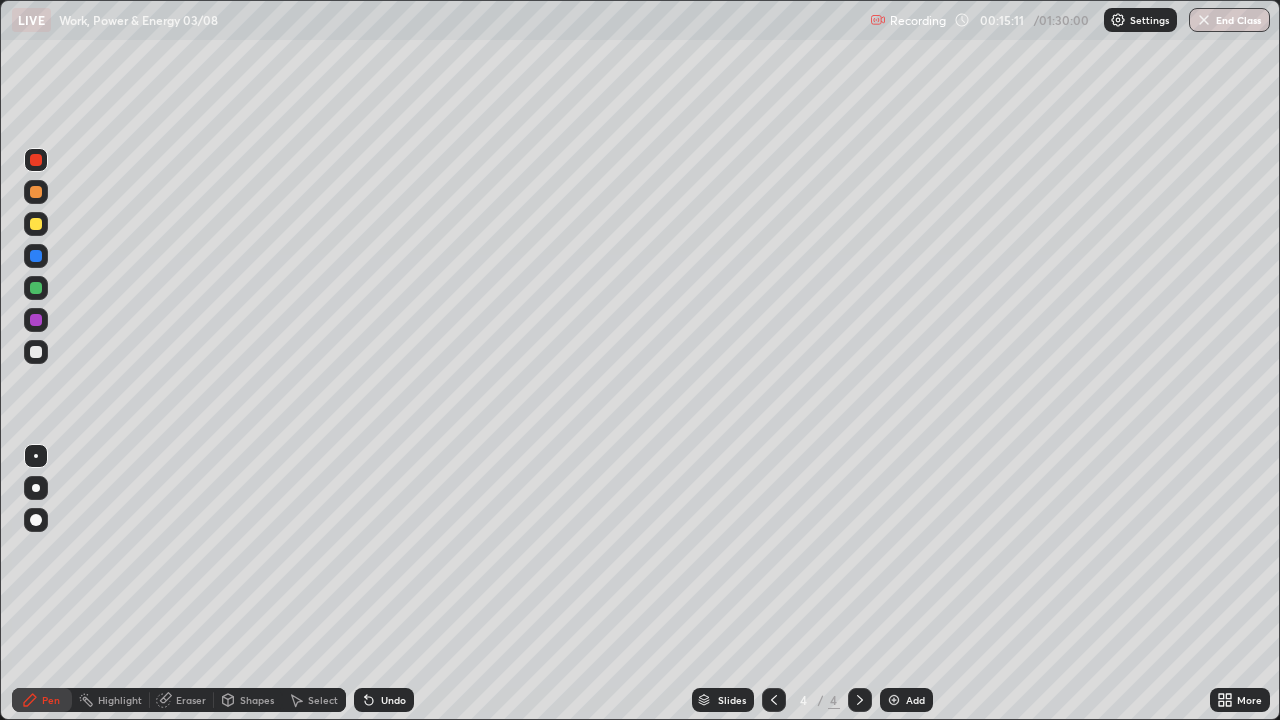 click 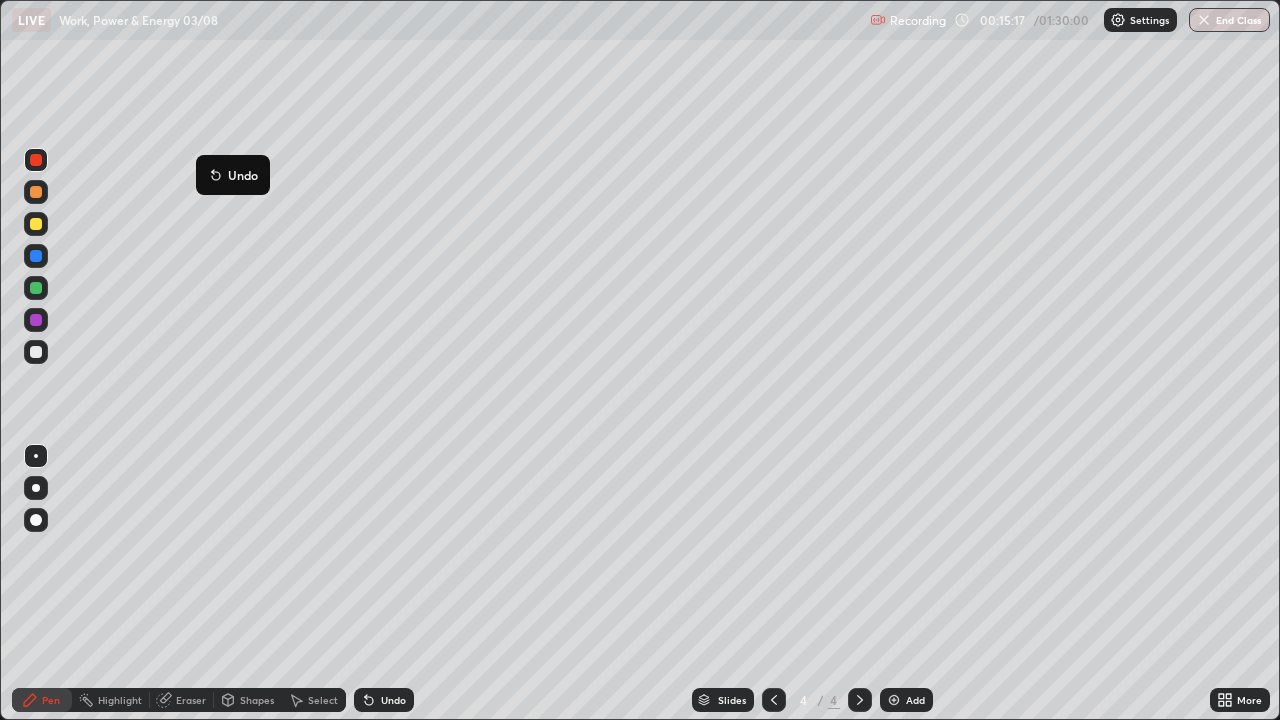 click on "Undo" at bounding box center (233, 175) 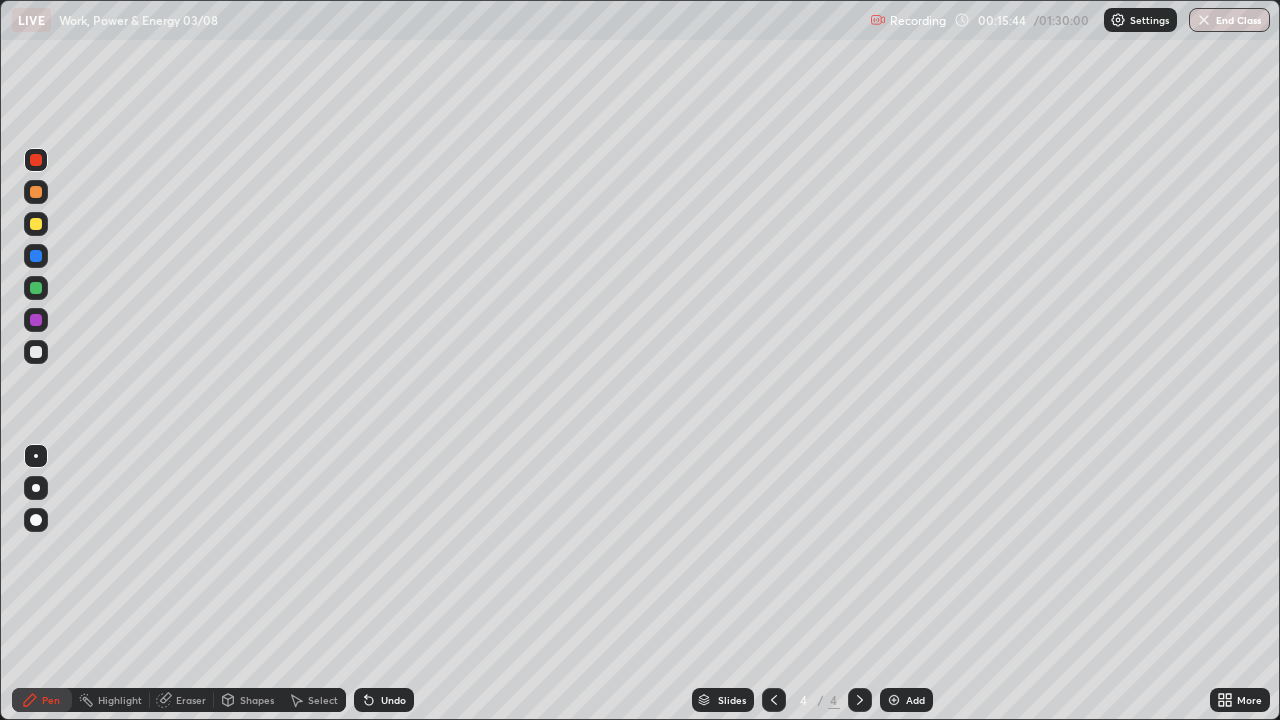 click 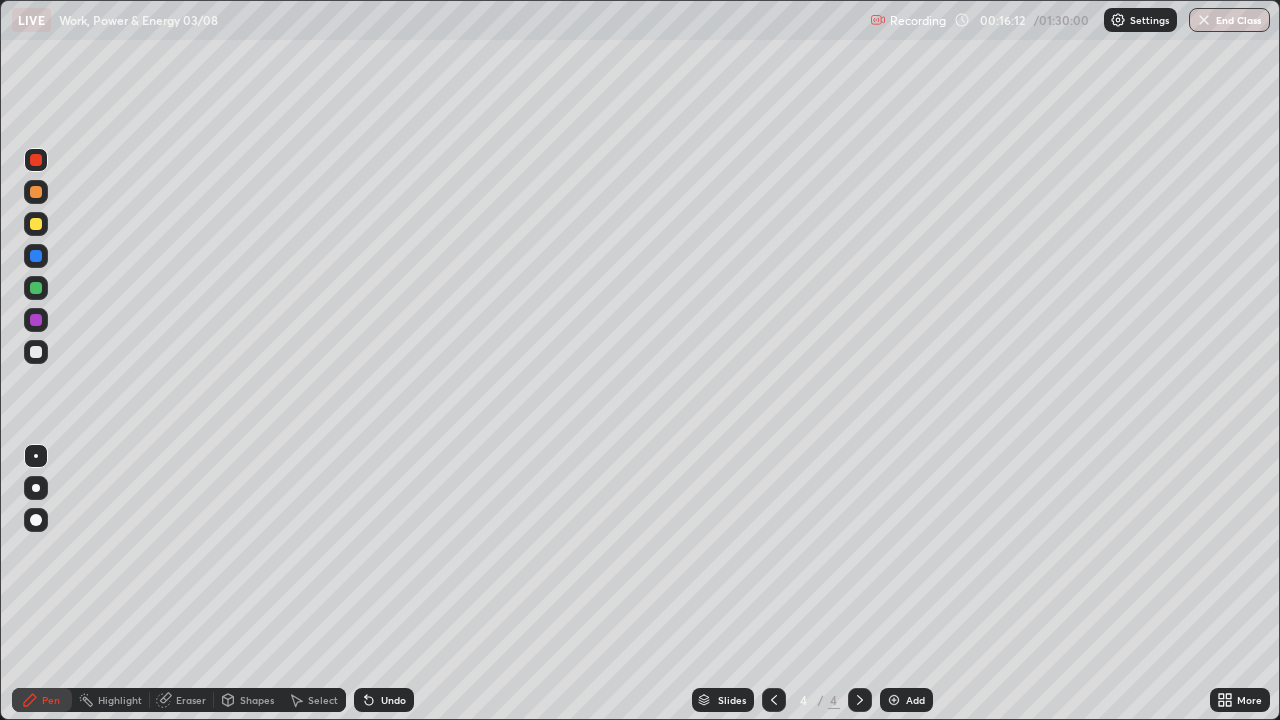 click at bounding box center (36, 224) 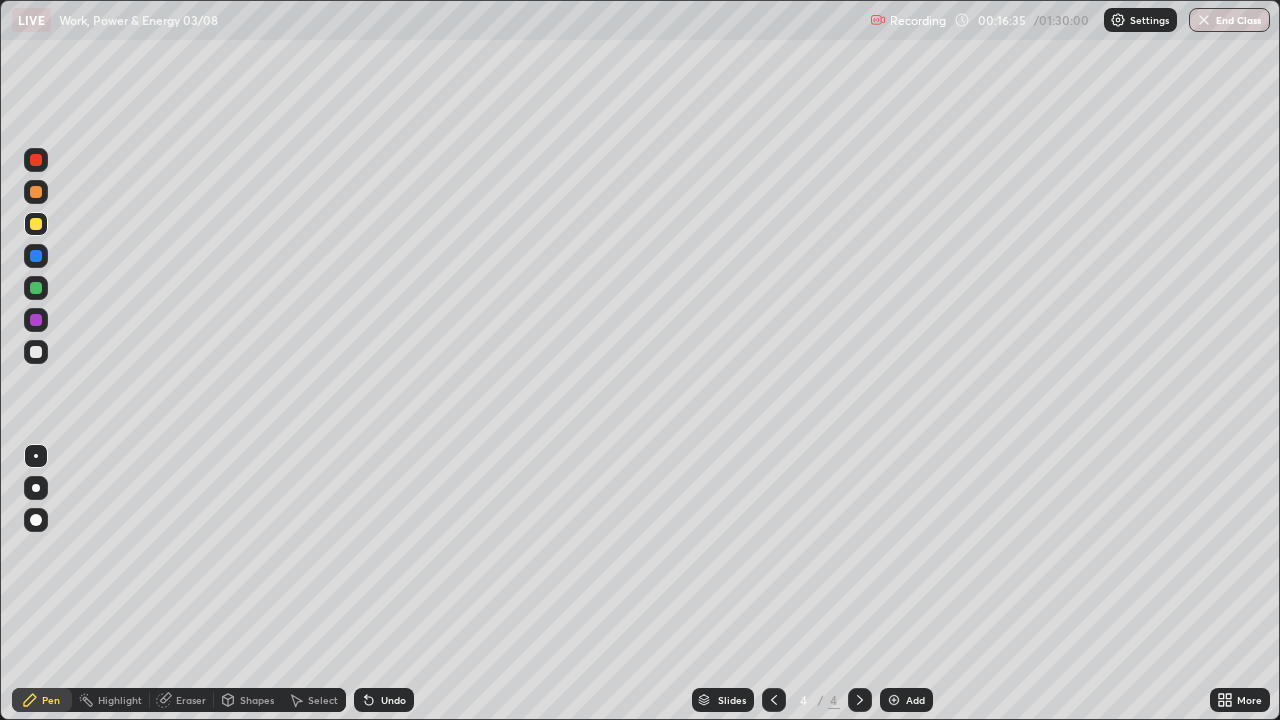 click at bounding box center [36, 224] 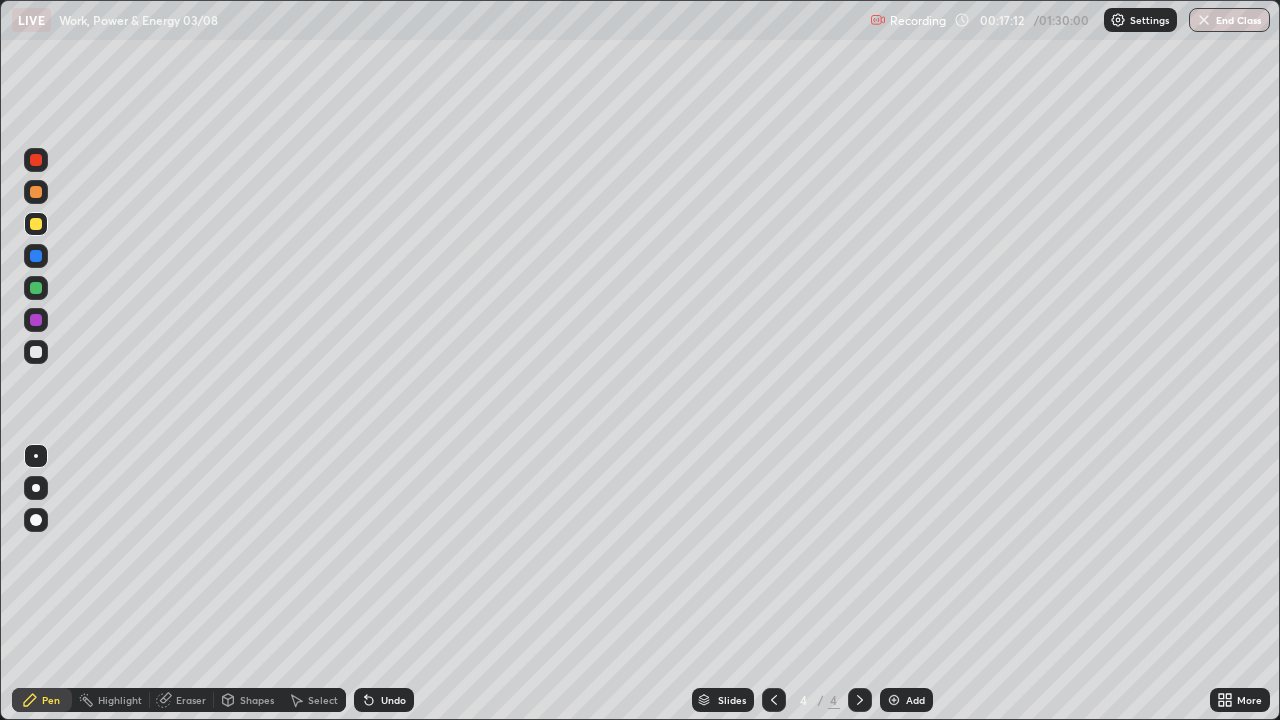 click 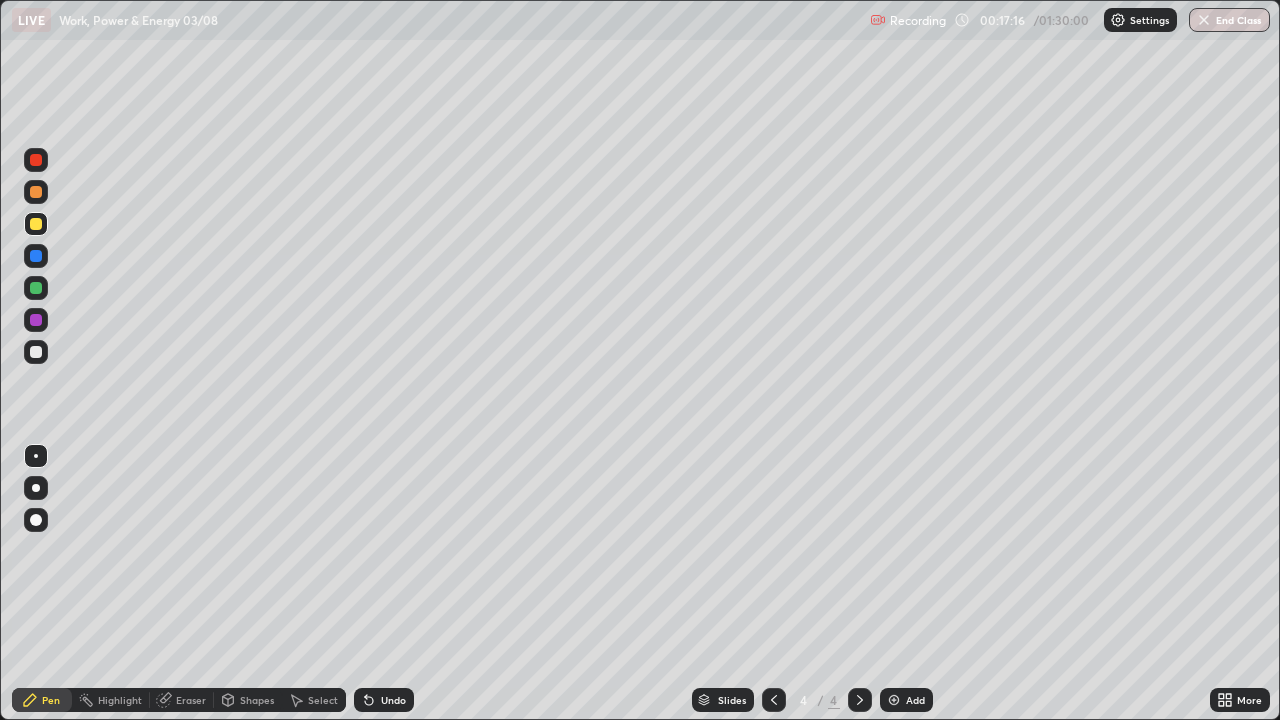 click 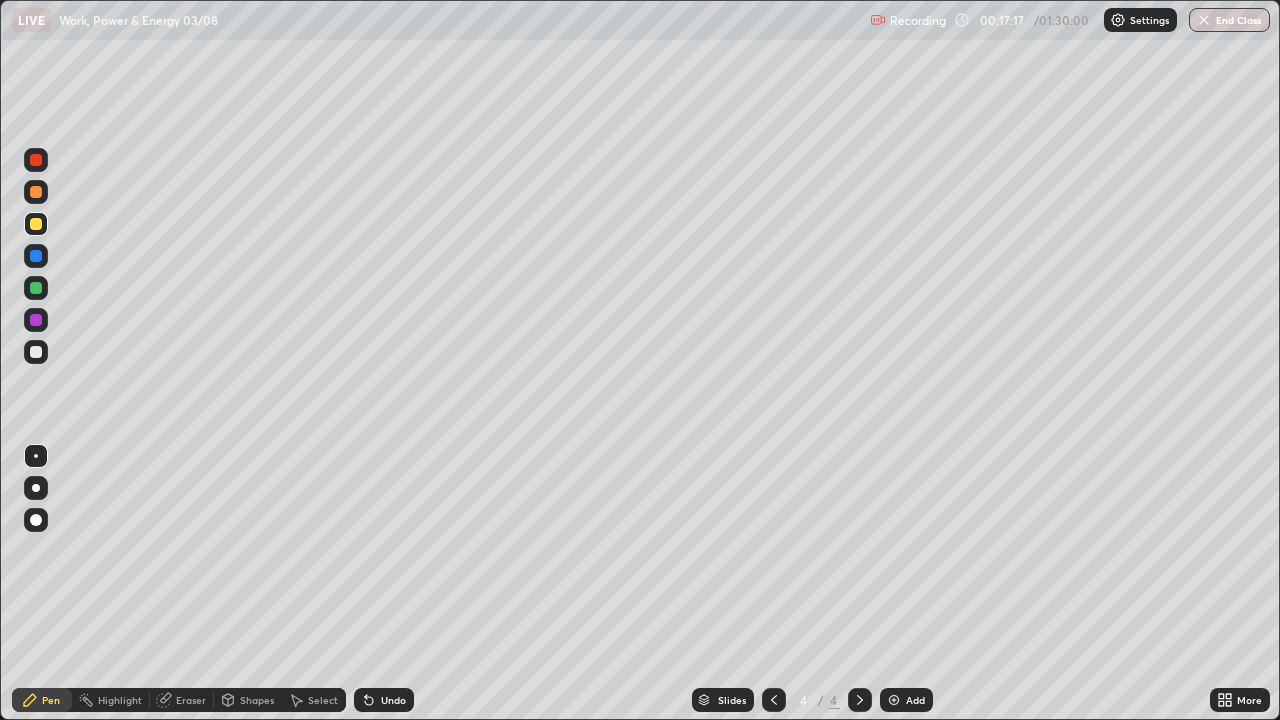 click at bounding box center (36, 256) 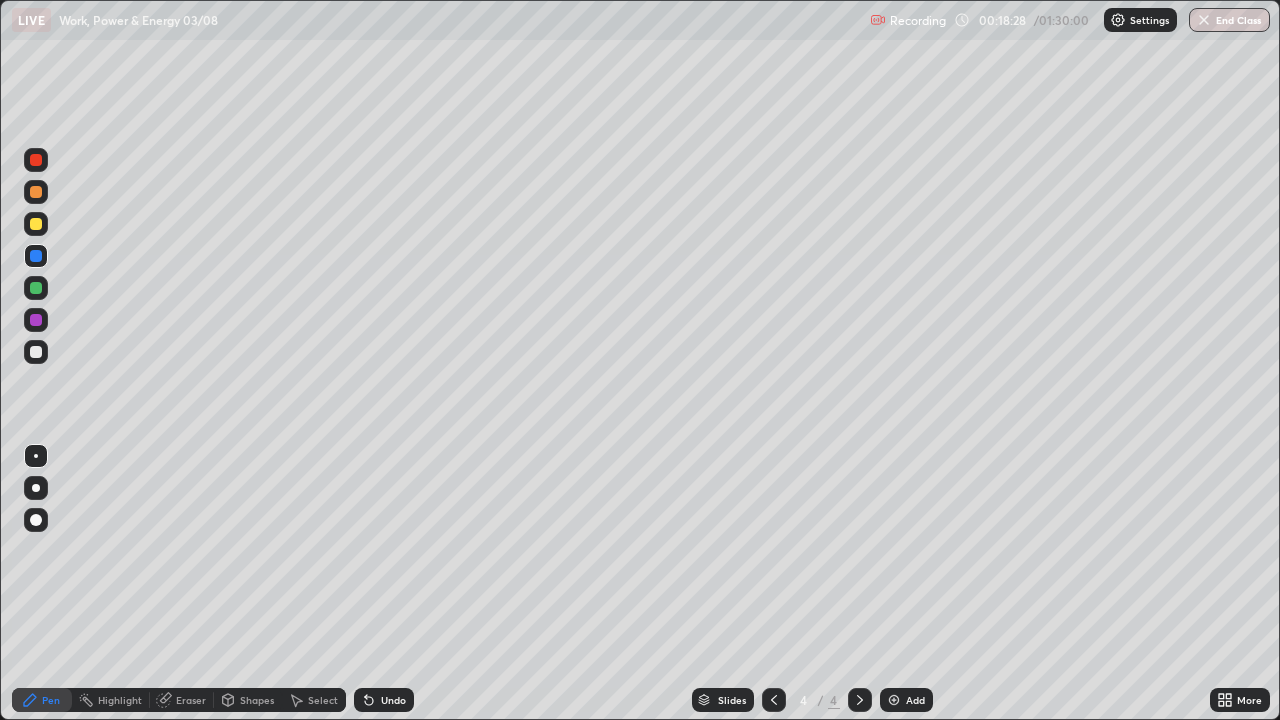 click at bounding box center [36, 352] 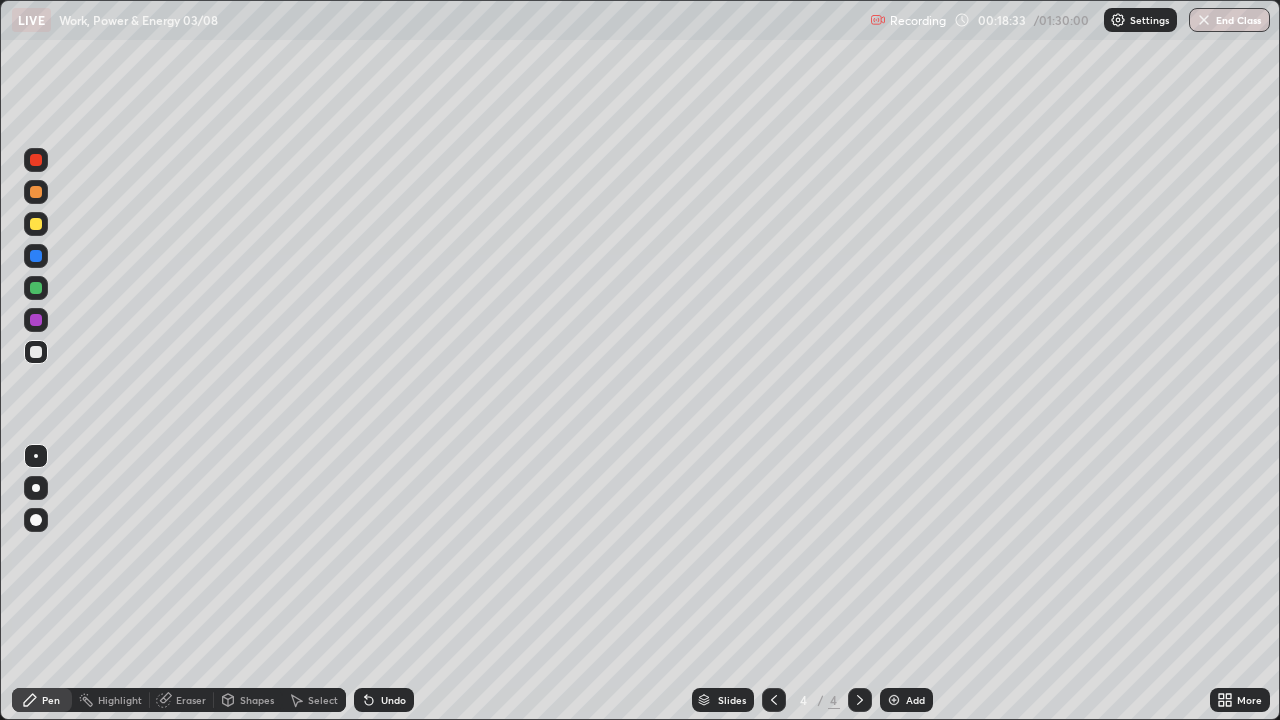click on "Undo" at bounding box center [393, 700] 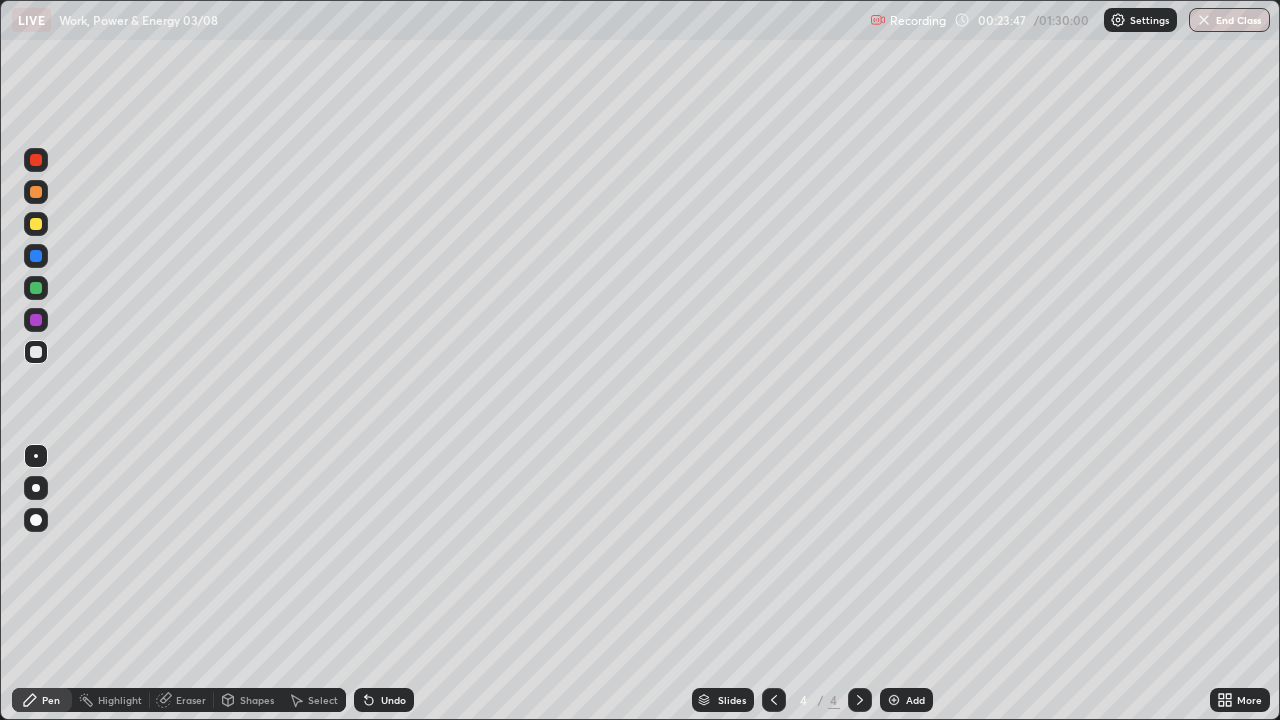 click 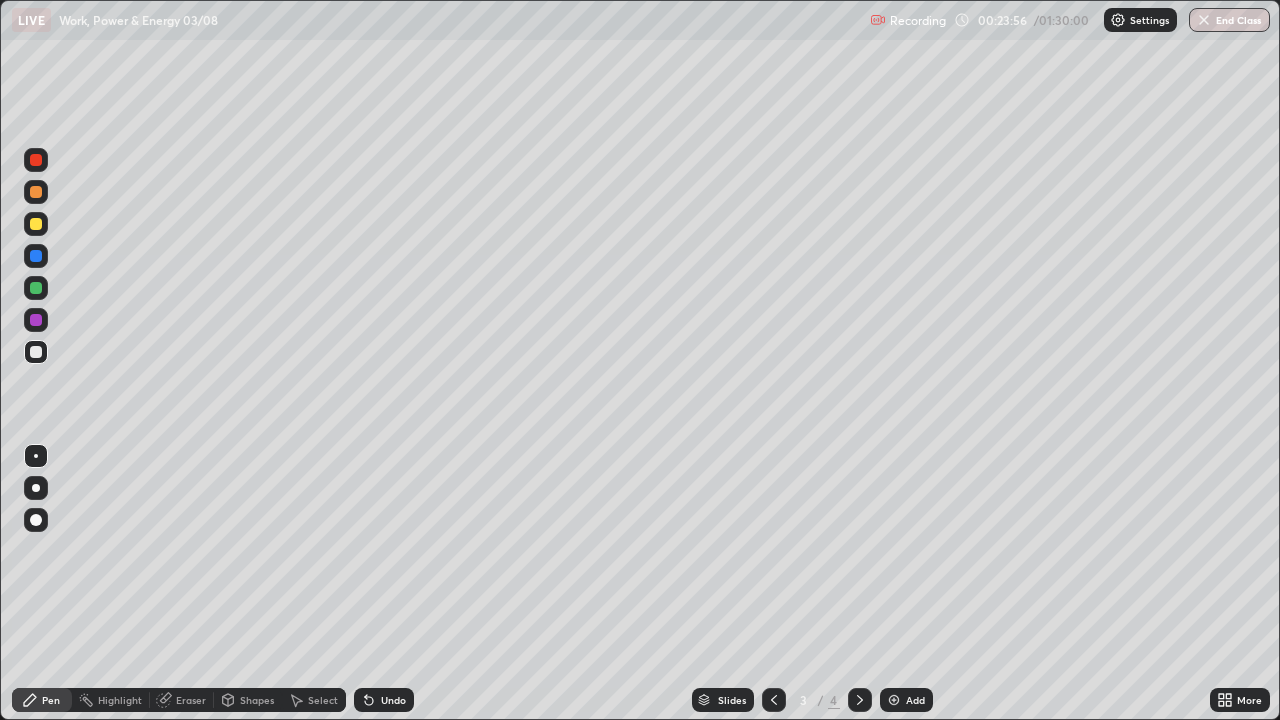click 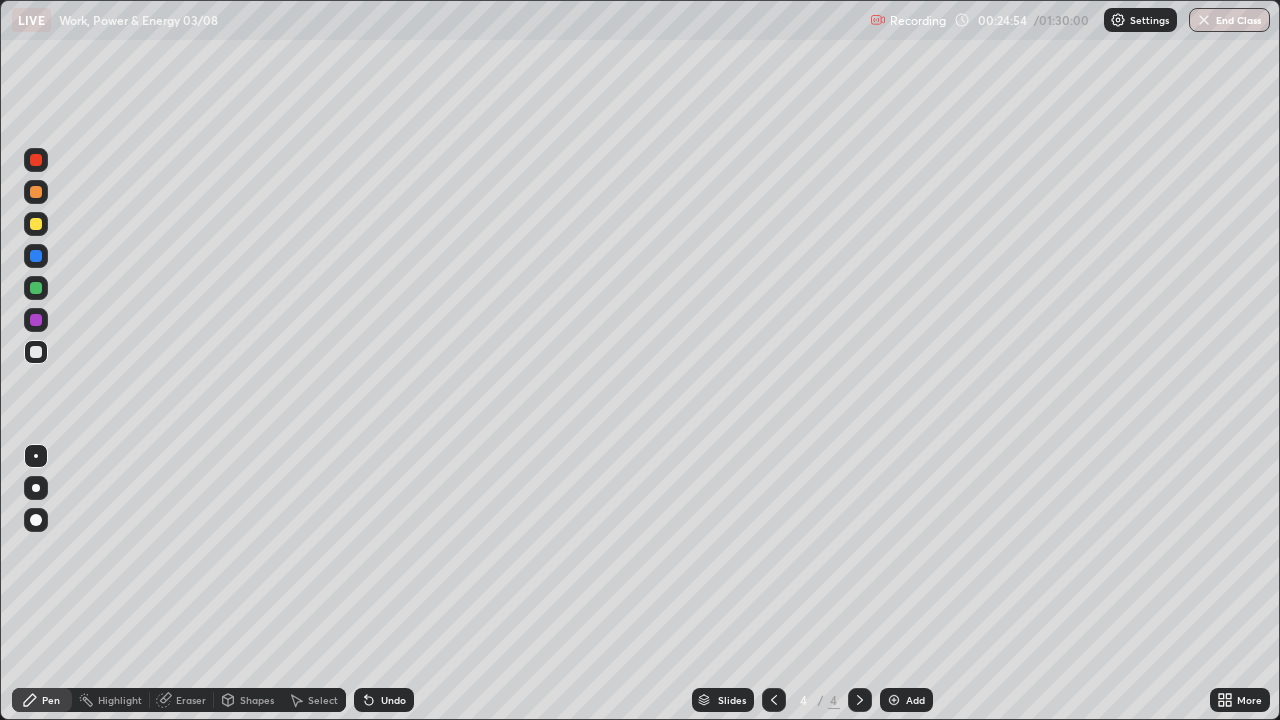 click 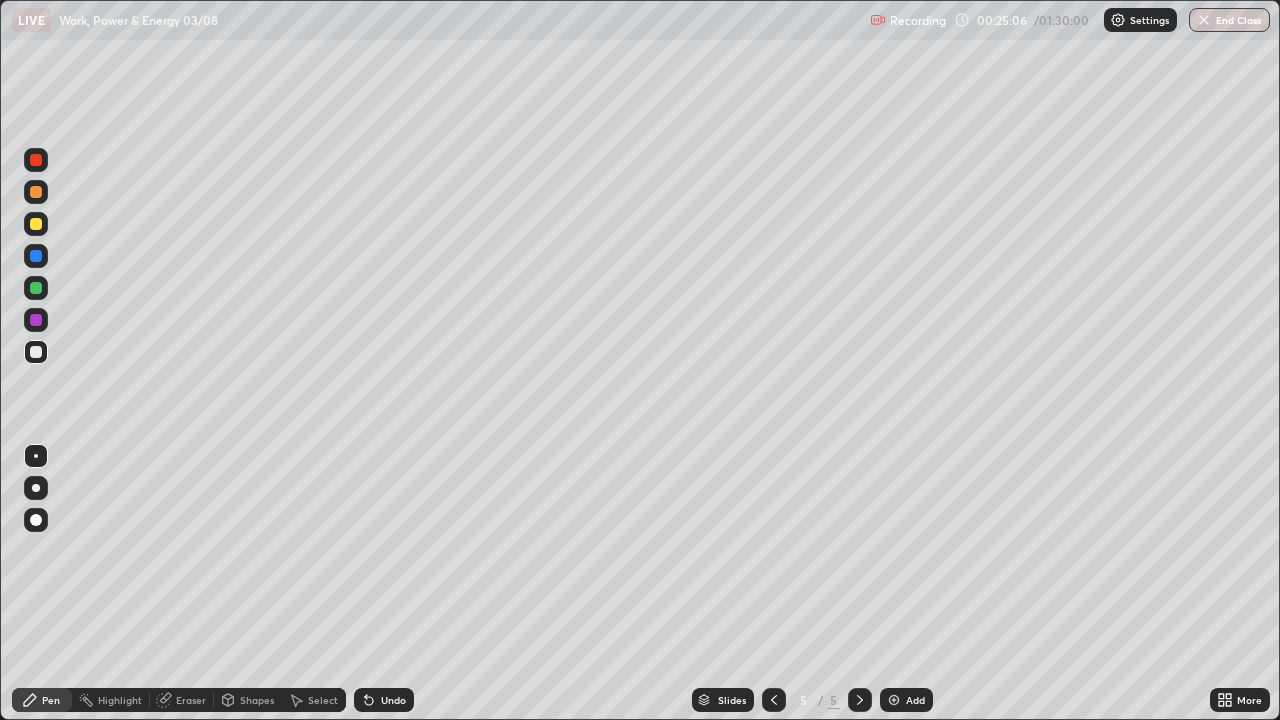 click 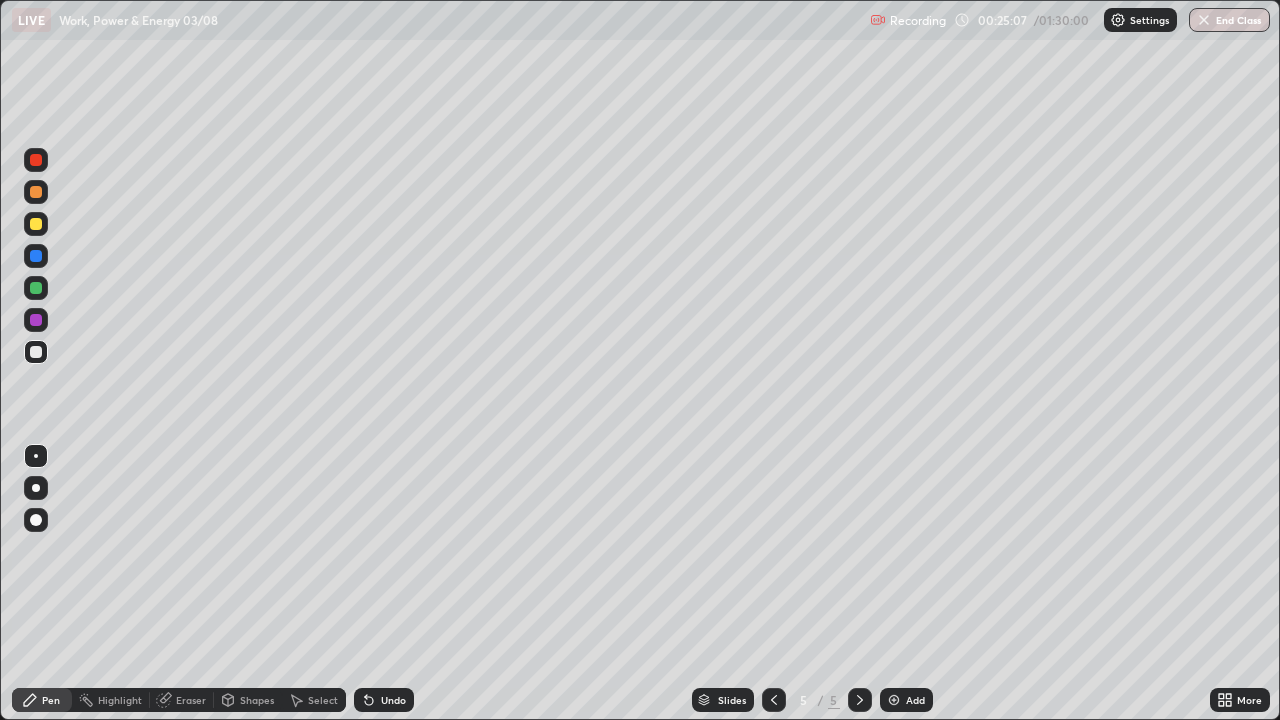 click at bounding box center (36, 352) 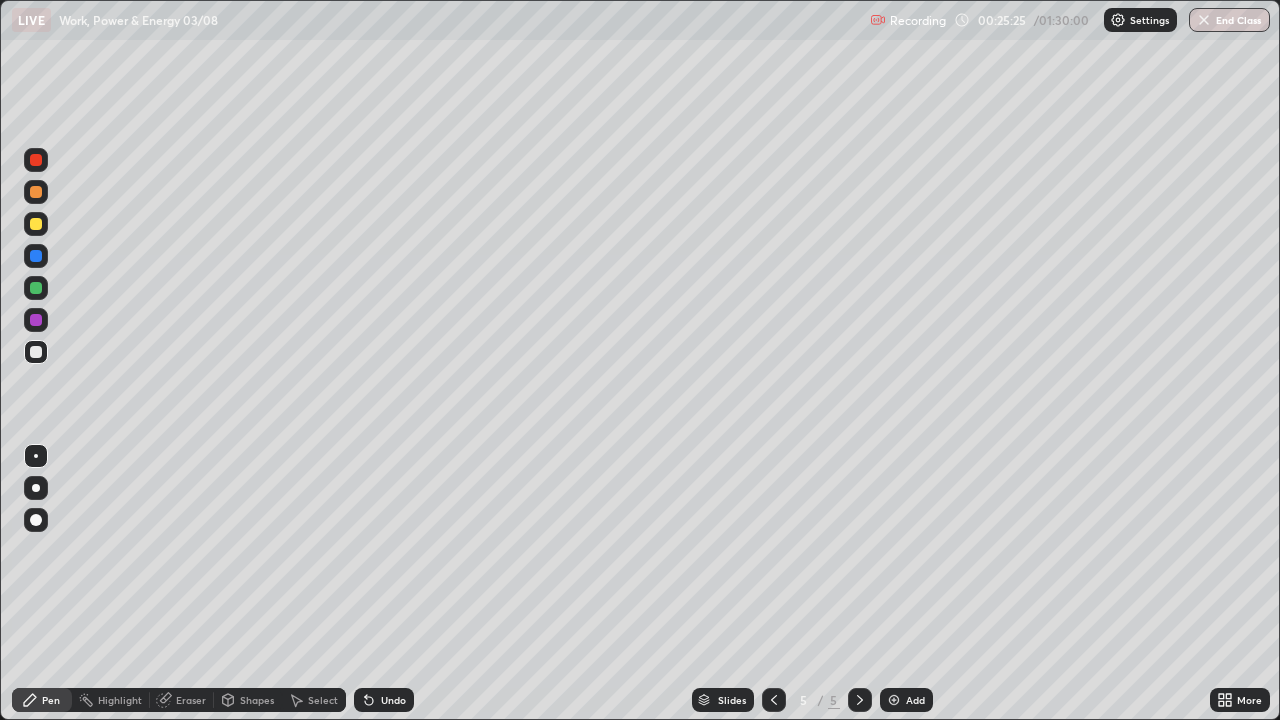 click at bounding box center (36, 288) 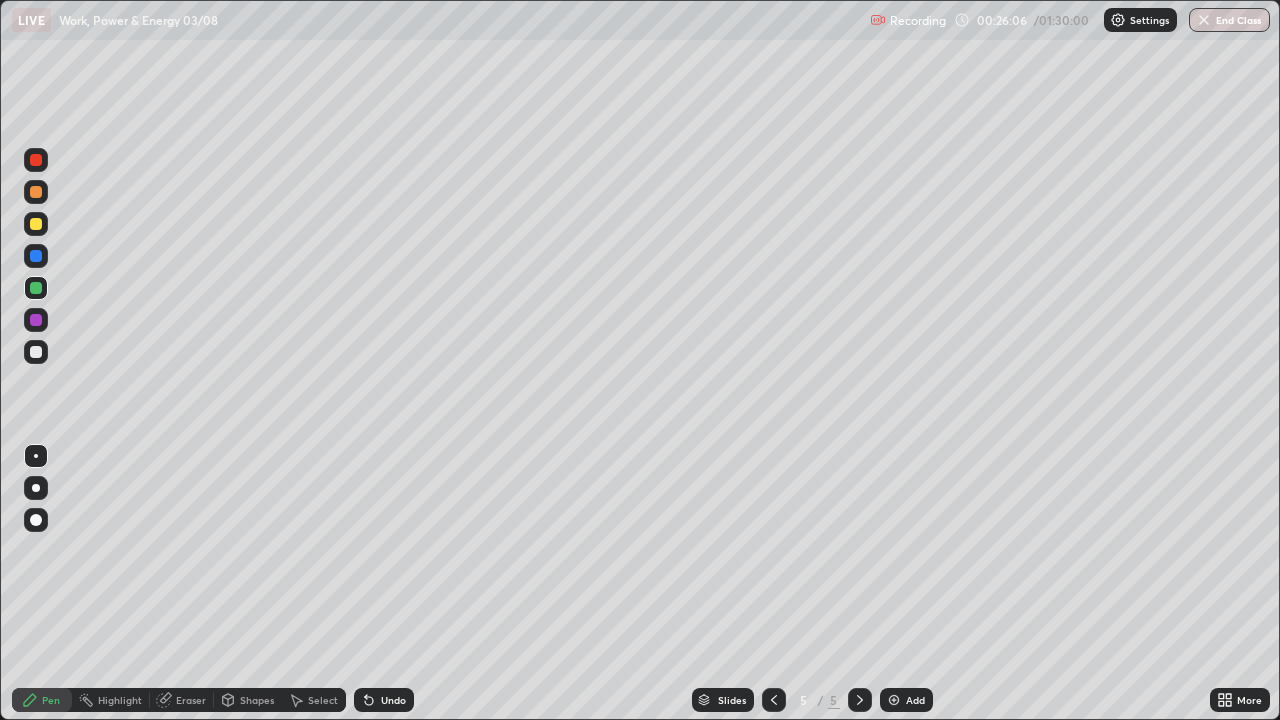 click 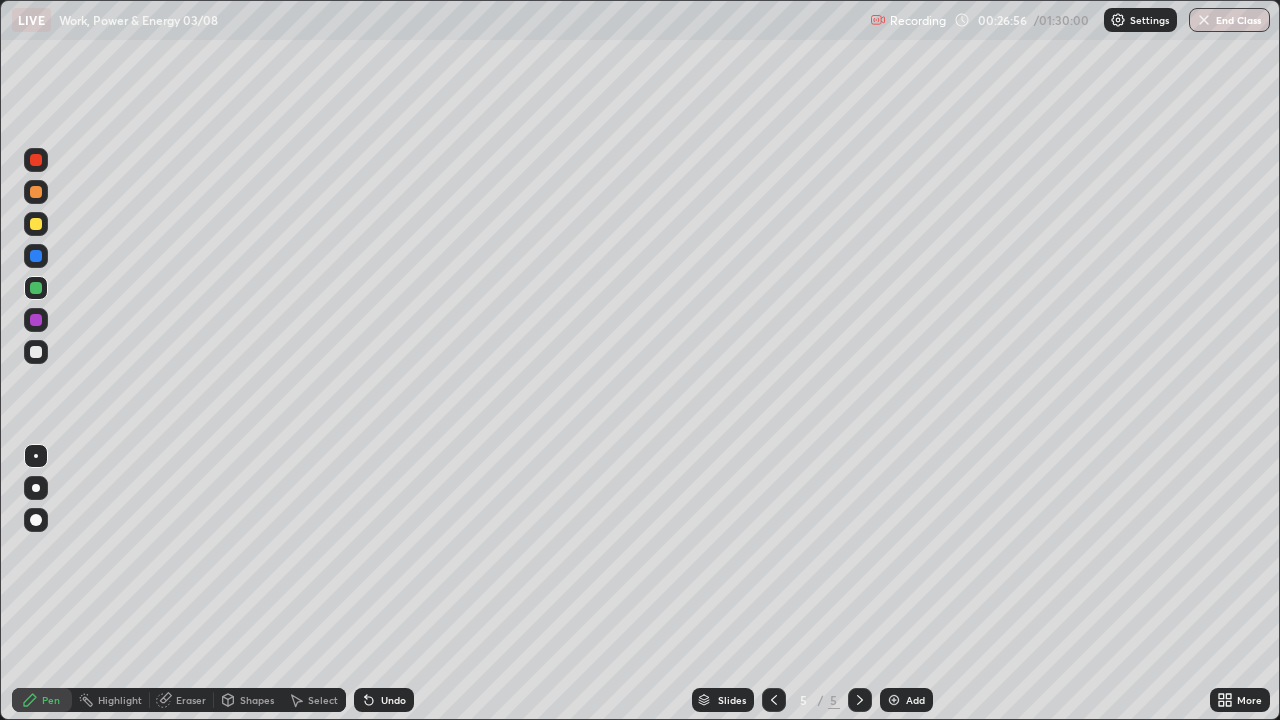 click at bounding box center [36, 352] 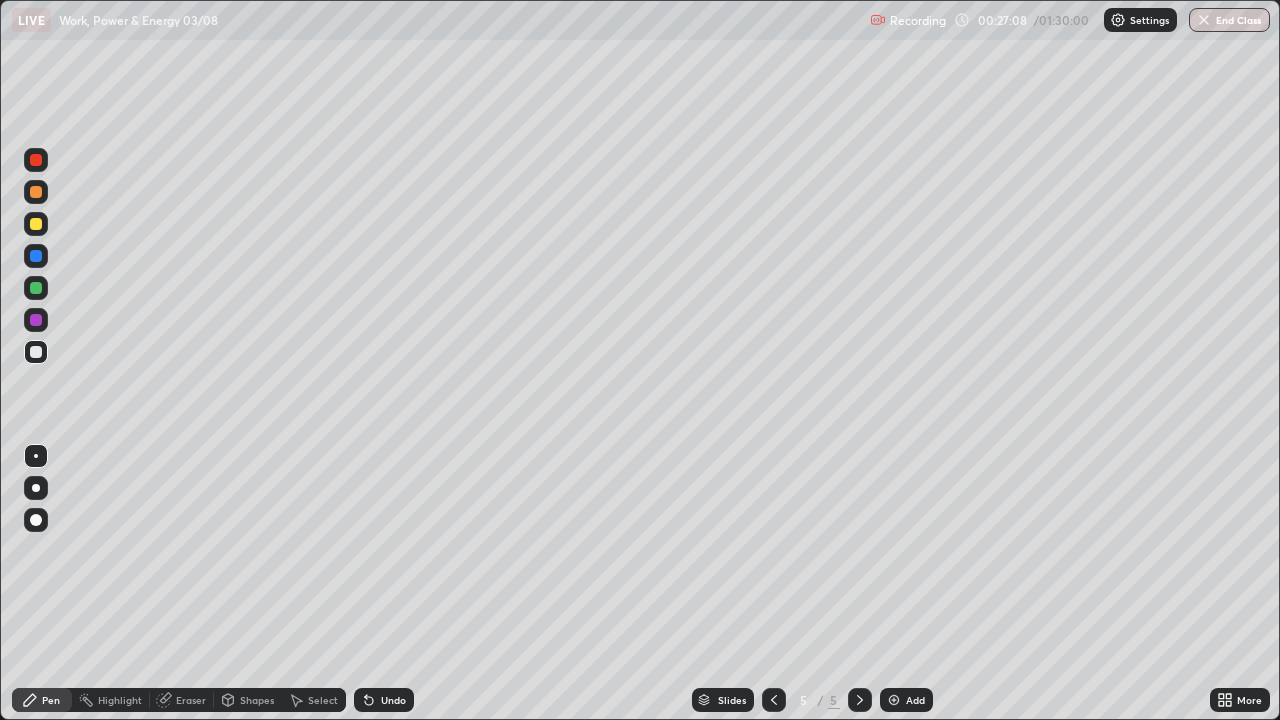 click at bounding box center [36, 224] 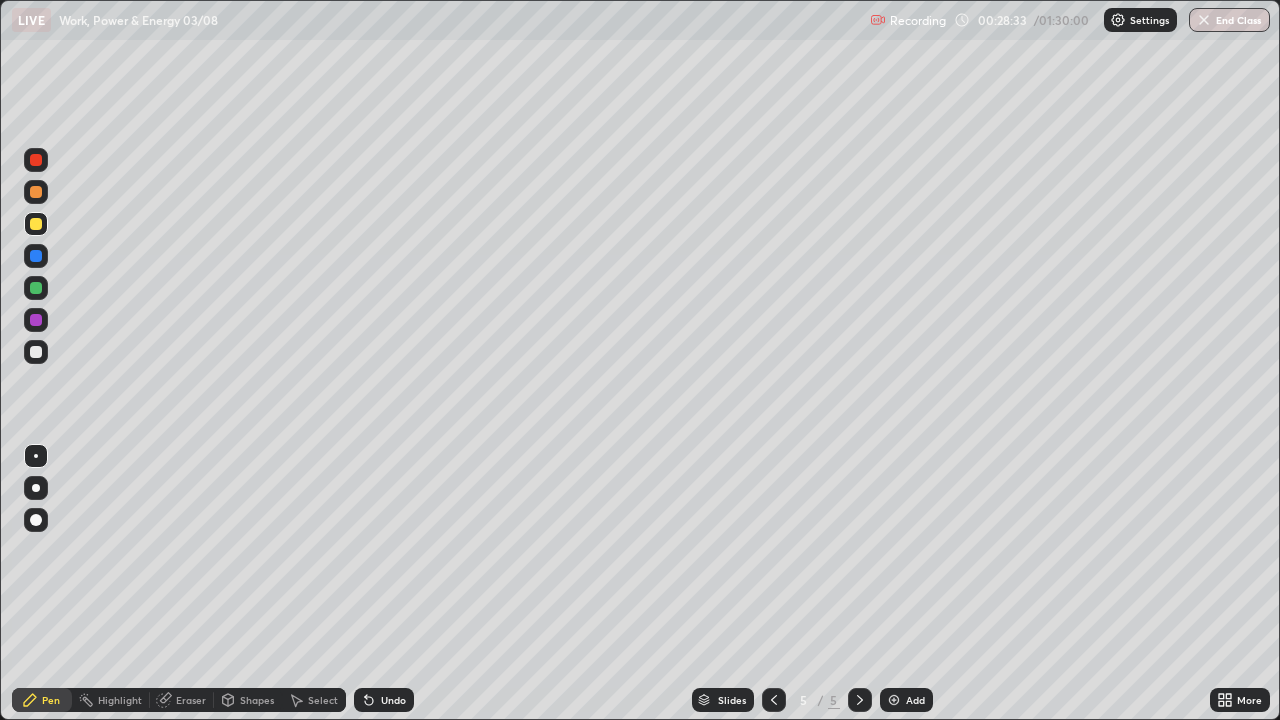 click at bounding box center (36, 352) 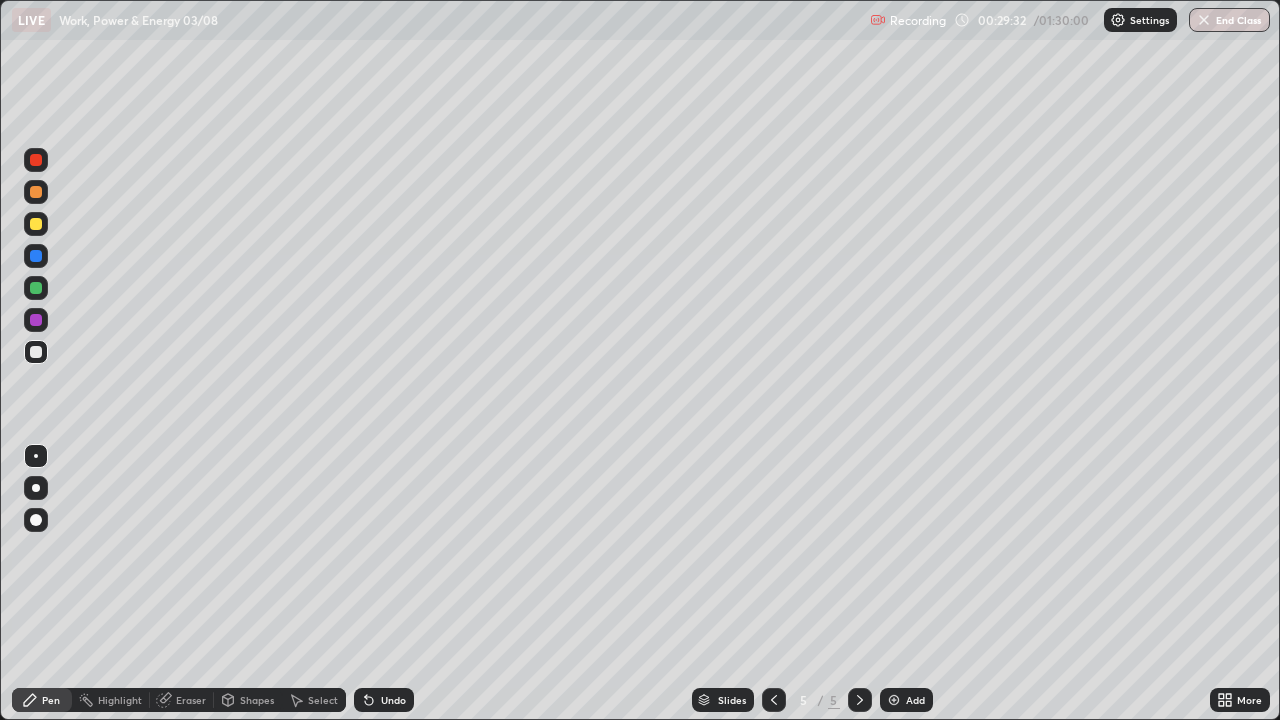 click on "Undo" at bounding box center (384, 700) 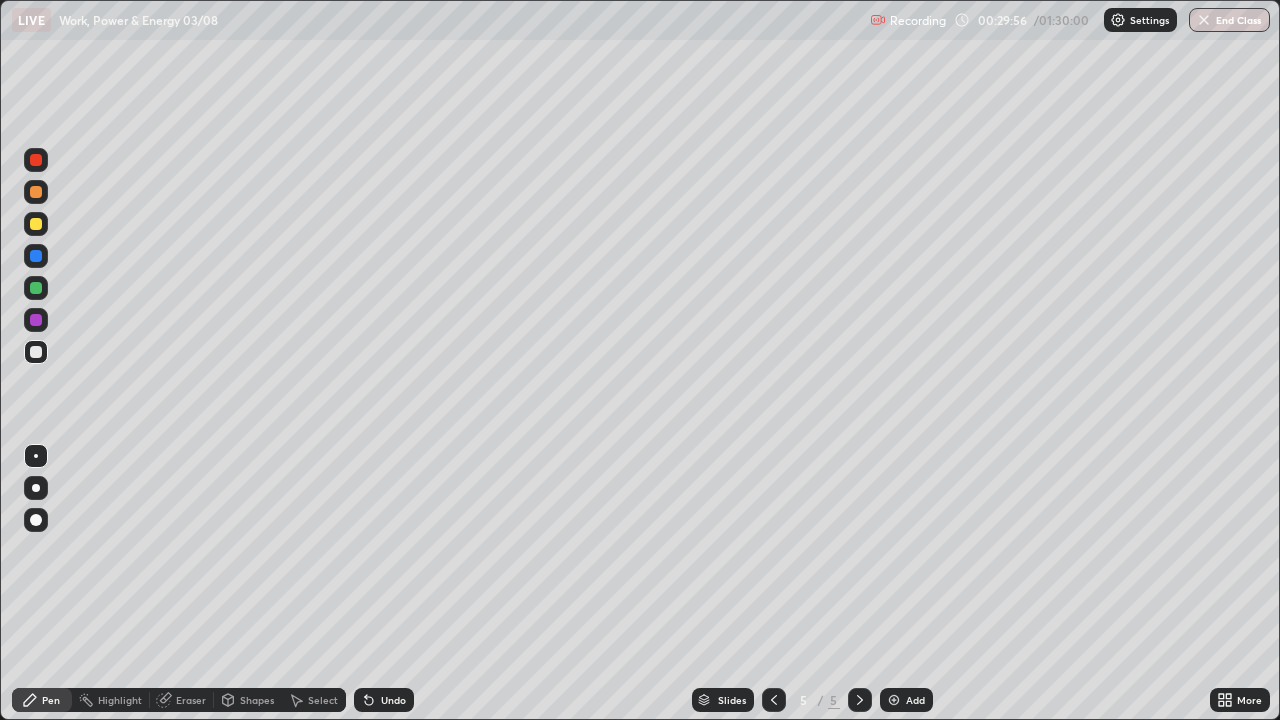 click 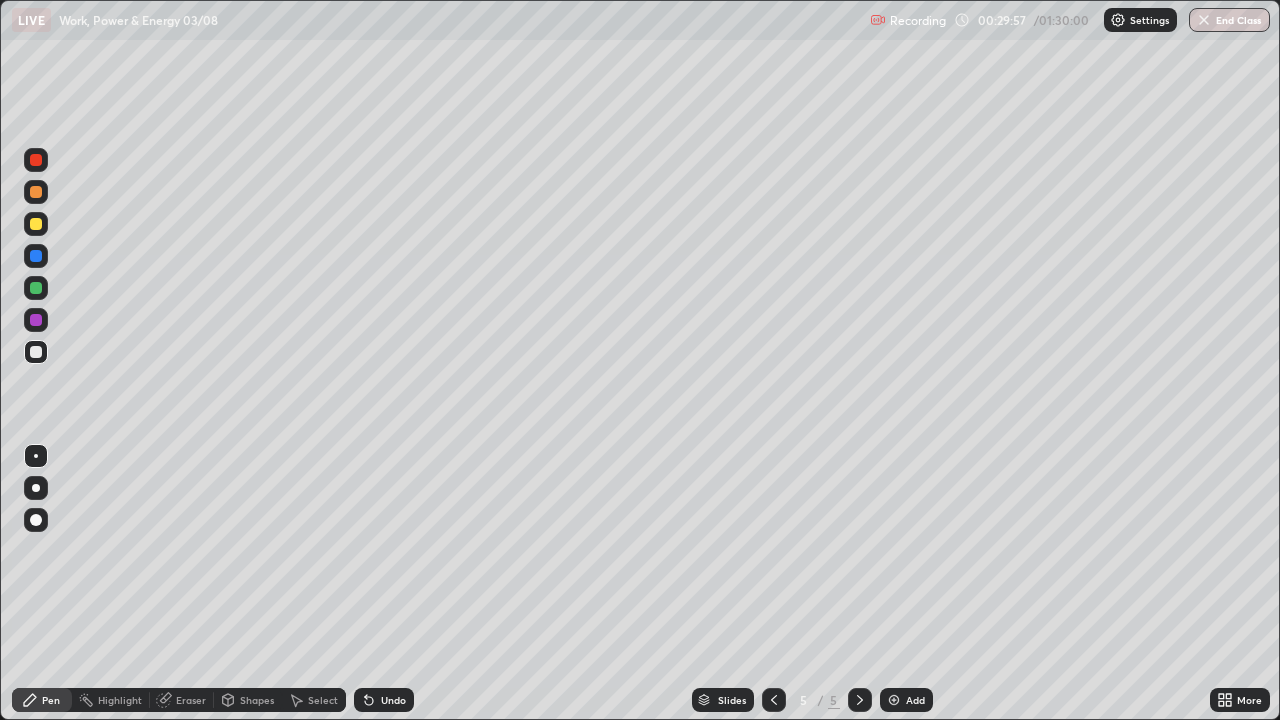 click 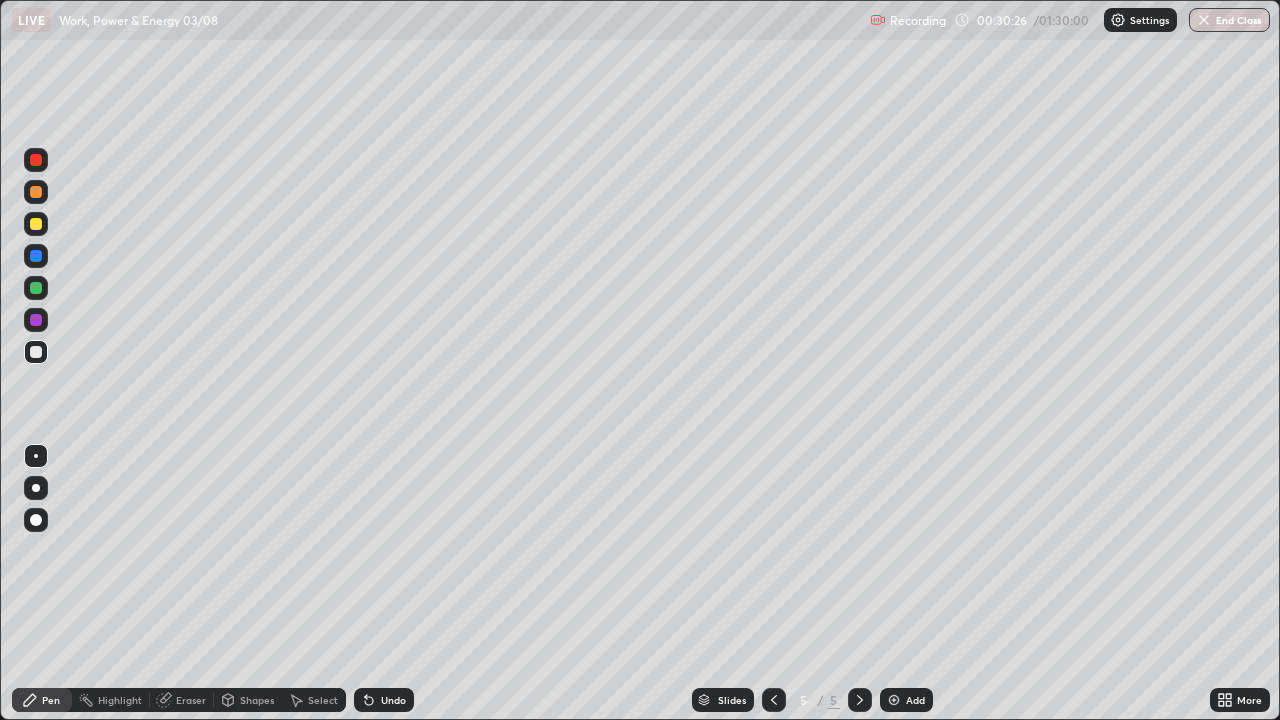 click at bounding box center [36, 224] 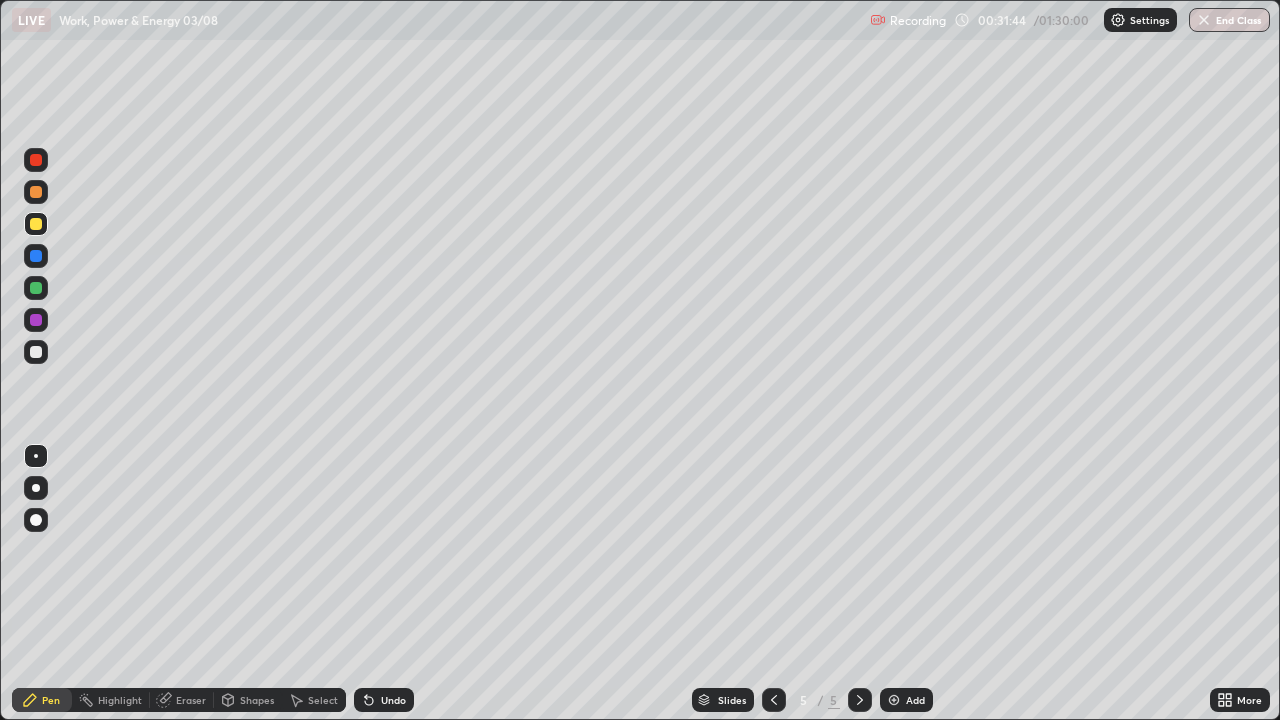 click 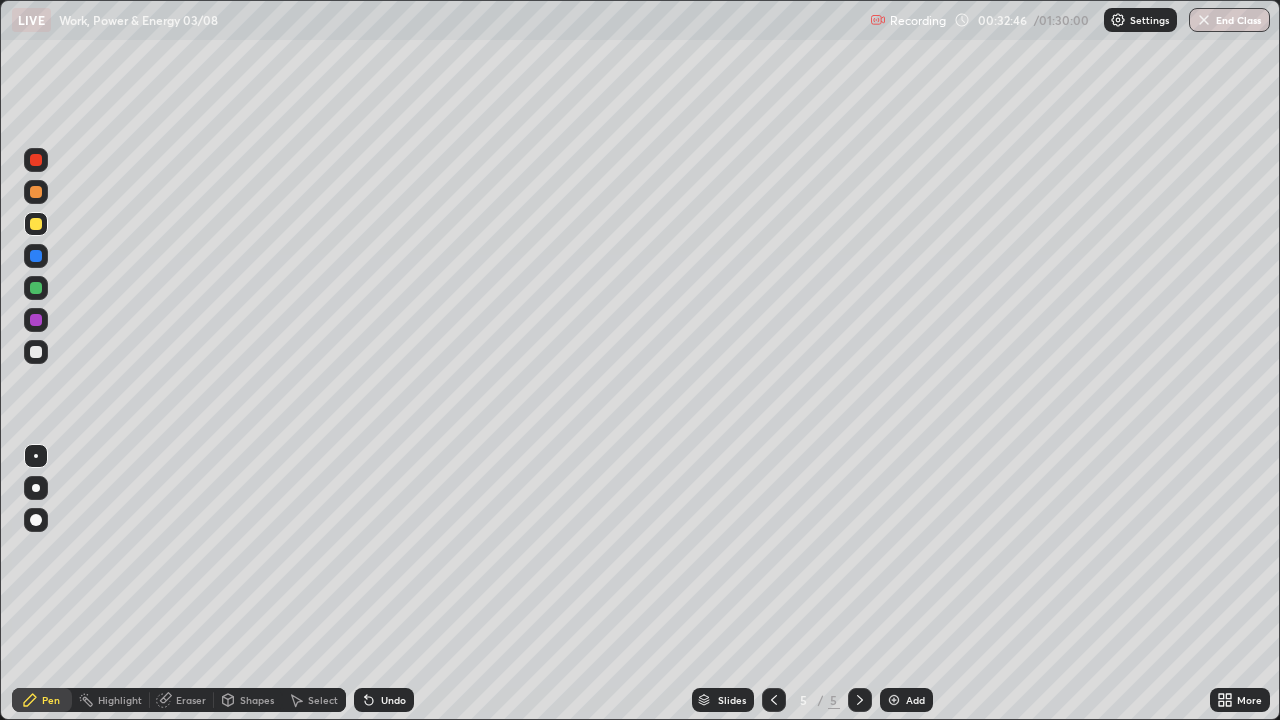 click on "Undo" at bounding box center [393, 700] 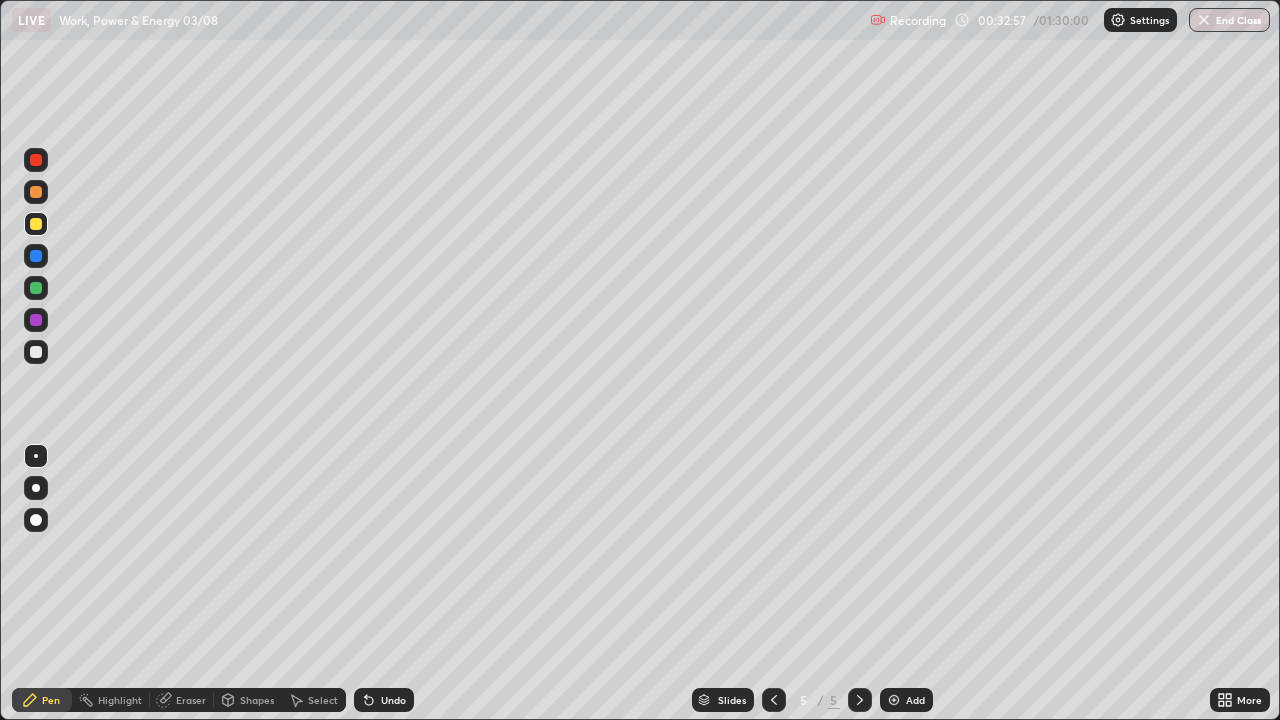 click 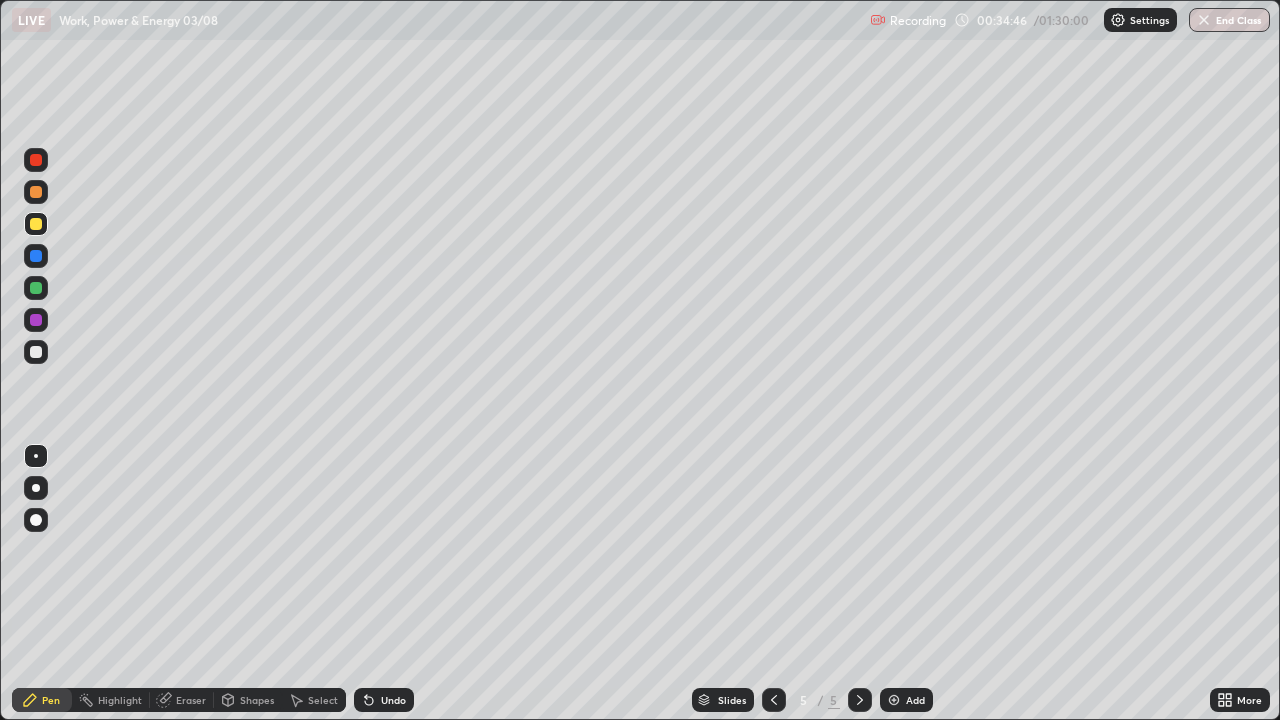click 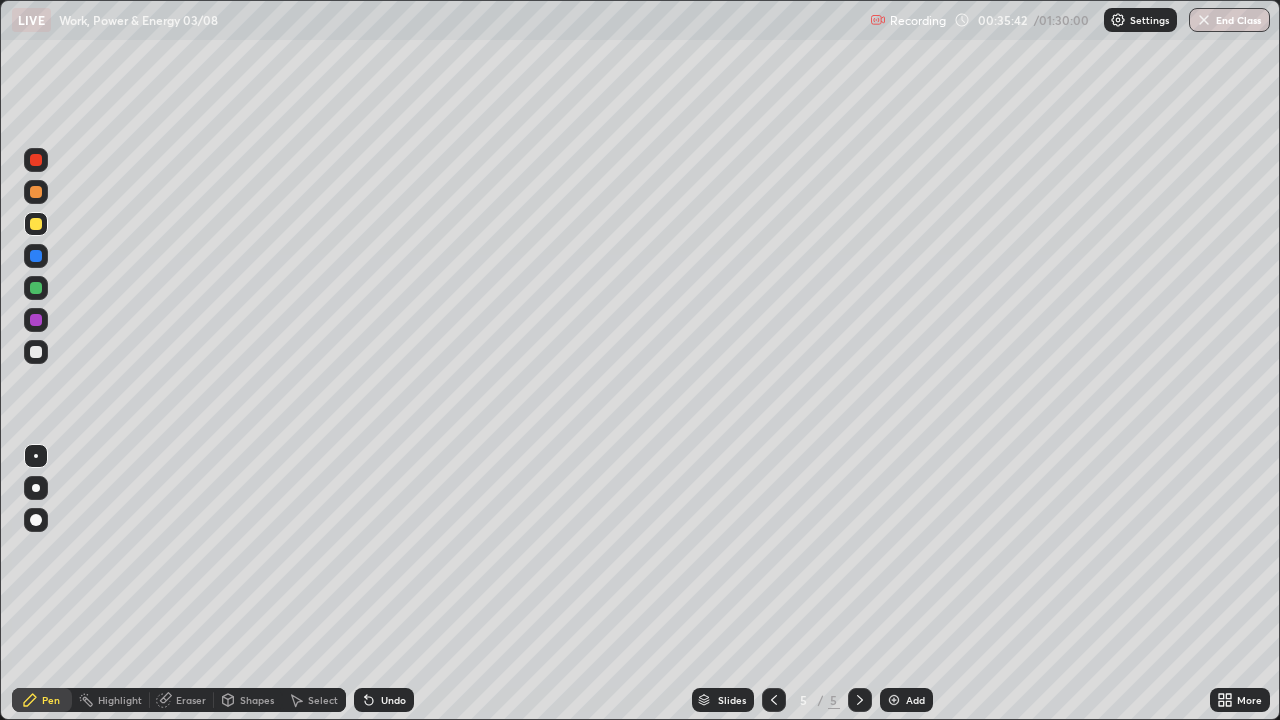 click 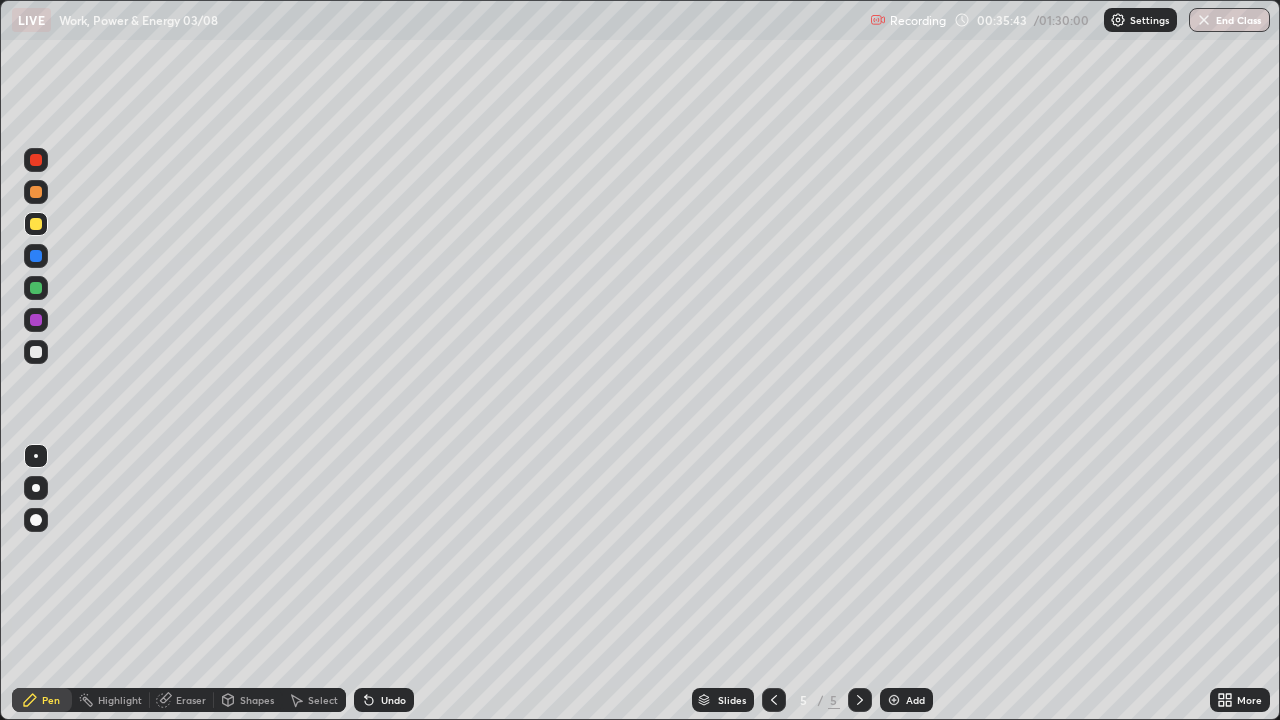 click at bounding box center [894, 700] 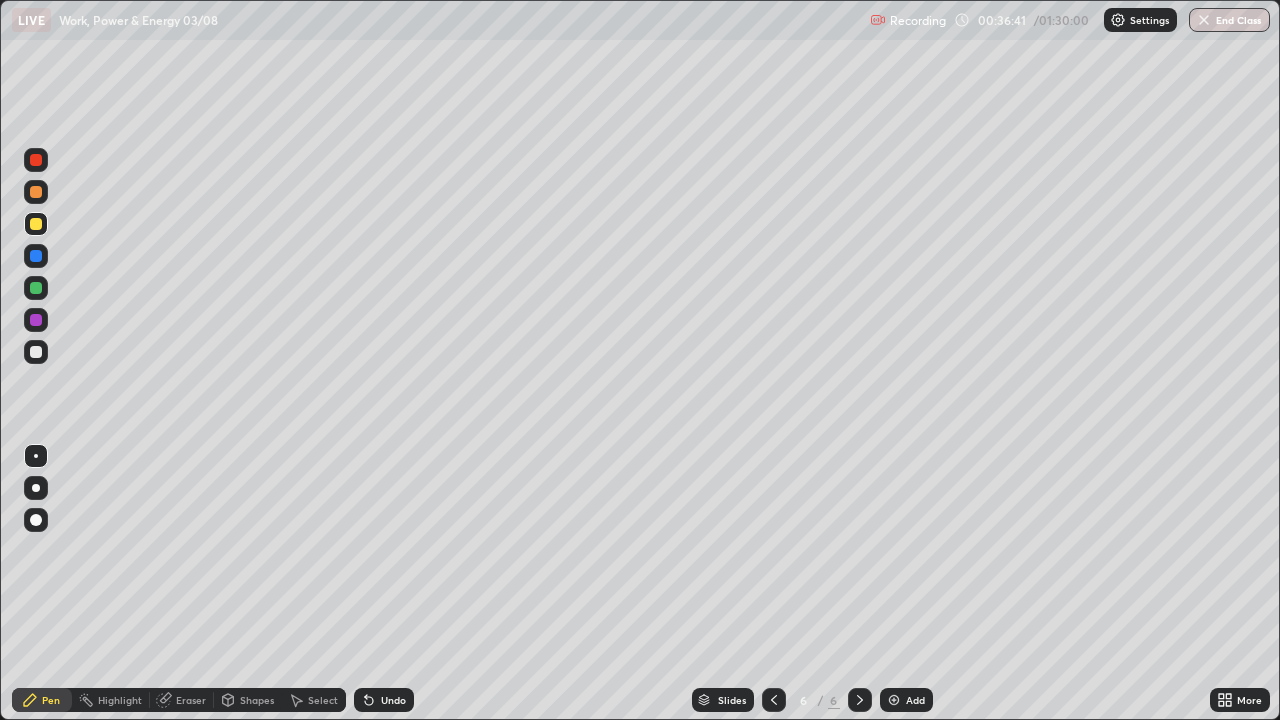 click on "Eraser" at bounding box center (191, 700) 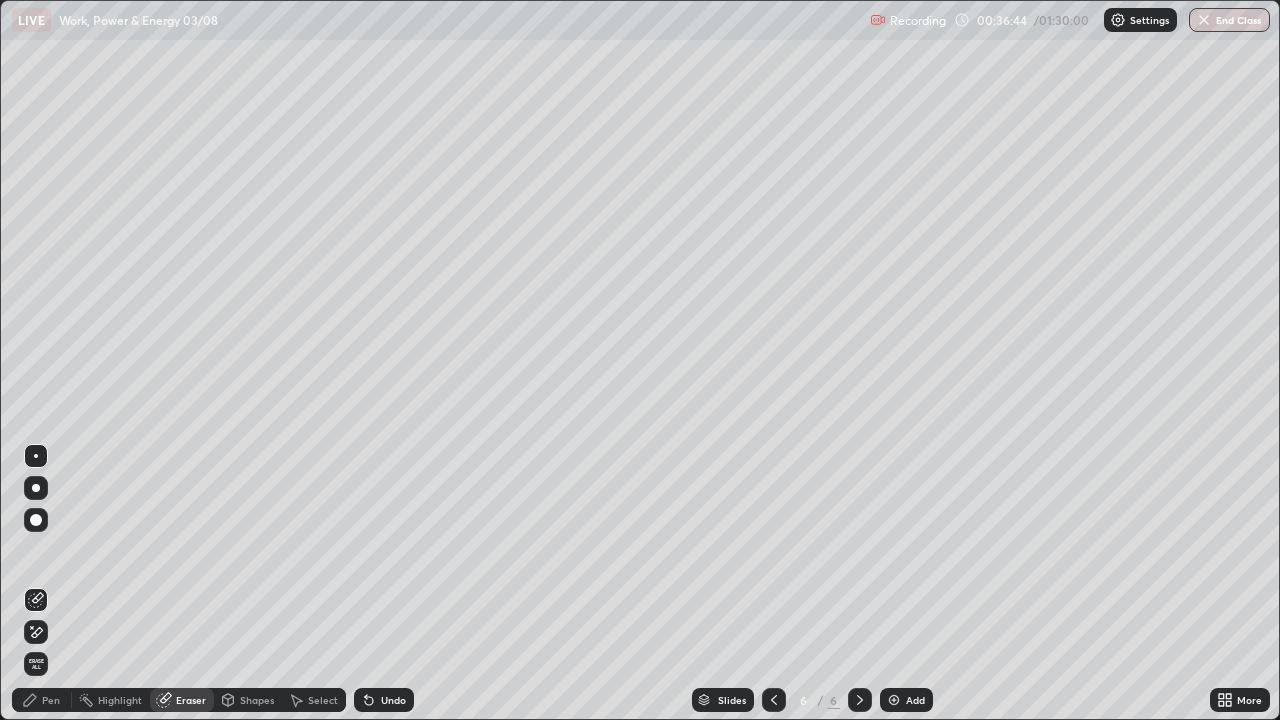 click on "Pen" at bounding box center [42, 700] 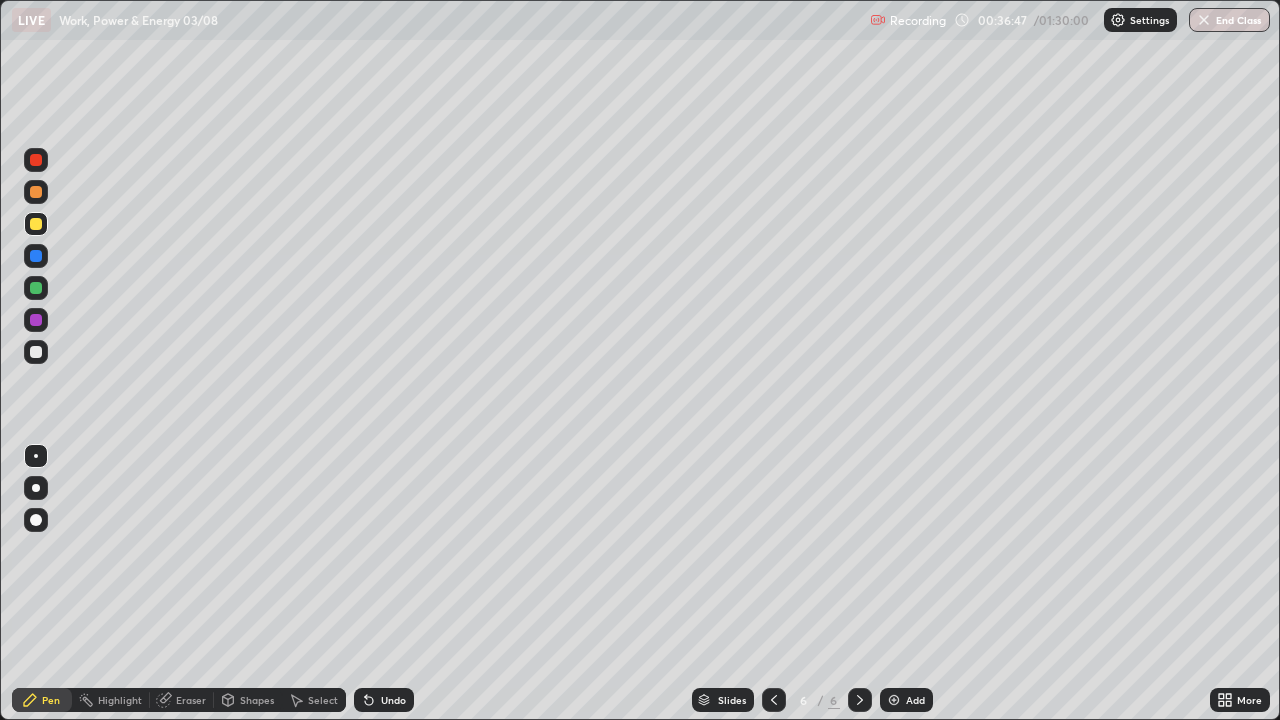 click on "Undo" at bounding box center [393, 700] 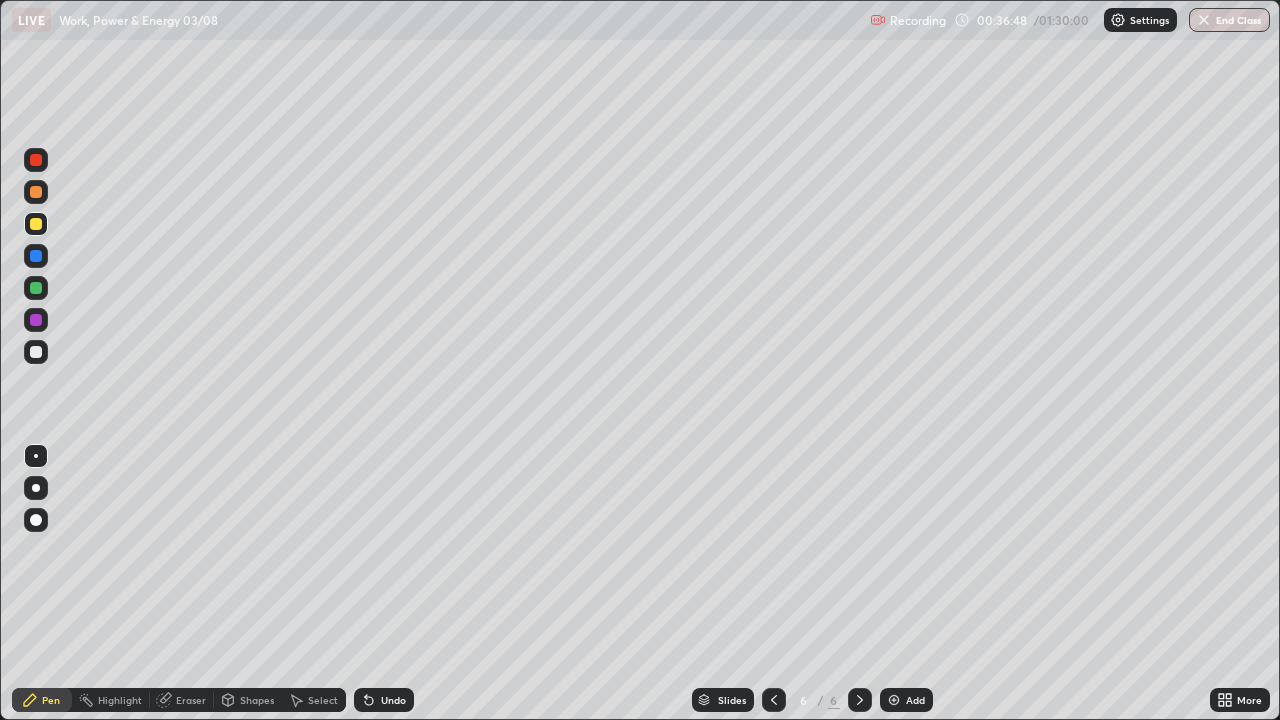 click 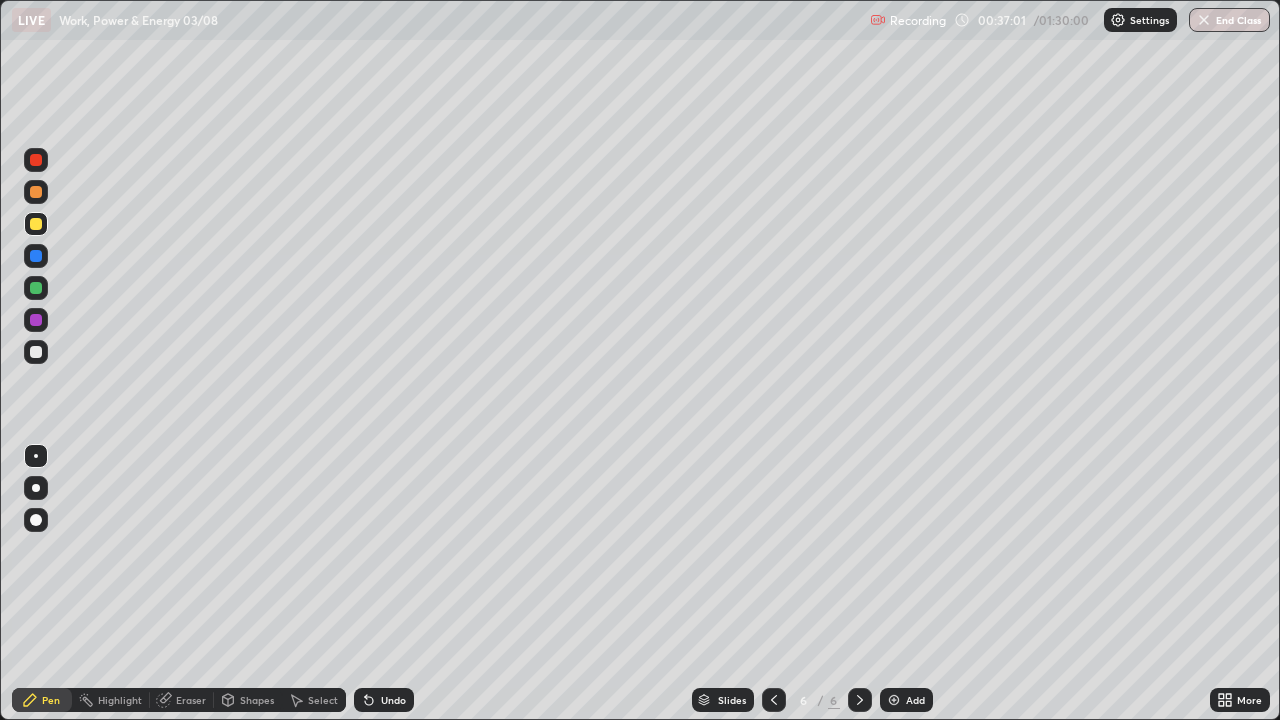 click on "Eraser" at bounding box center [191, 700] 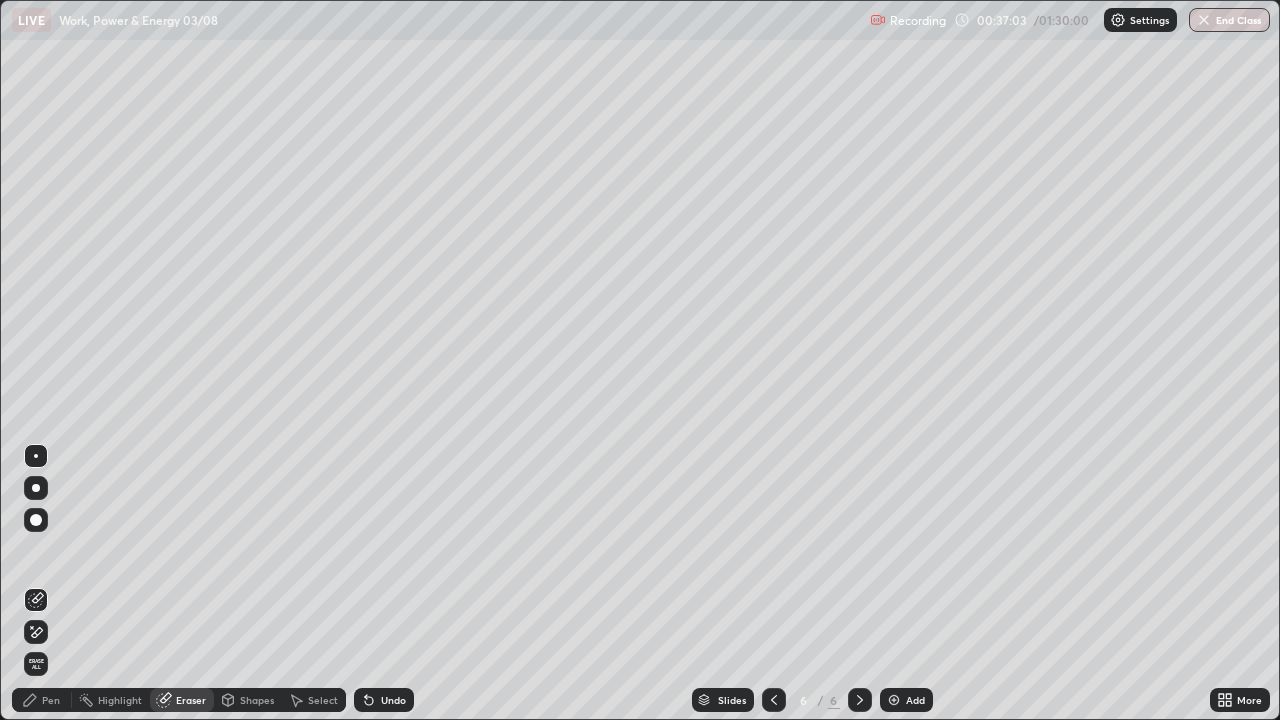 click 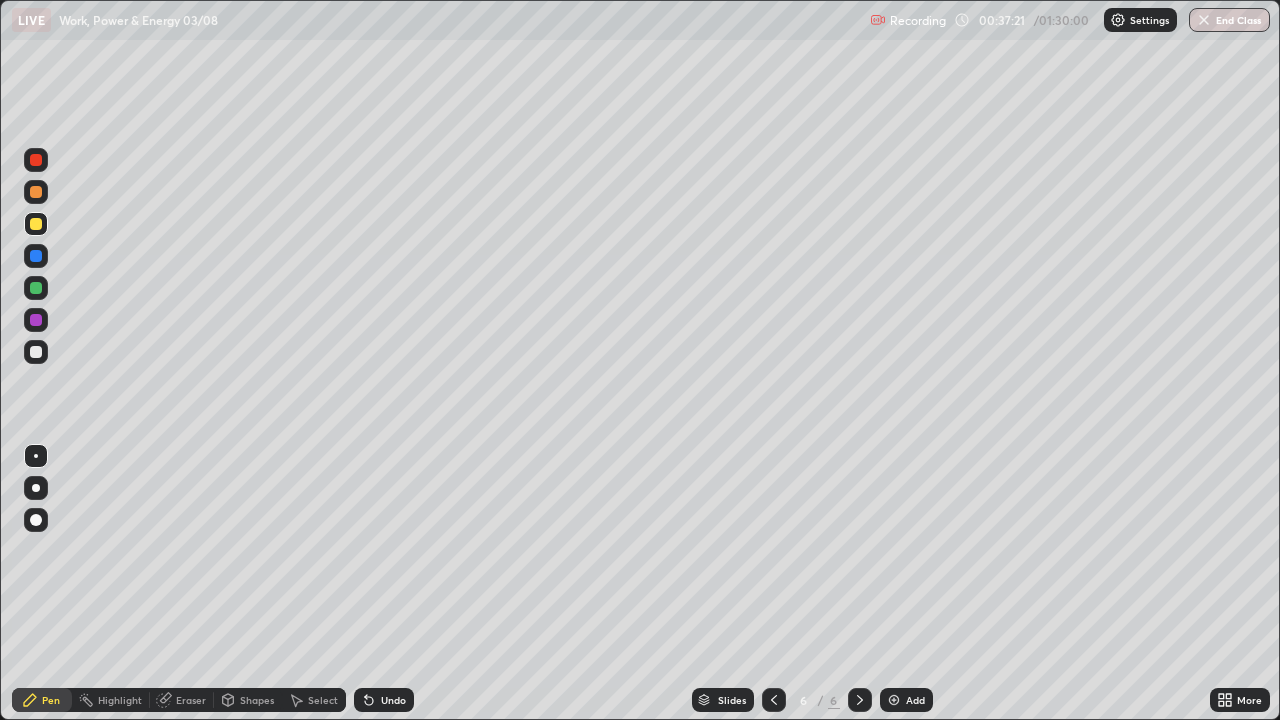 click at bounding box center (36, 352) 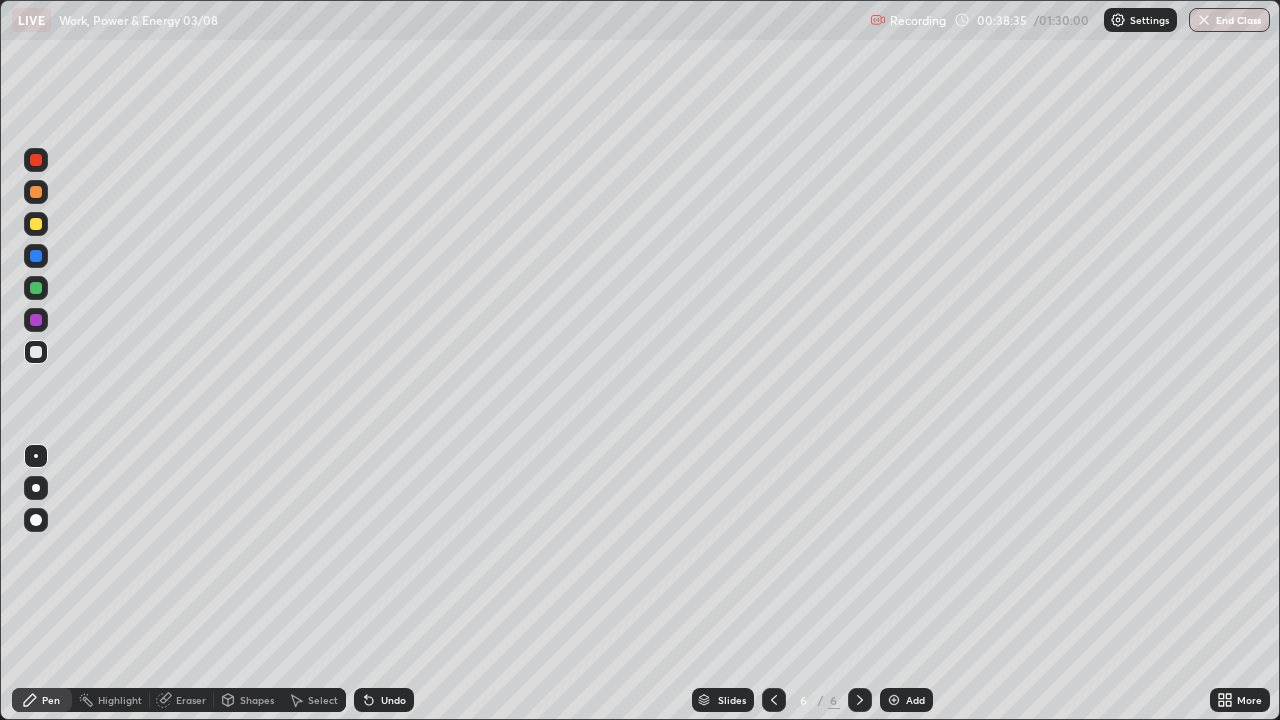 click on "Undo" at bounding box center (393, 700) 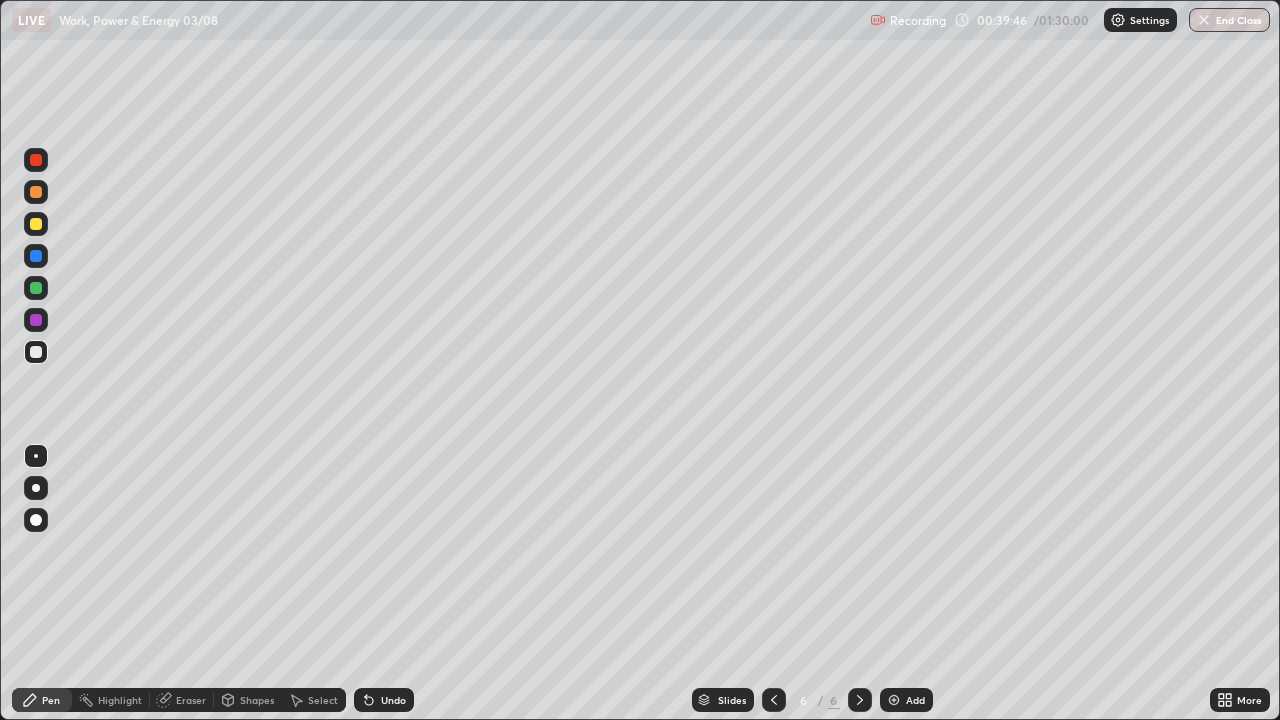 click on "Eraser" at bounding box center (182, 700) 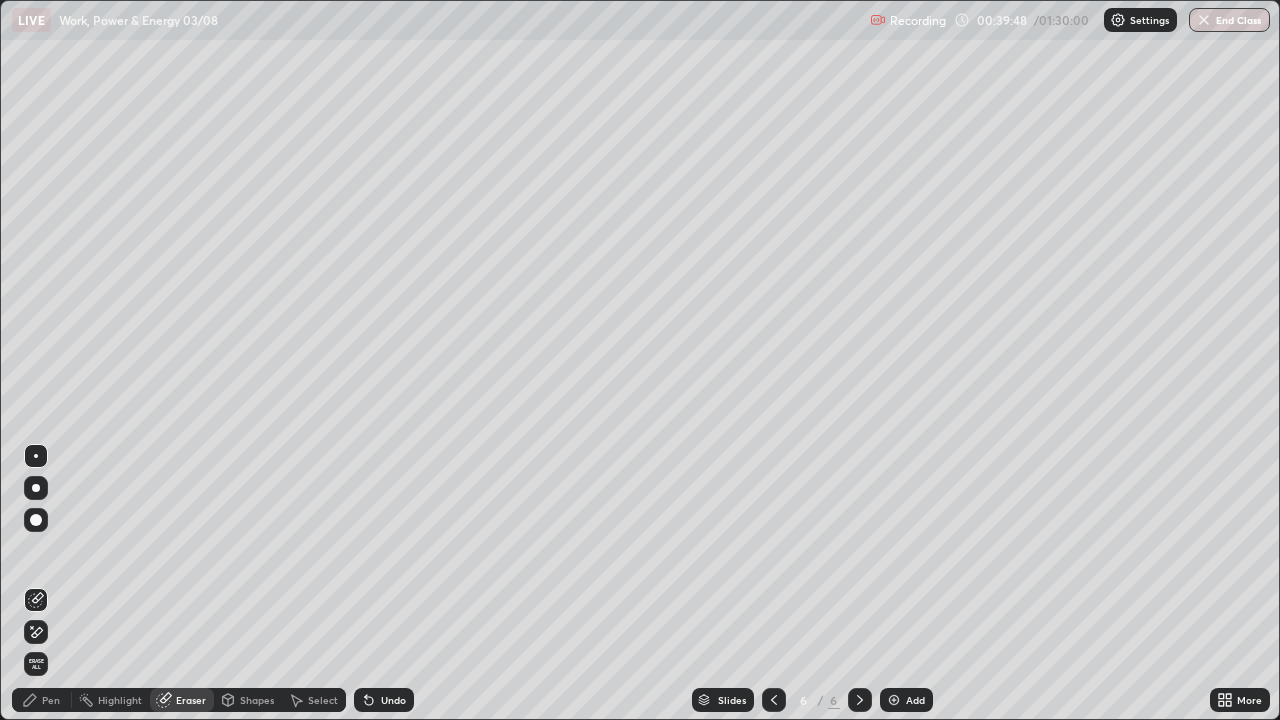 click on "Select" at bounding box center [314, 700] 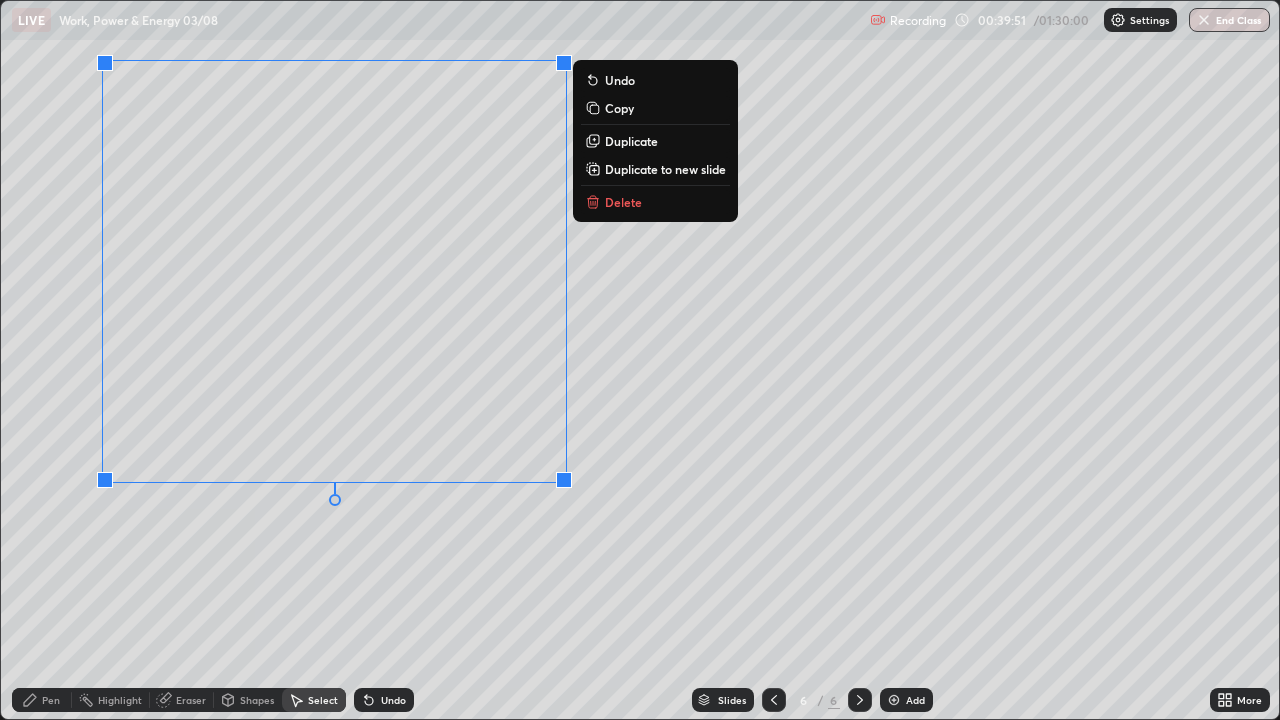 click on "Erase all" at bounding box center [36, 360] 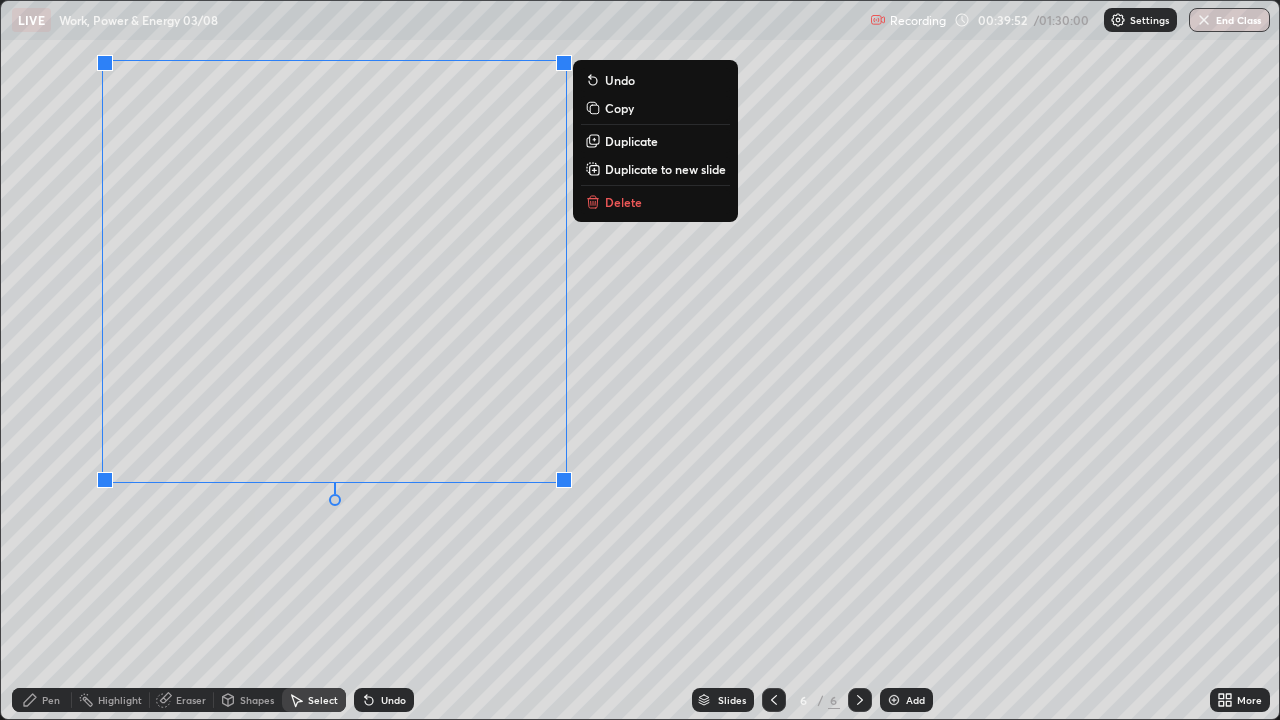 click on "0 ° Undo Copy Duplicate Duplicate to new slide Delete" at bounding box center (640, 360) 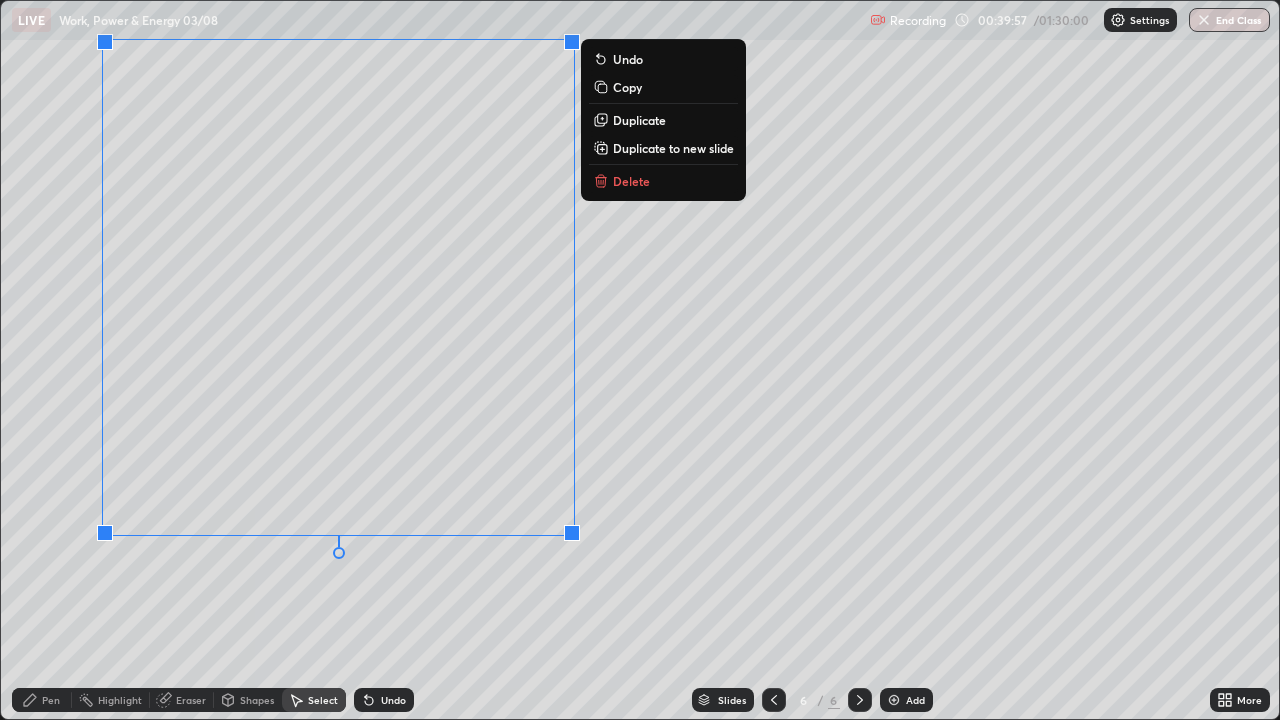 click on "Duplicate to new slide" at bounding box center [673, 148] 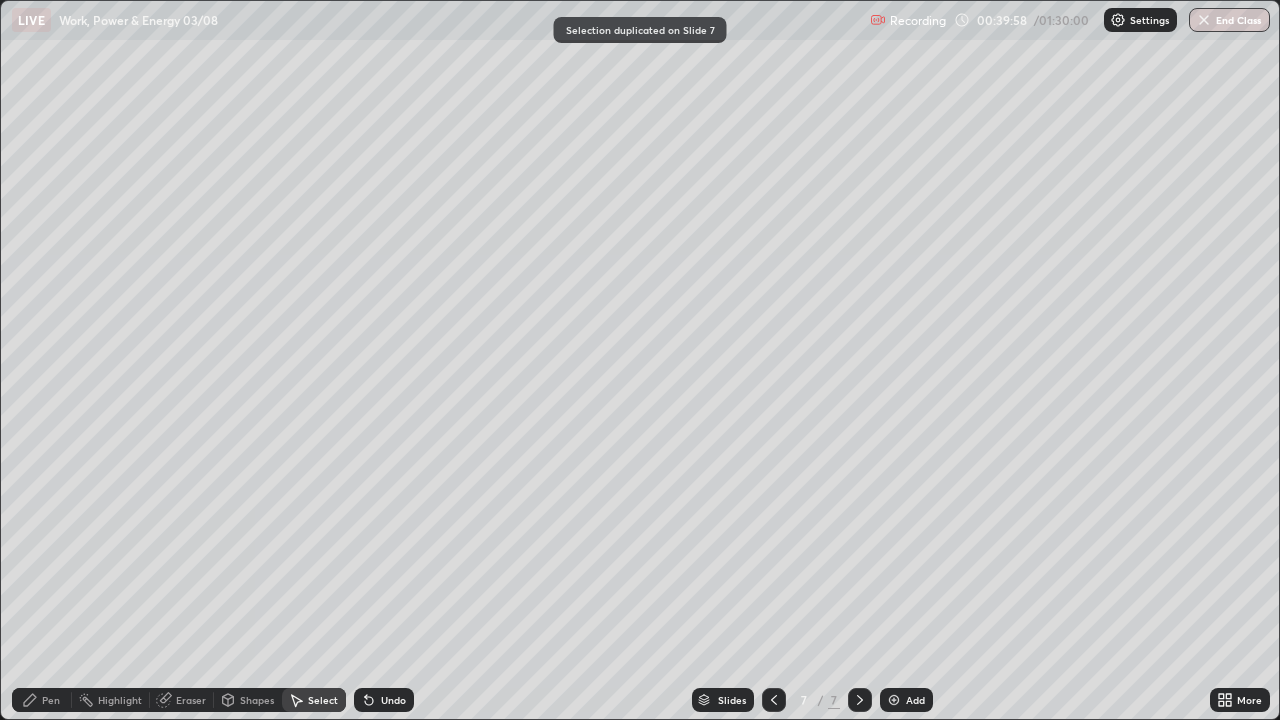 click 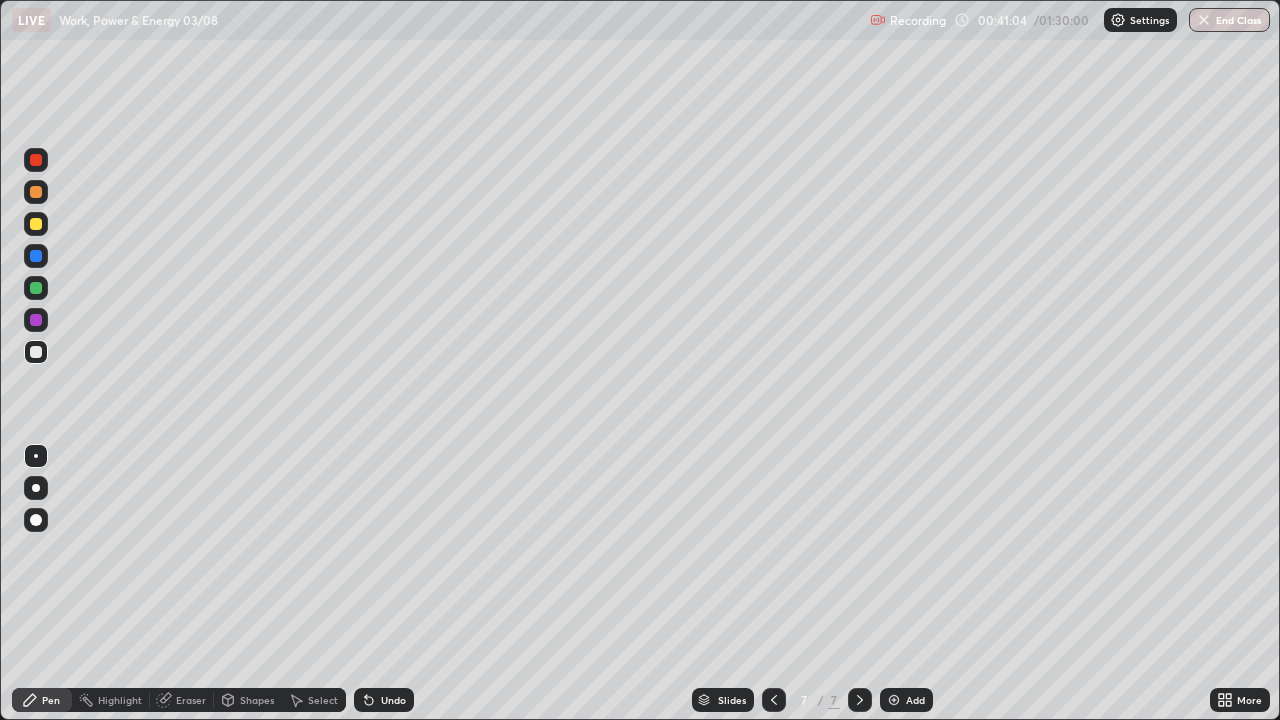 click at bounding box center (36, 224) 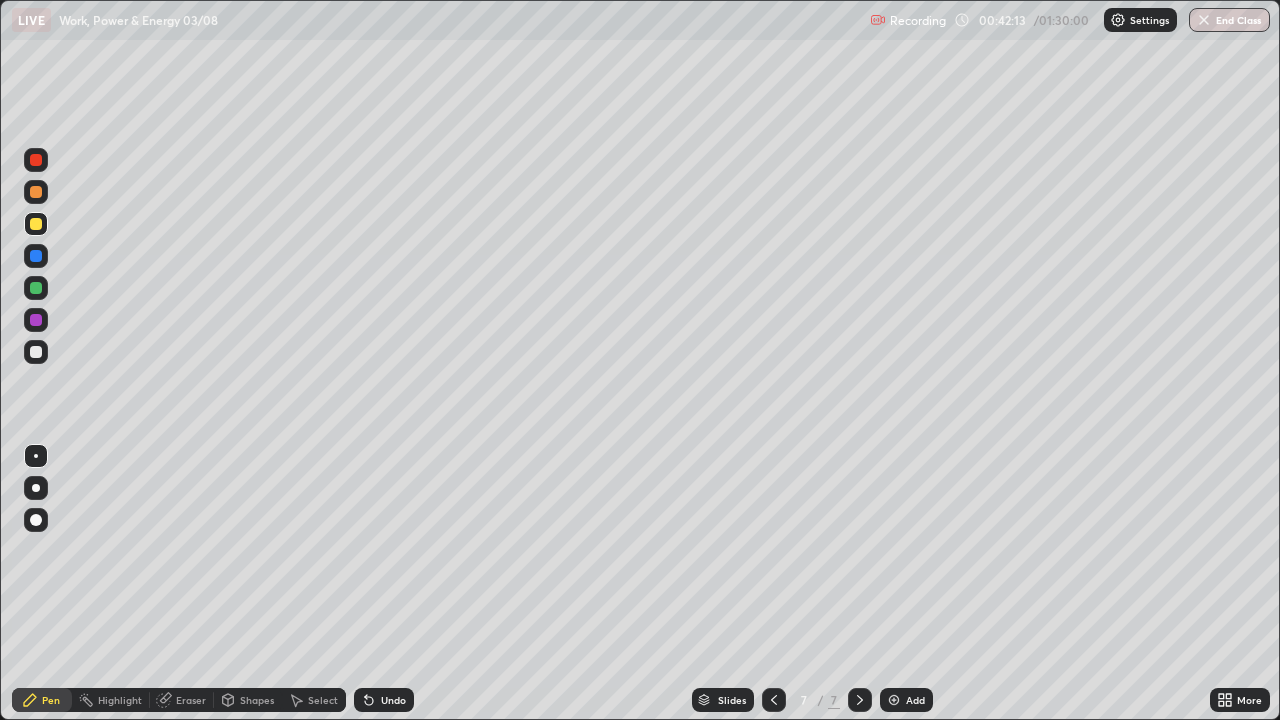 click at bounding box center [36, 352] 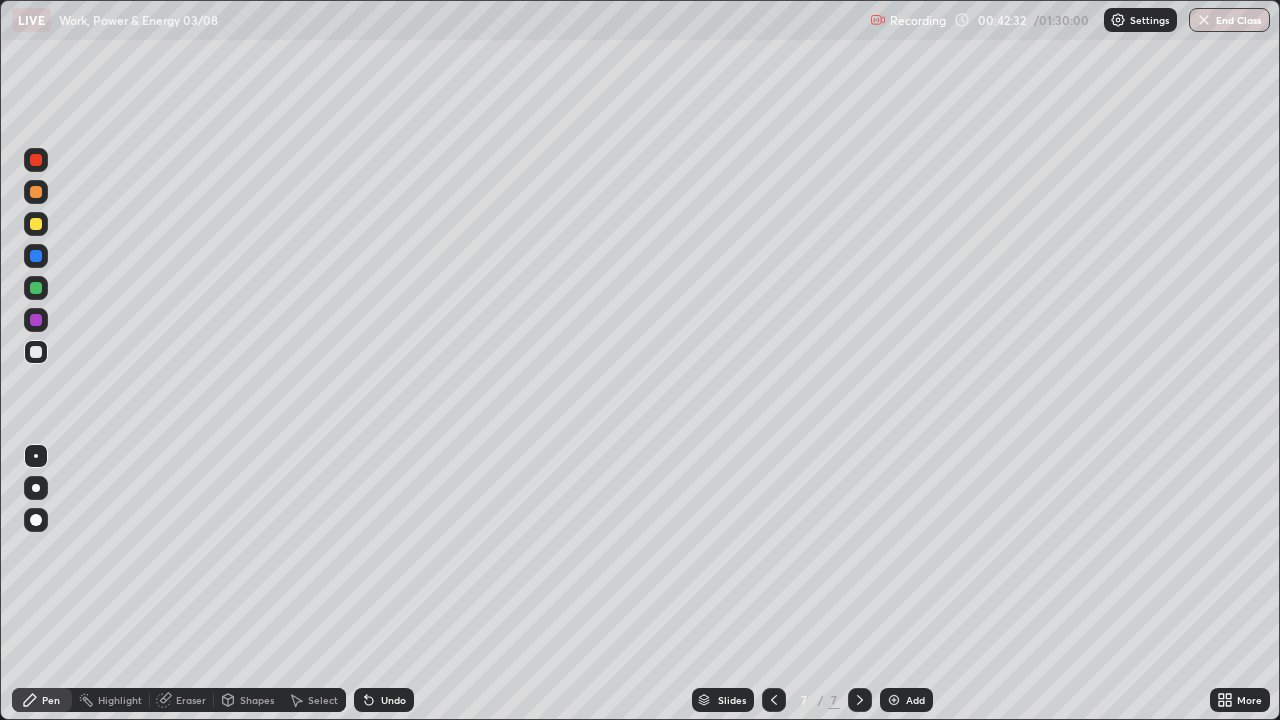 click at bounding box center [36, 224] 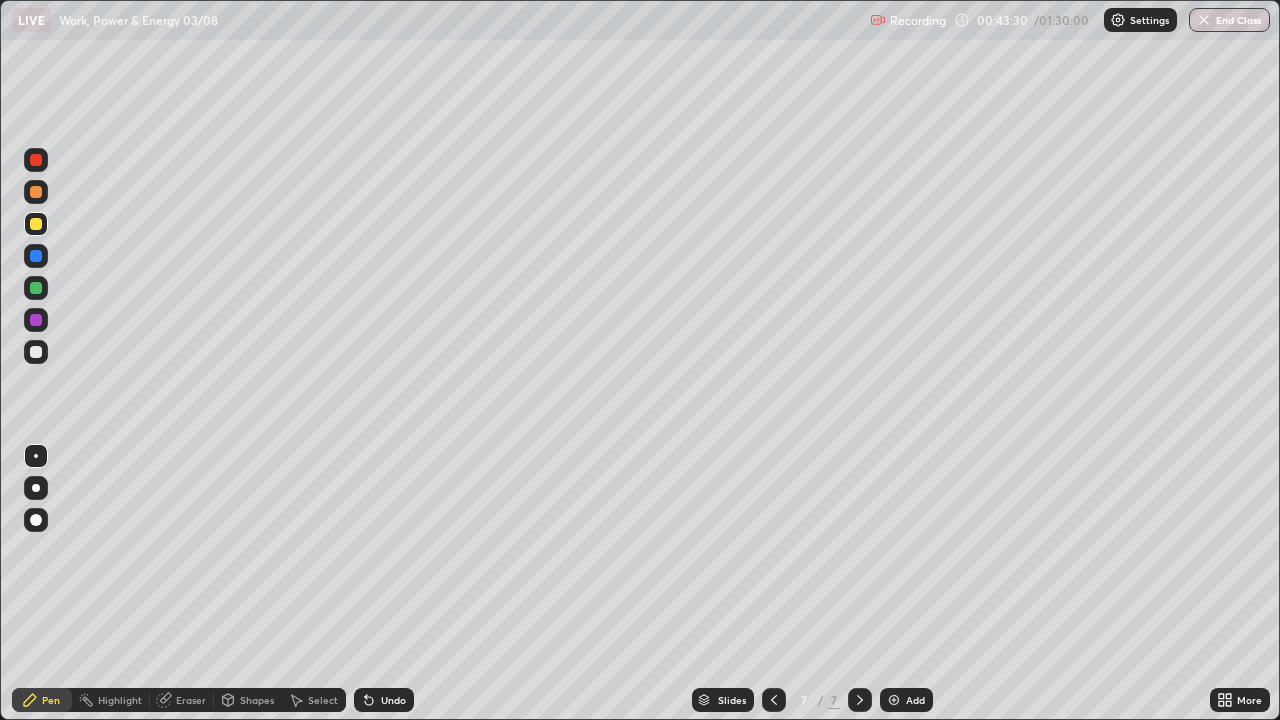click 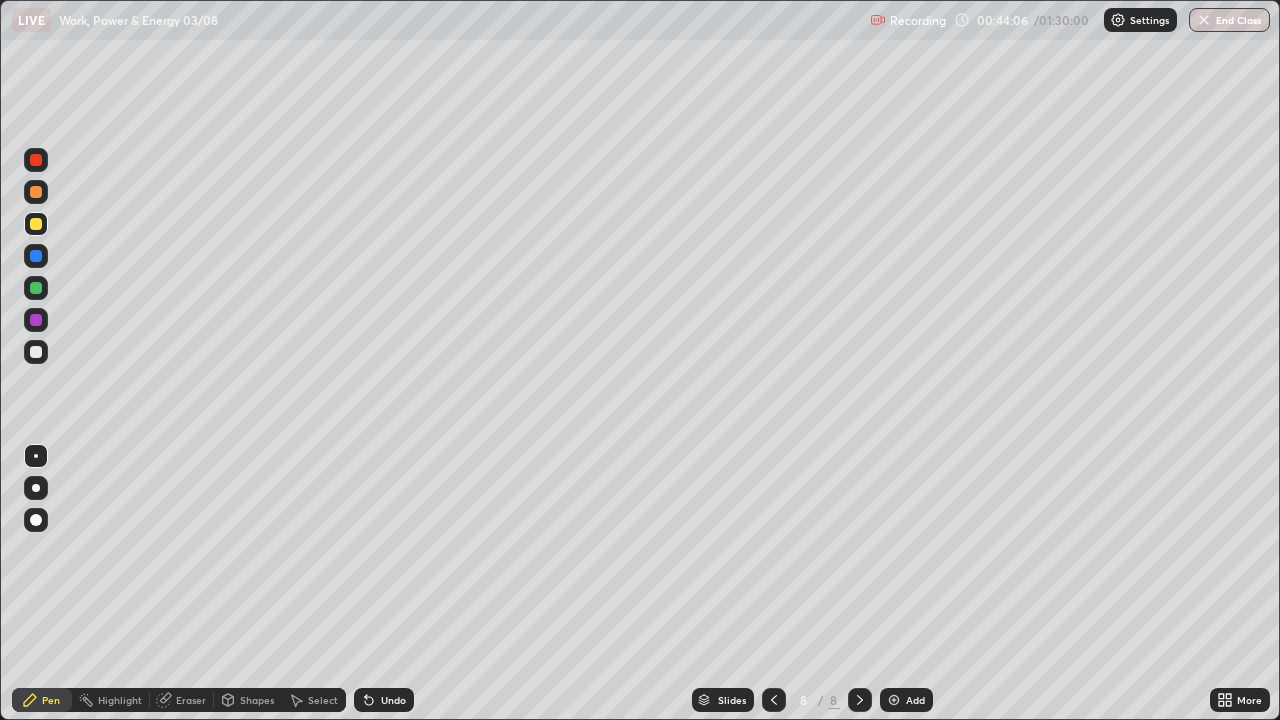 click at bounding box center (36, 352) 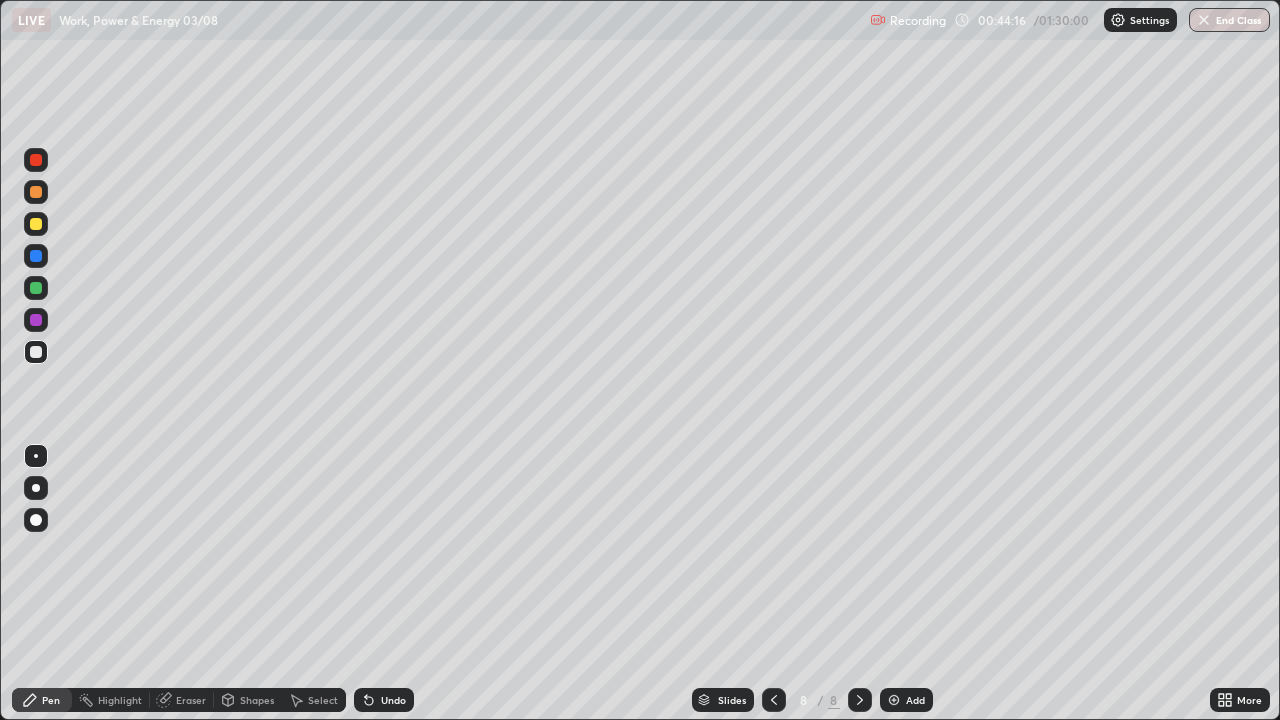 click at bounding box center (36, 224) 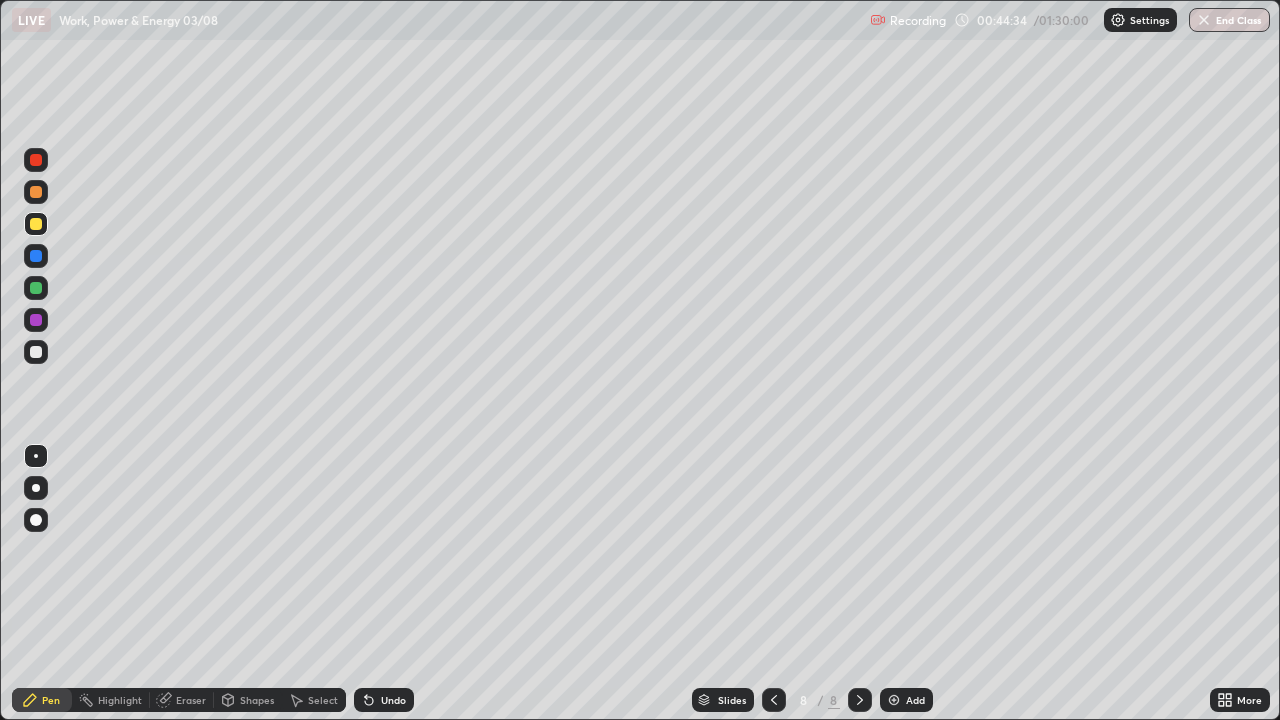 click at bounding box center (36, 352) 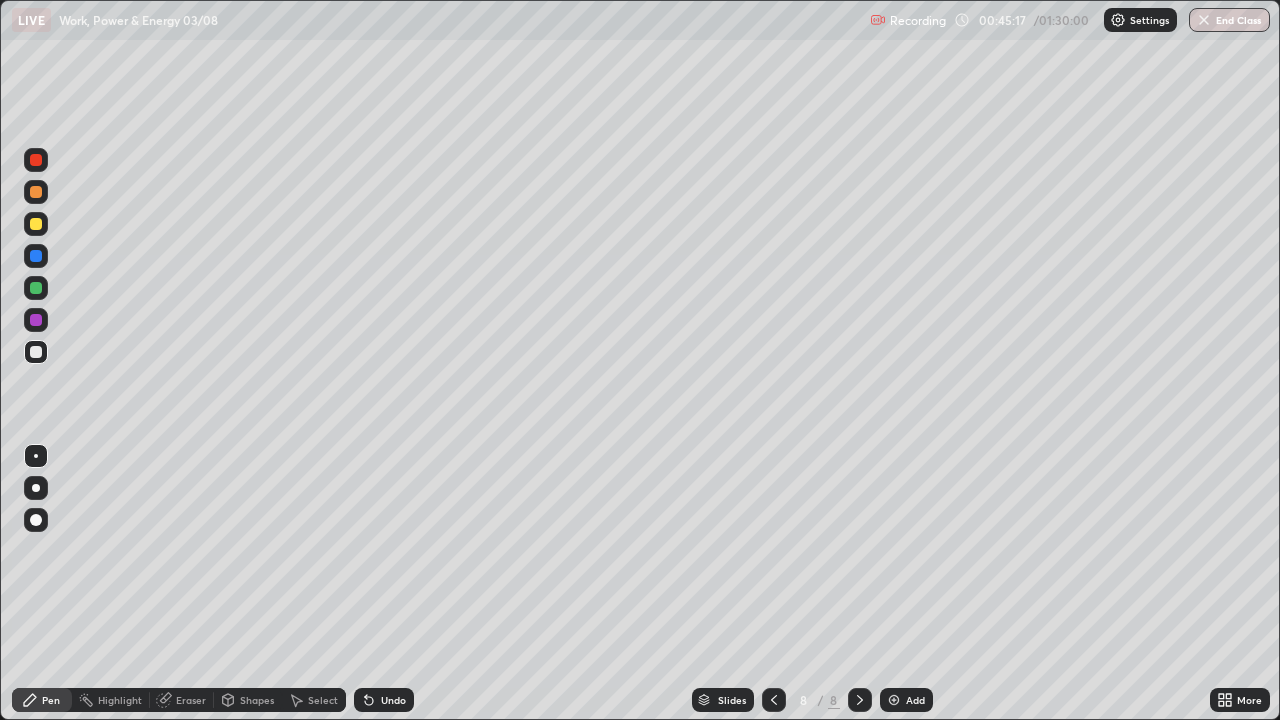 click 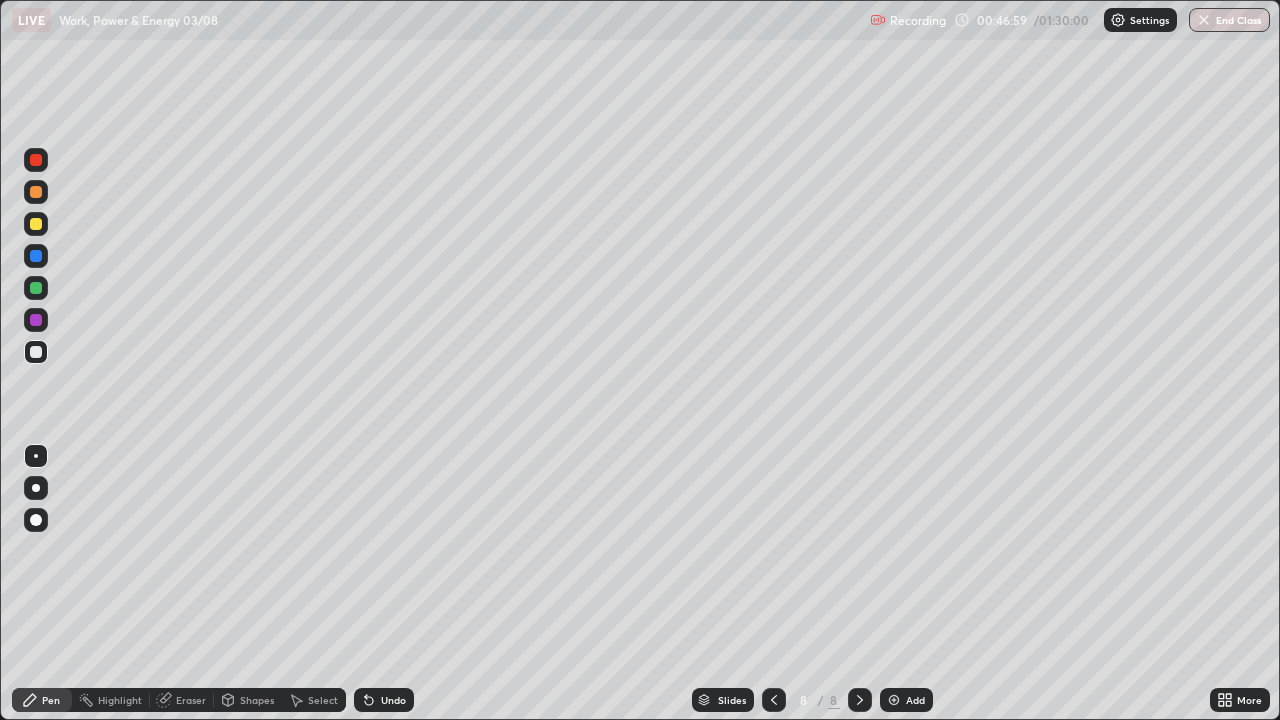 click on "Undo" at bounding box center (393, 700) 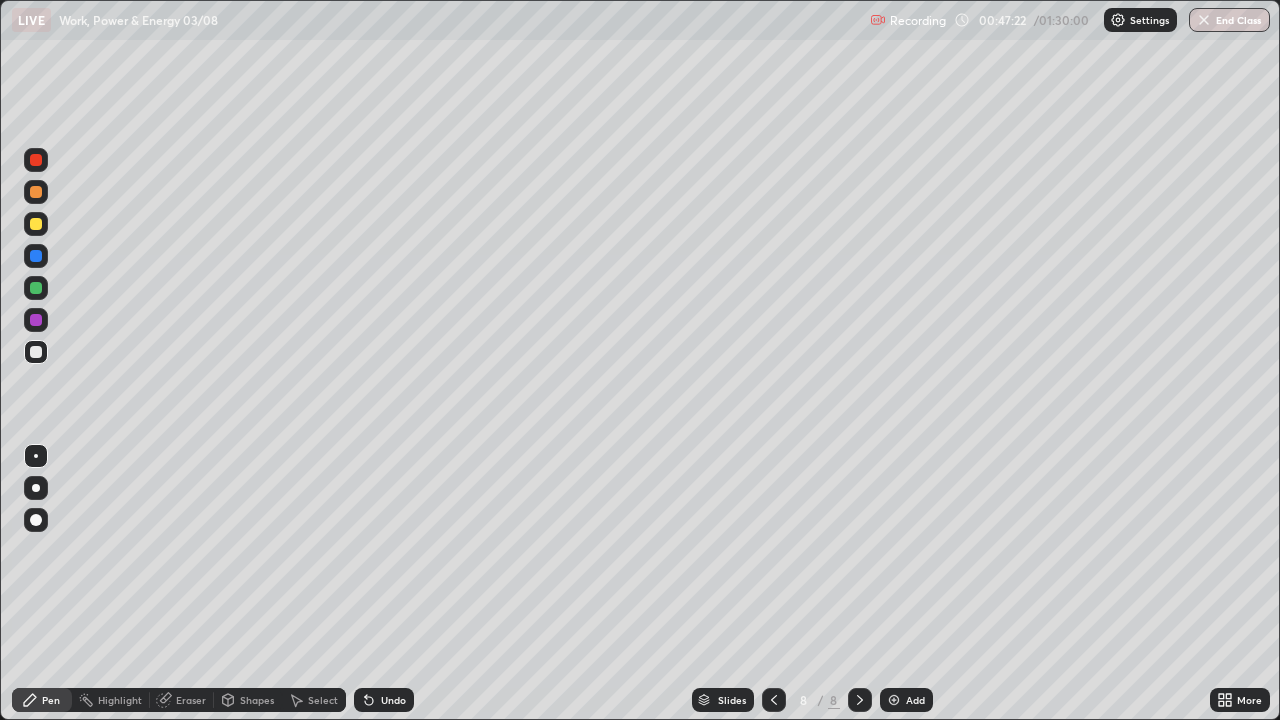 click on "Undo" at bounding box center (384, 700) 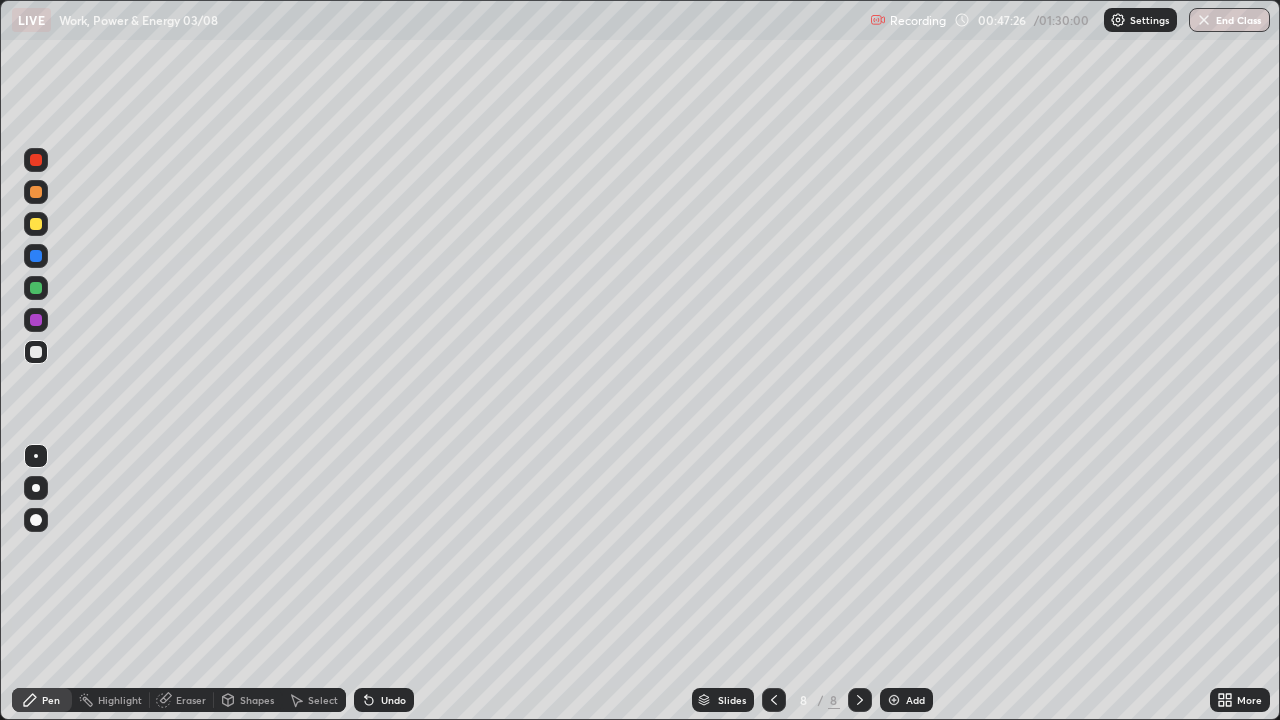 click 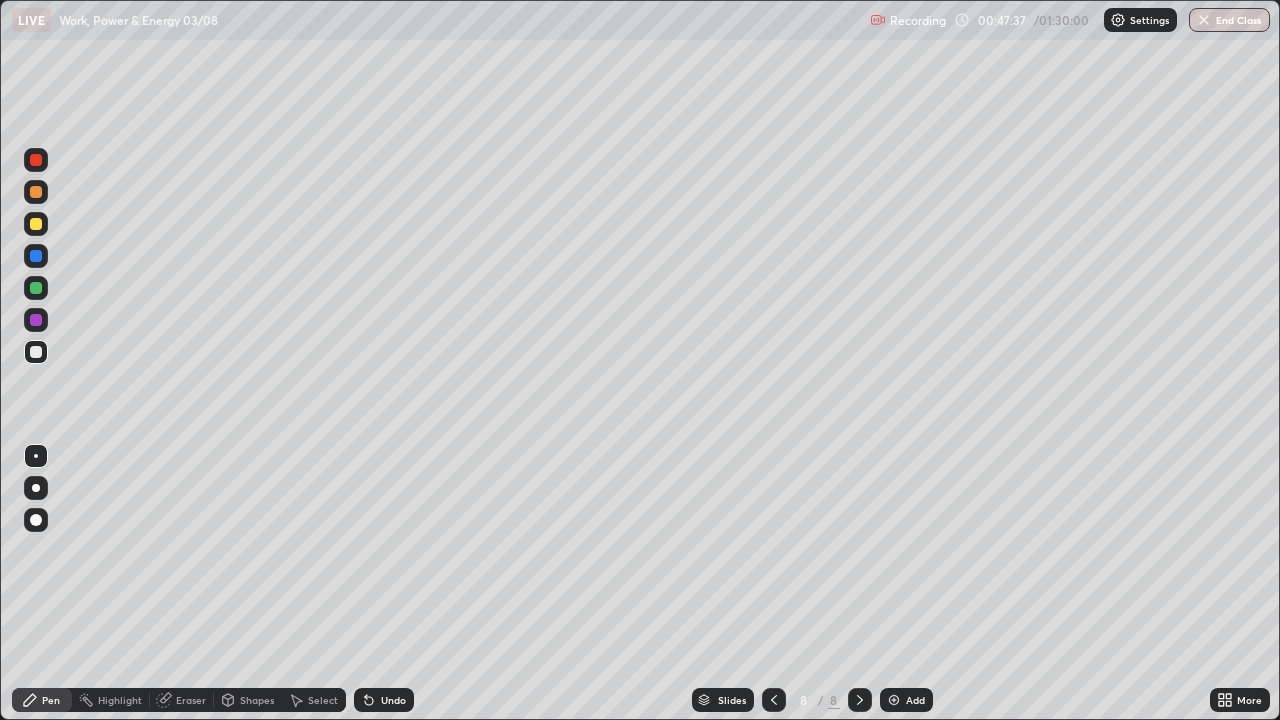 click on "Undo" at bounding box center [393, 700] 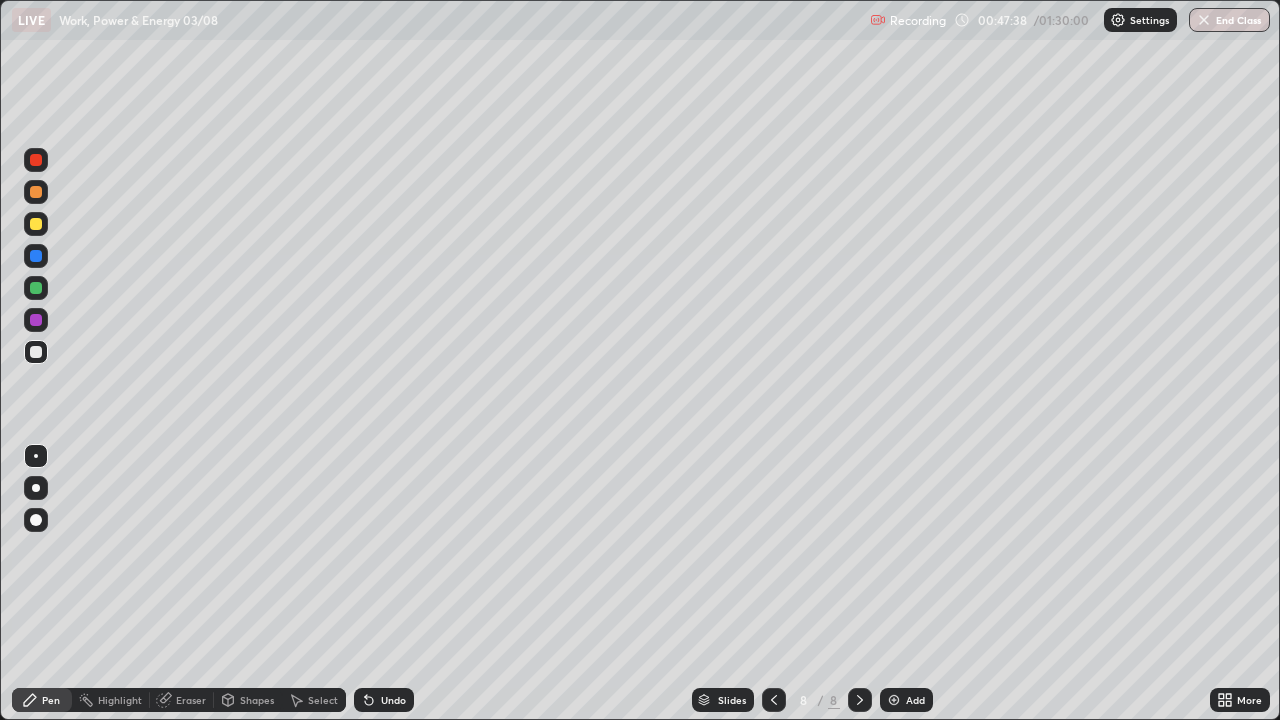 click on "Undo" at bounding box center [393, 700] 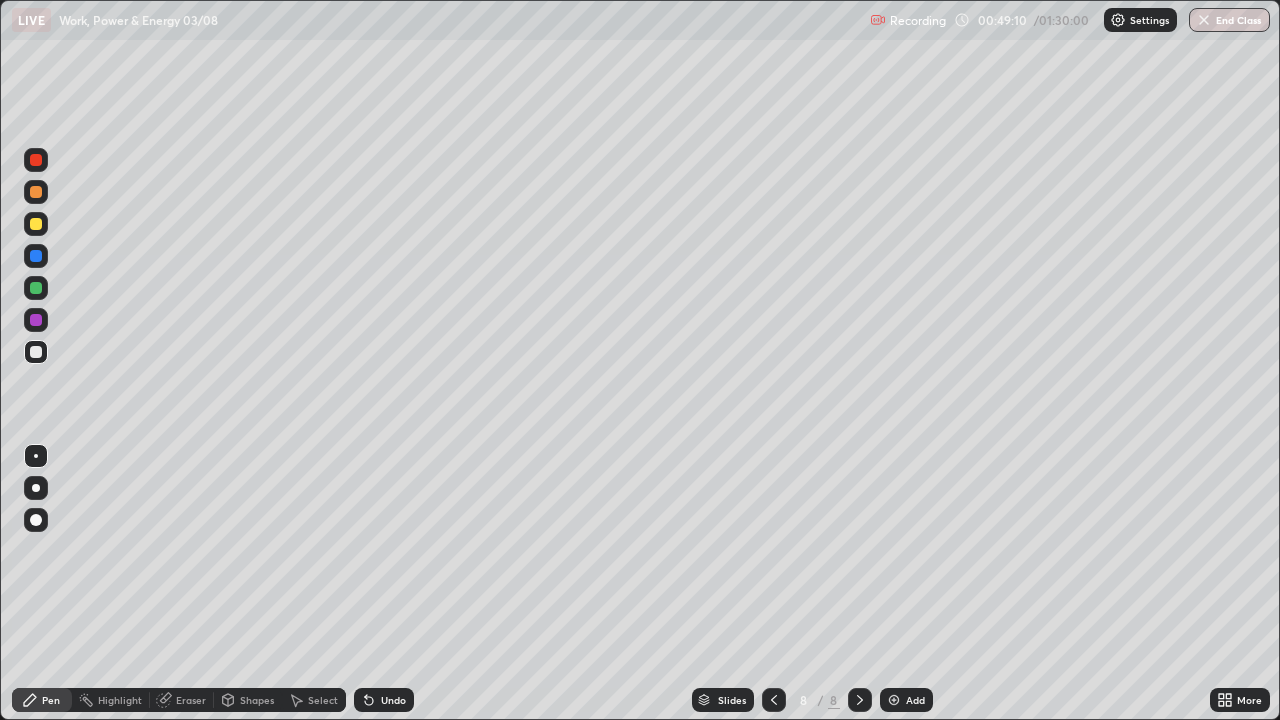 click at bounding box center [36, 224] 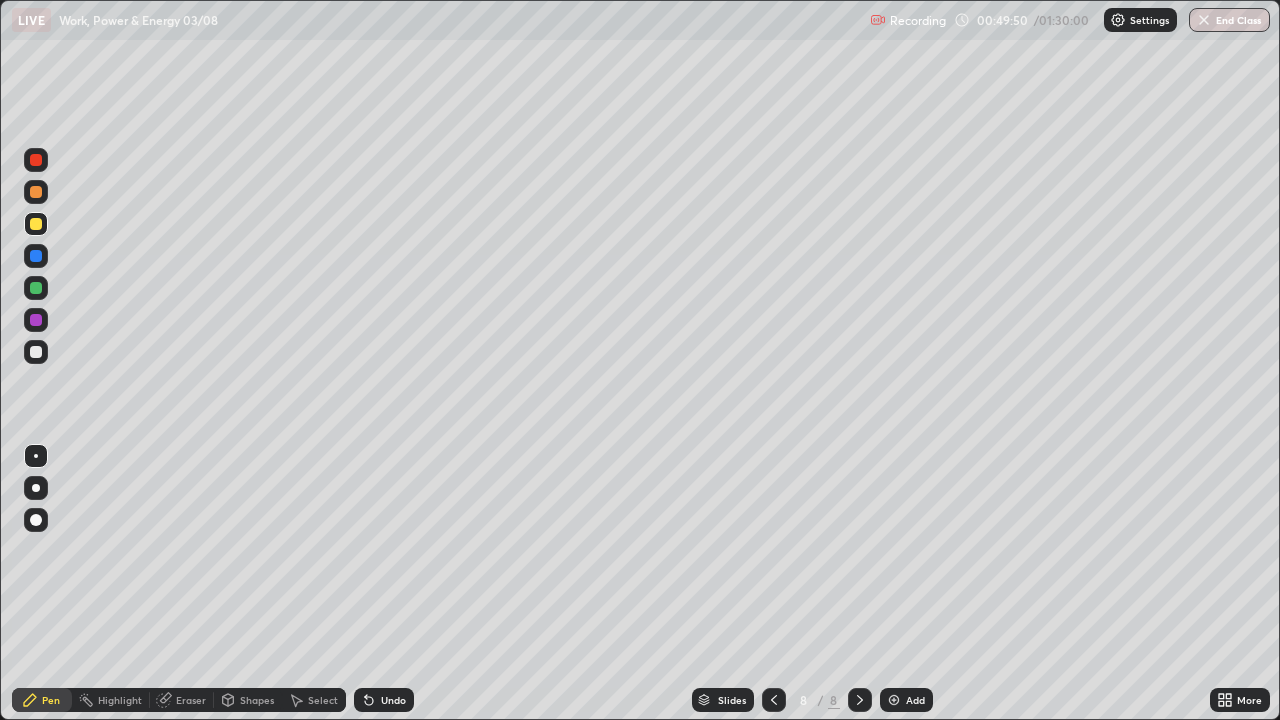 click at bounding box center (36, 352) 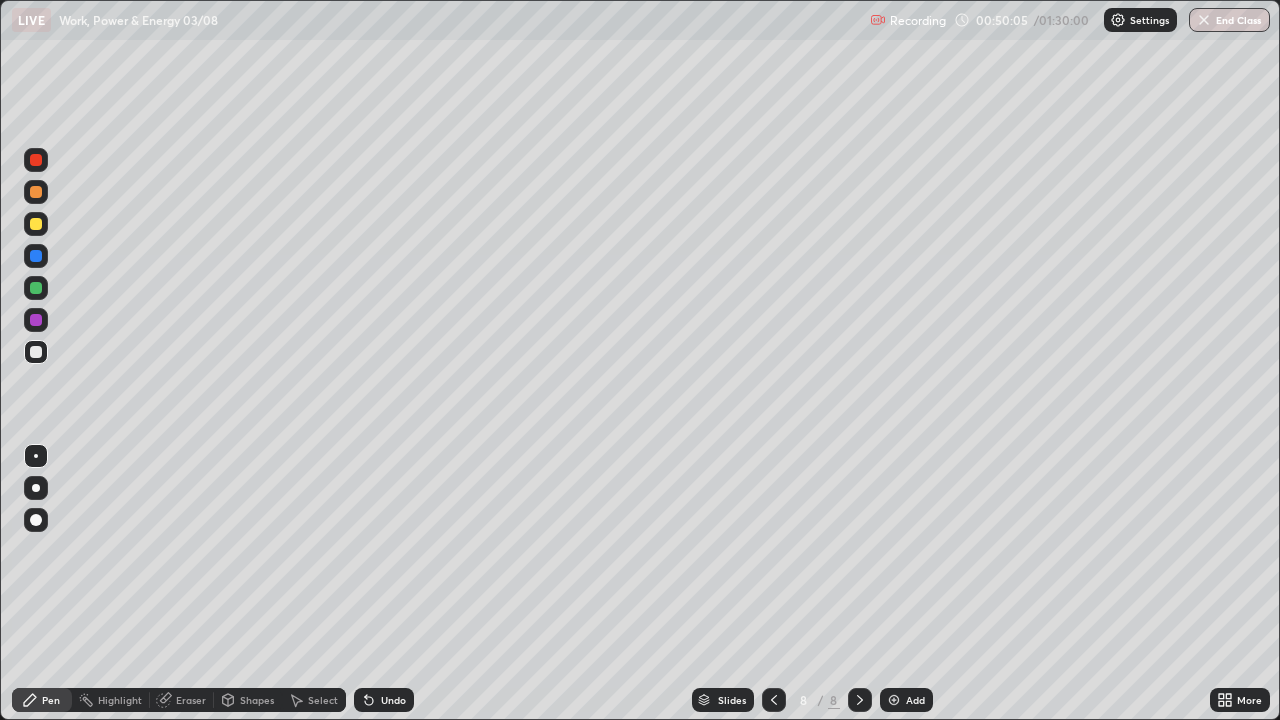 click at bounding box center (36, 288) 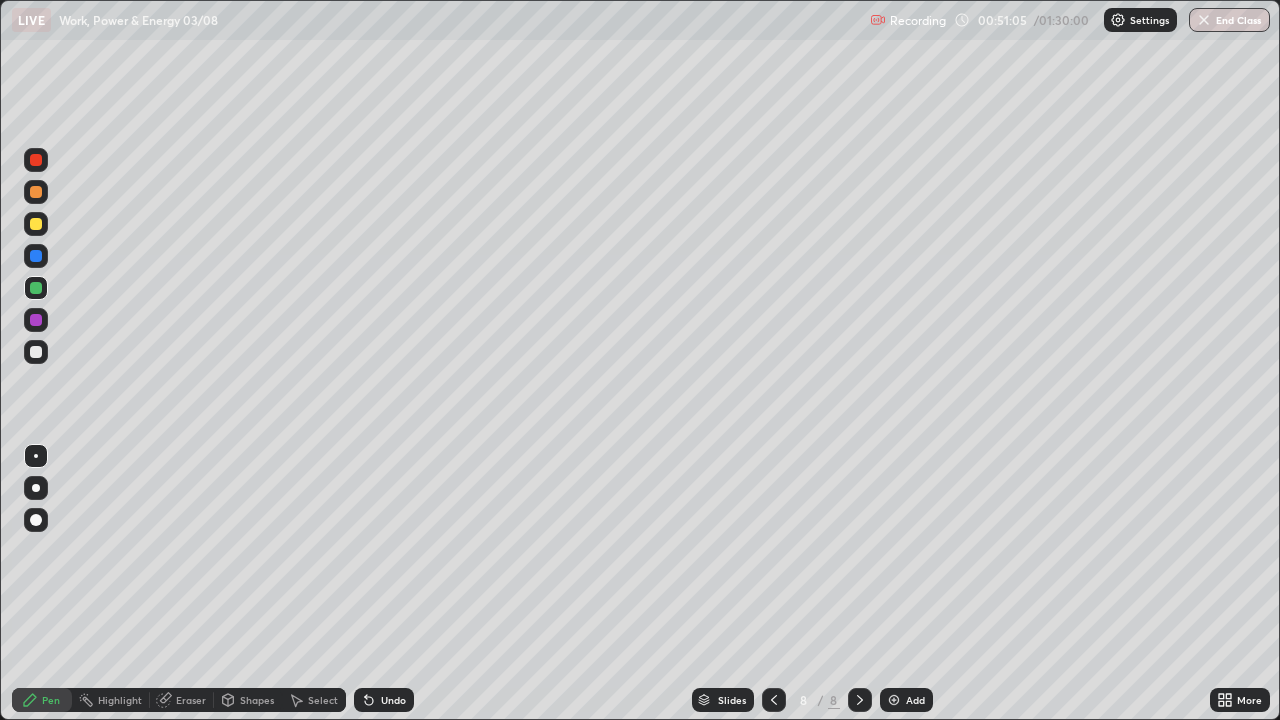 click at bounding box center [36, 224] 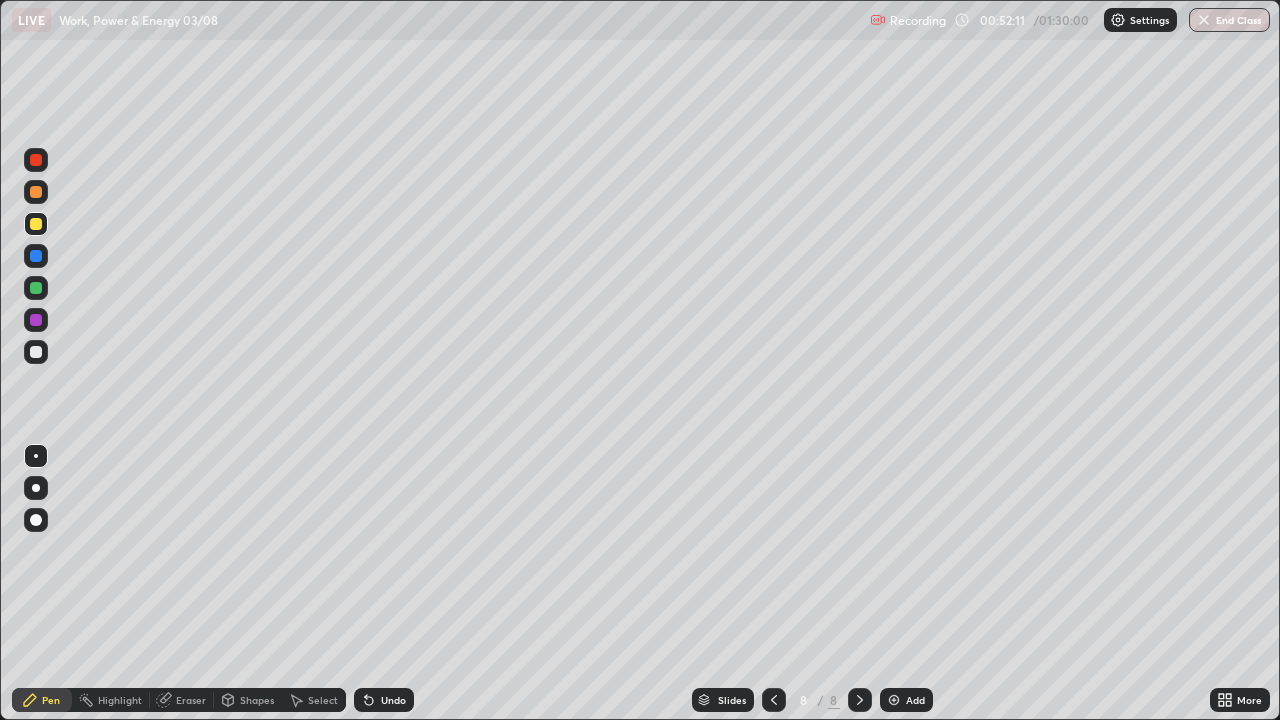 click at bounding box center (894, 700) 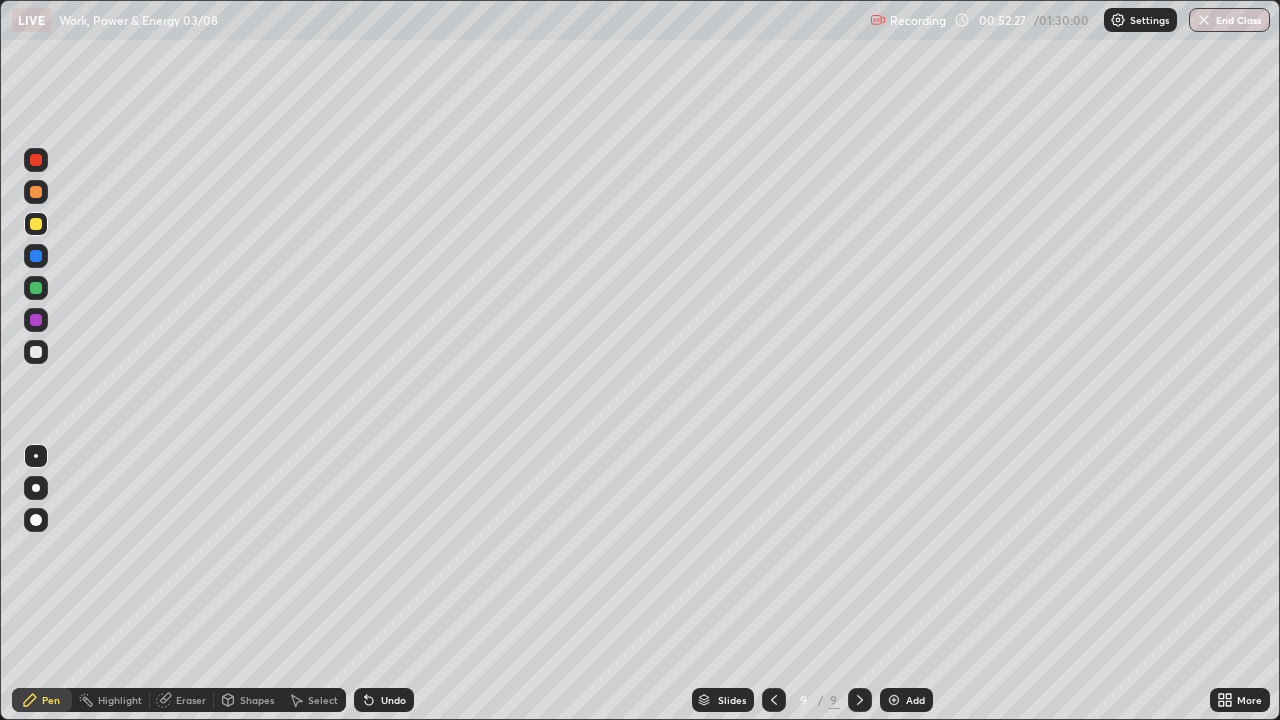 click on "Eraser" at bounding box center [191, 700] 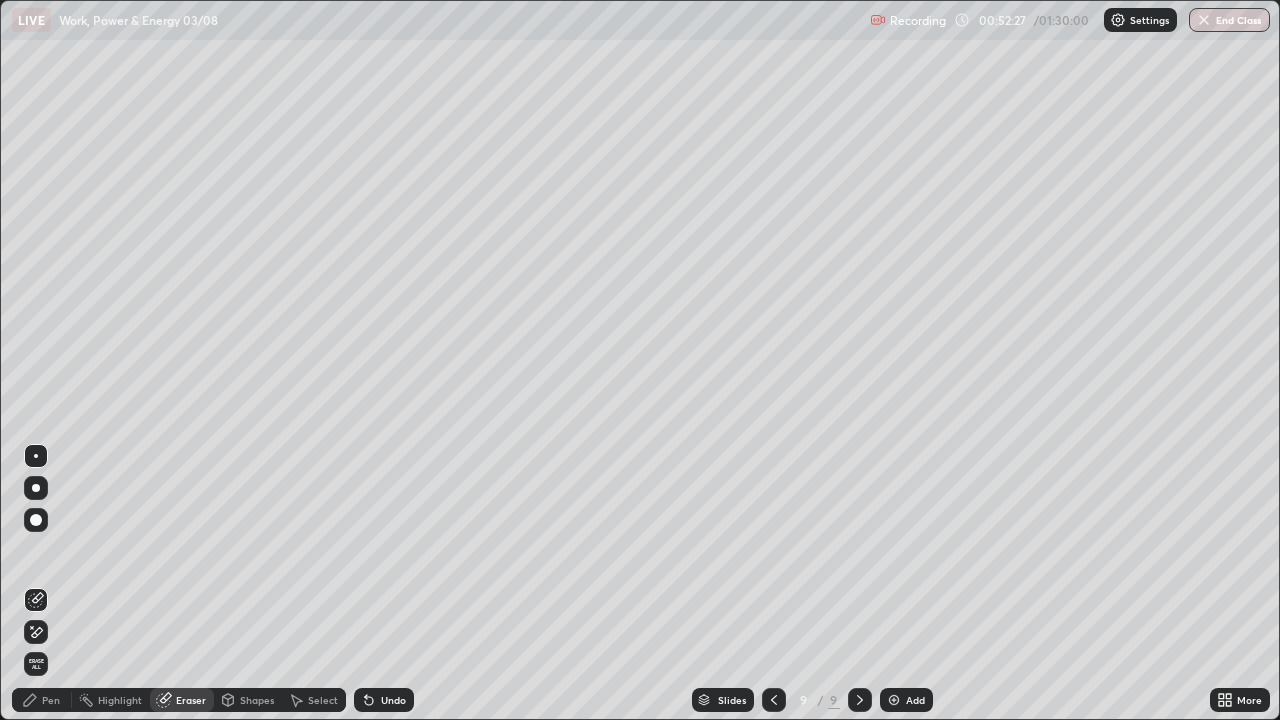 click on "Erase all" at bounding box center [36, 664] 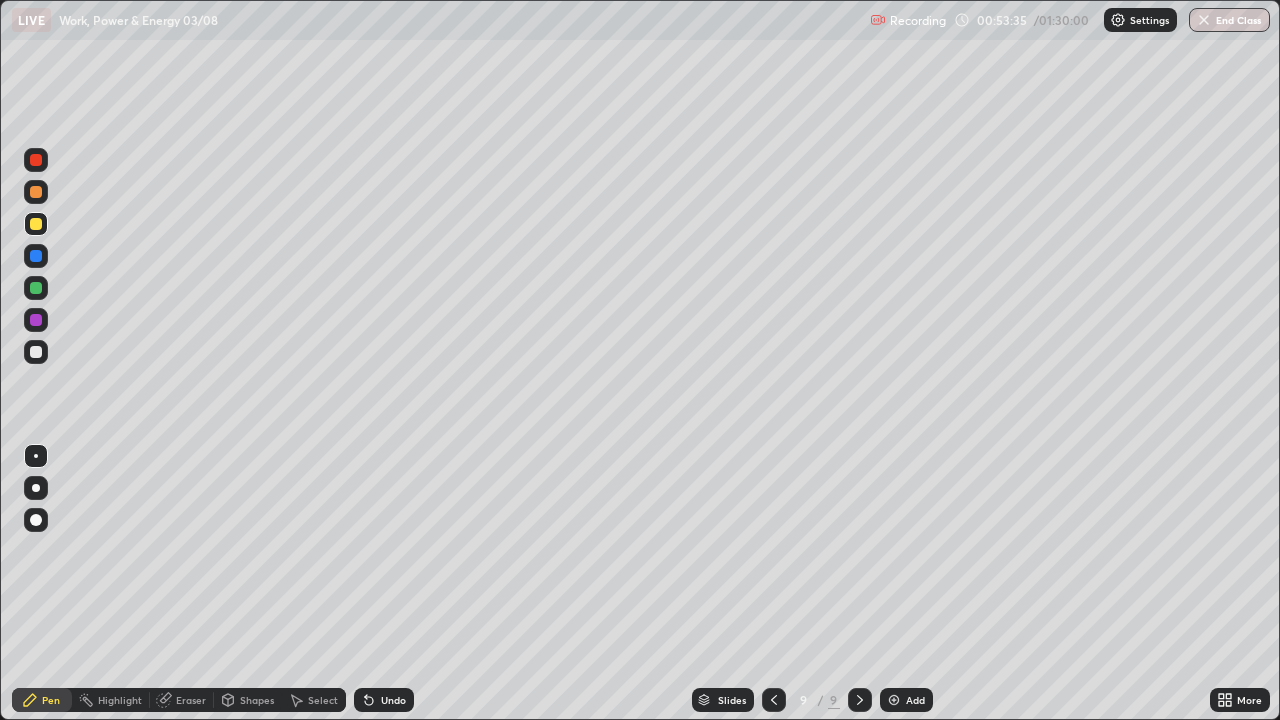 click at bounding box center (36, 288) 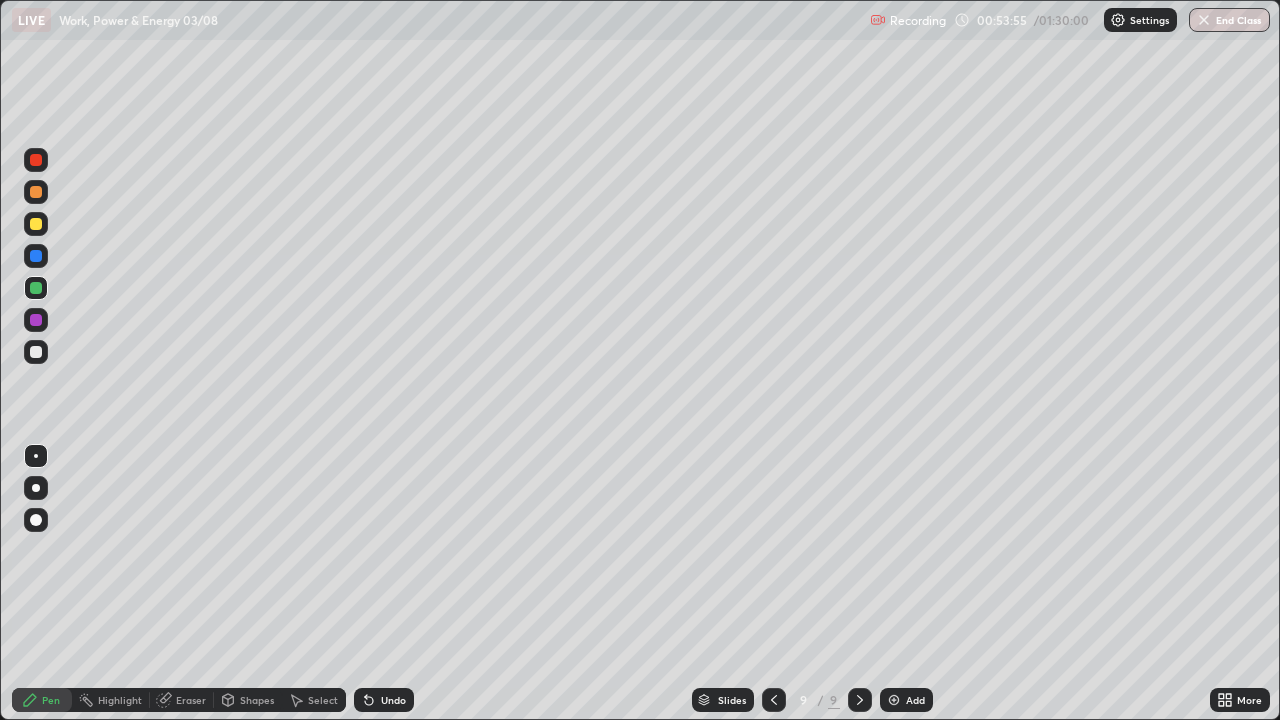 click at bounding box center (36, 352) 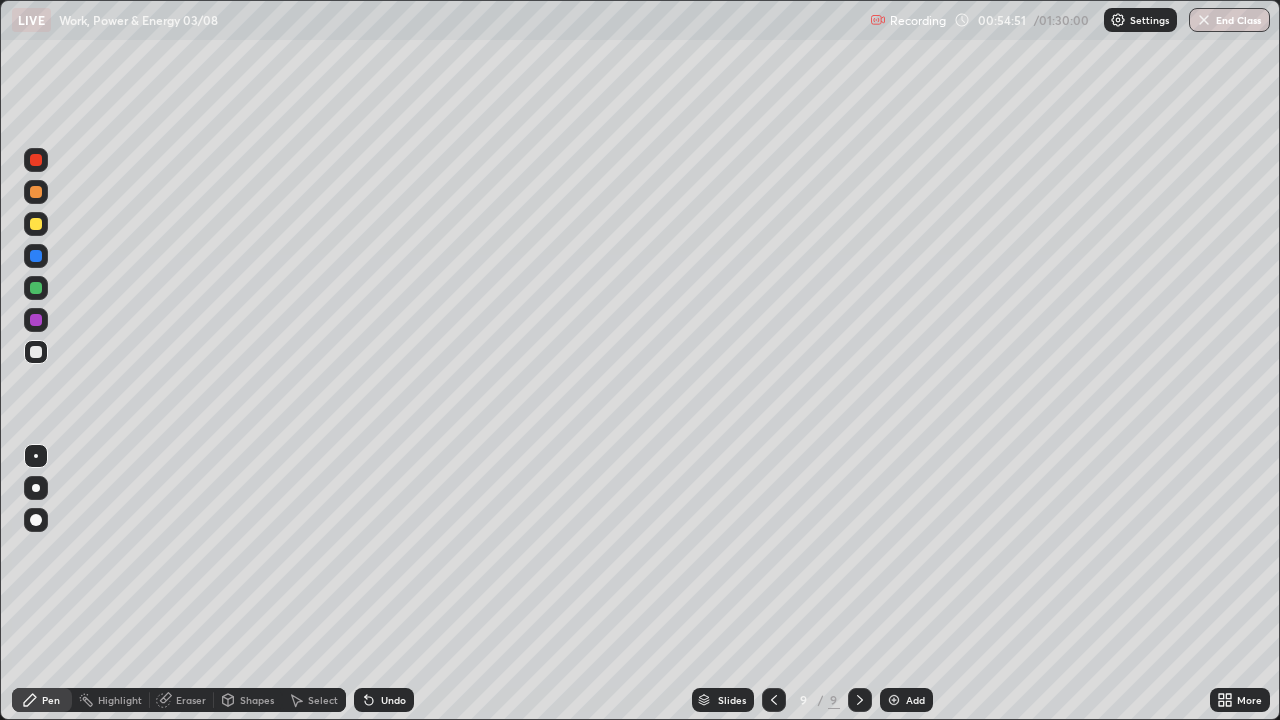 click on "Undo" at bounding box center (393, 700) 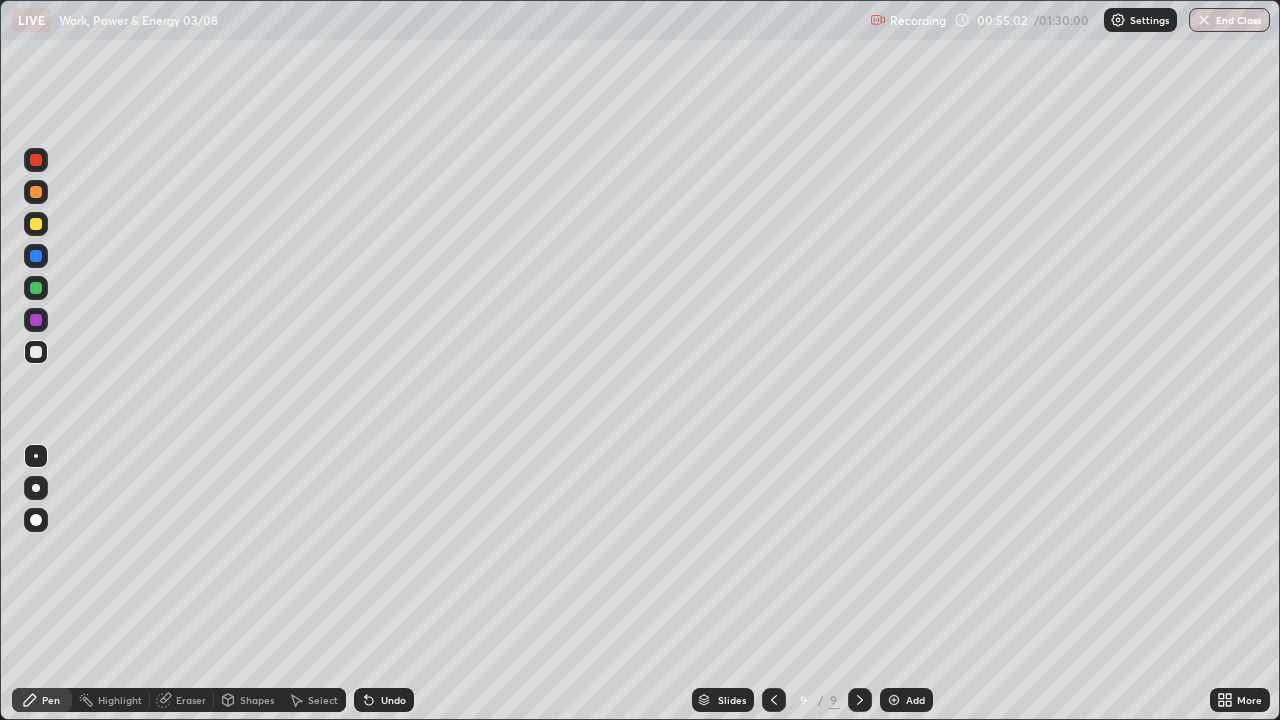 click at bounding box center (36, 224) 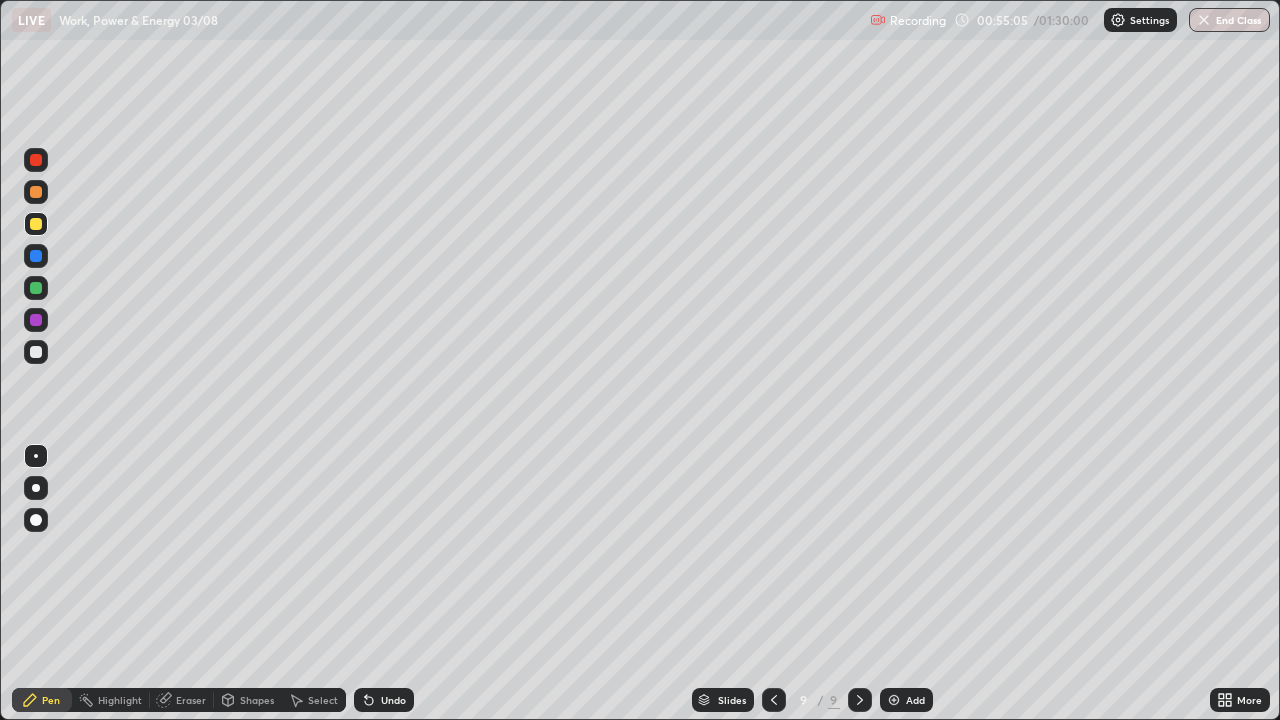 click on "Undo" at bounding box center [393, 700] 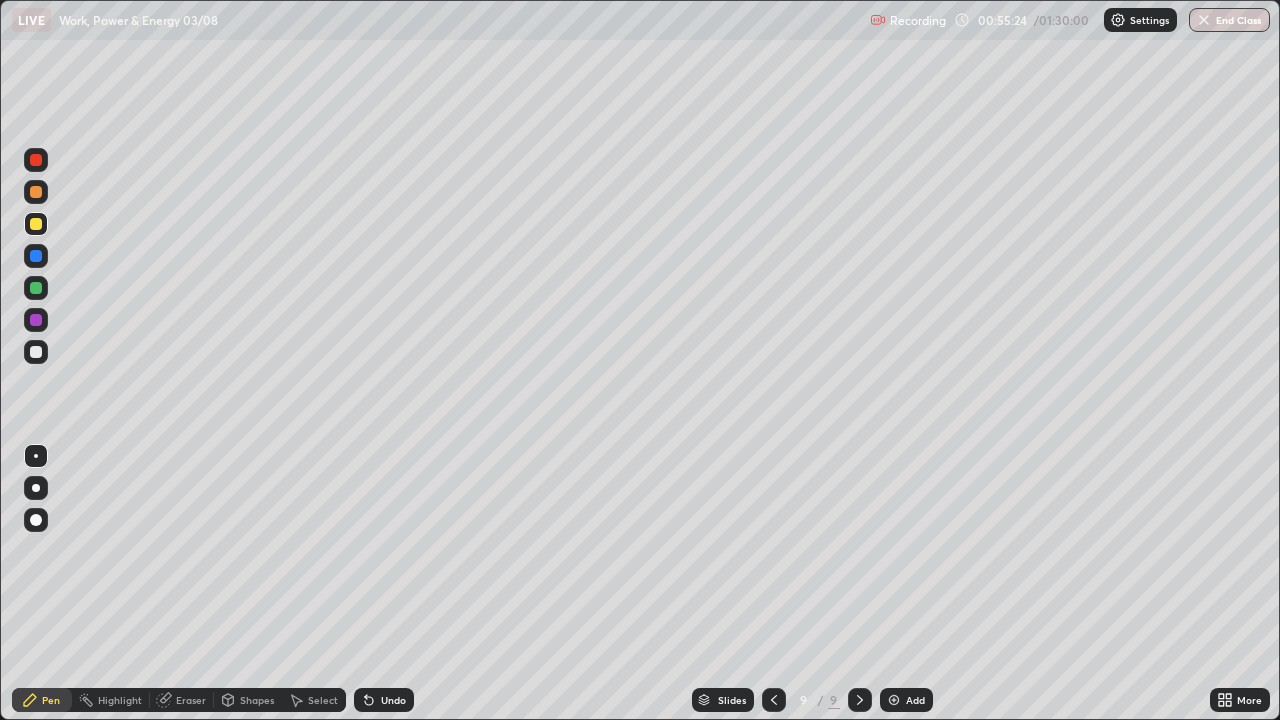click on "Undo" at bounding box center [393, 700] 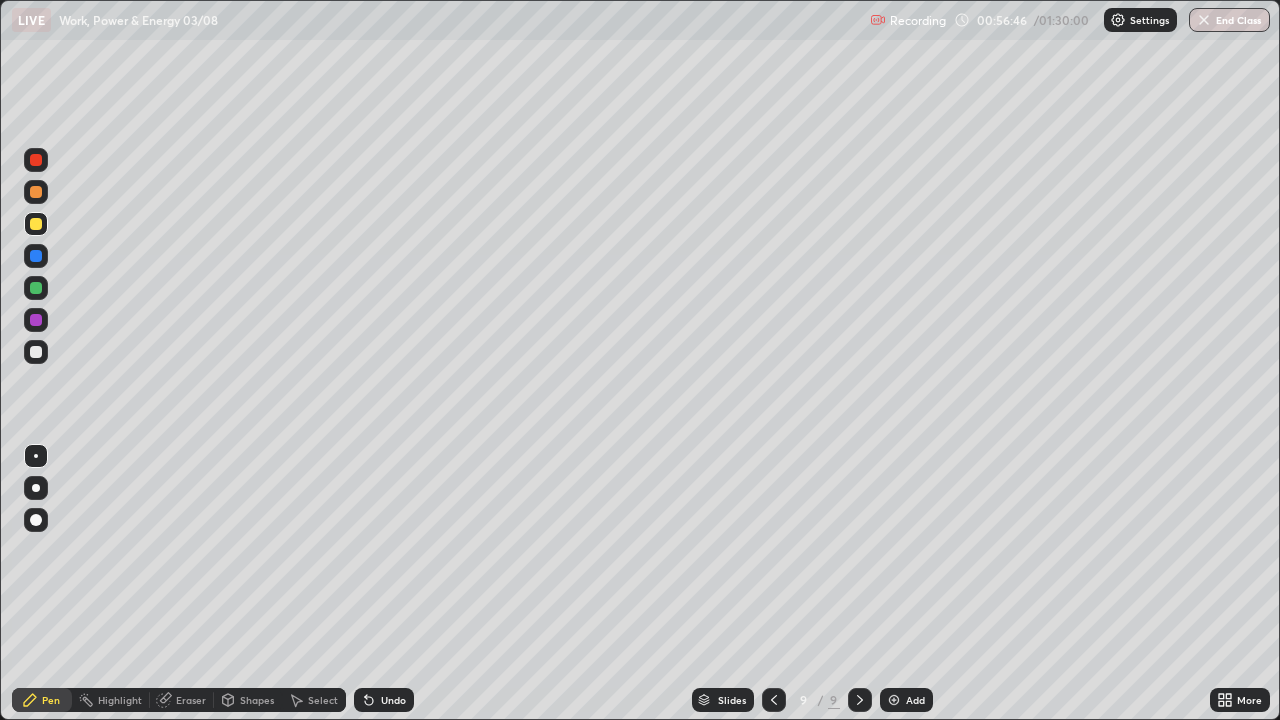 click at bounding box center [36, 352] 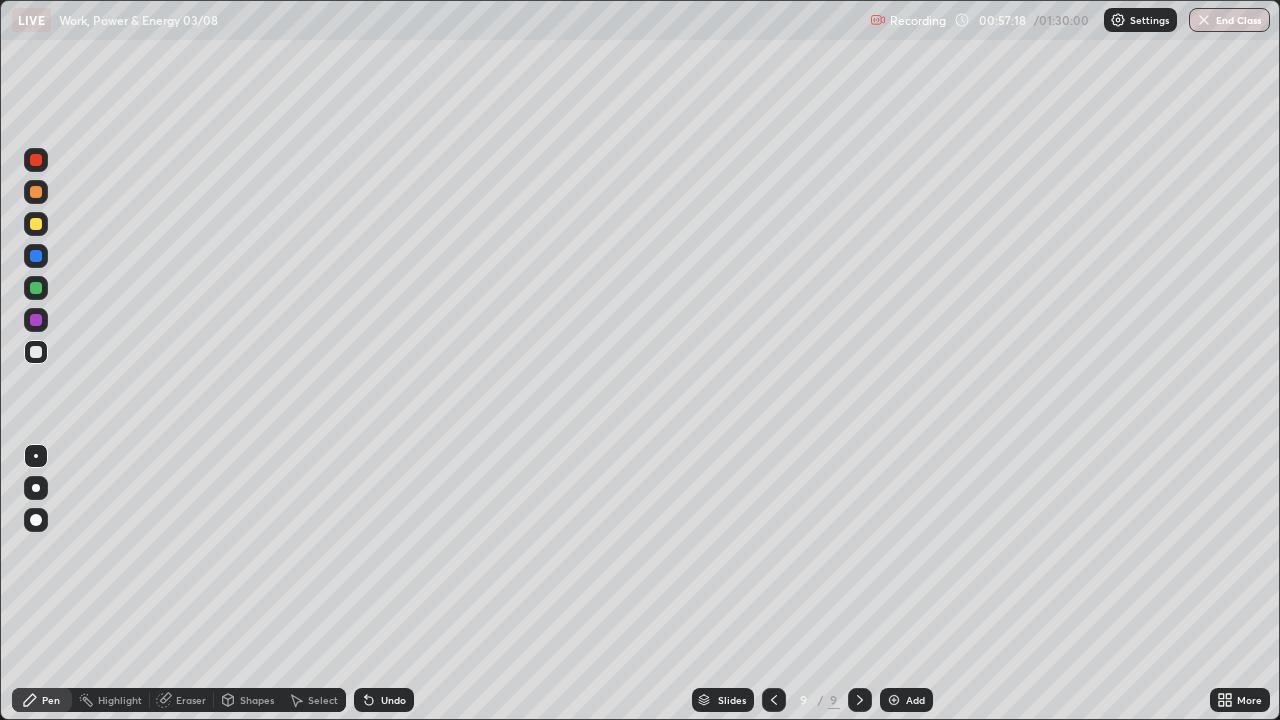 click 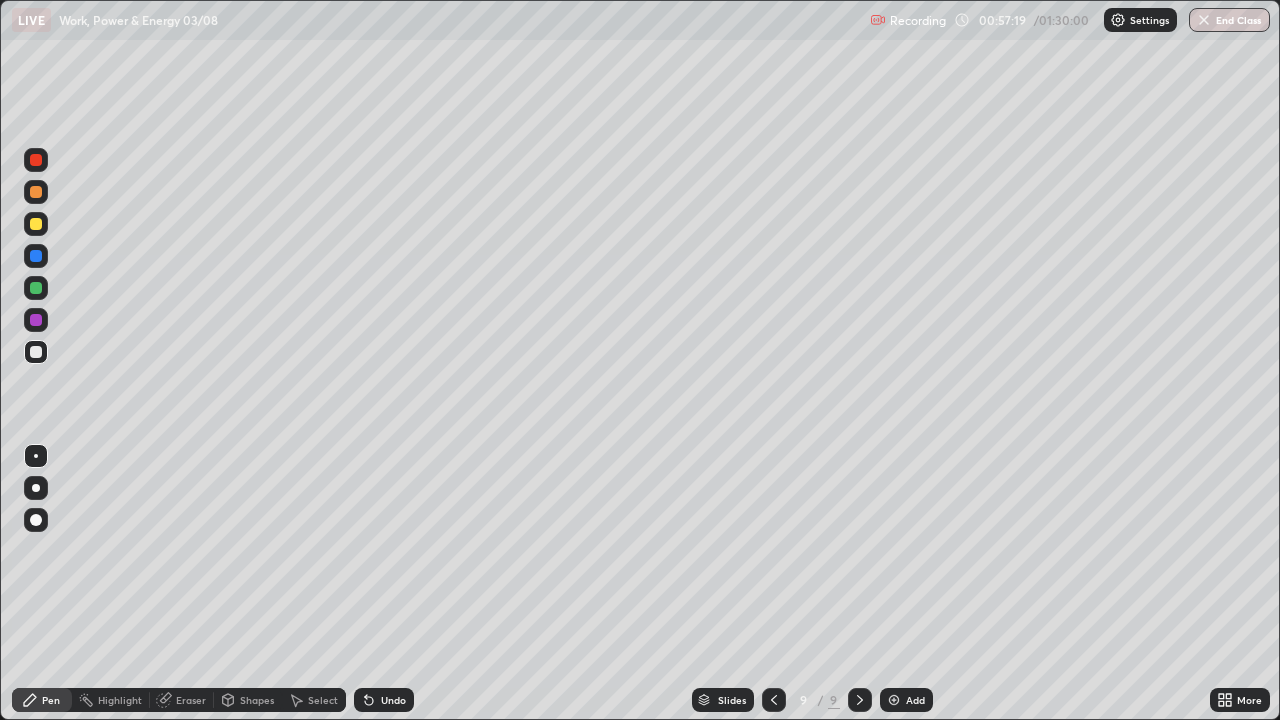 click at bounding box center (894, 700) 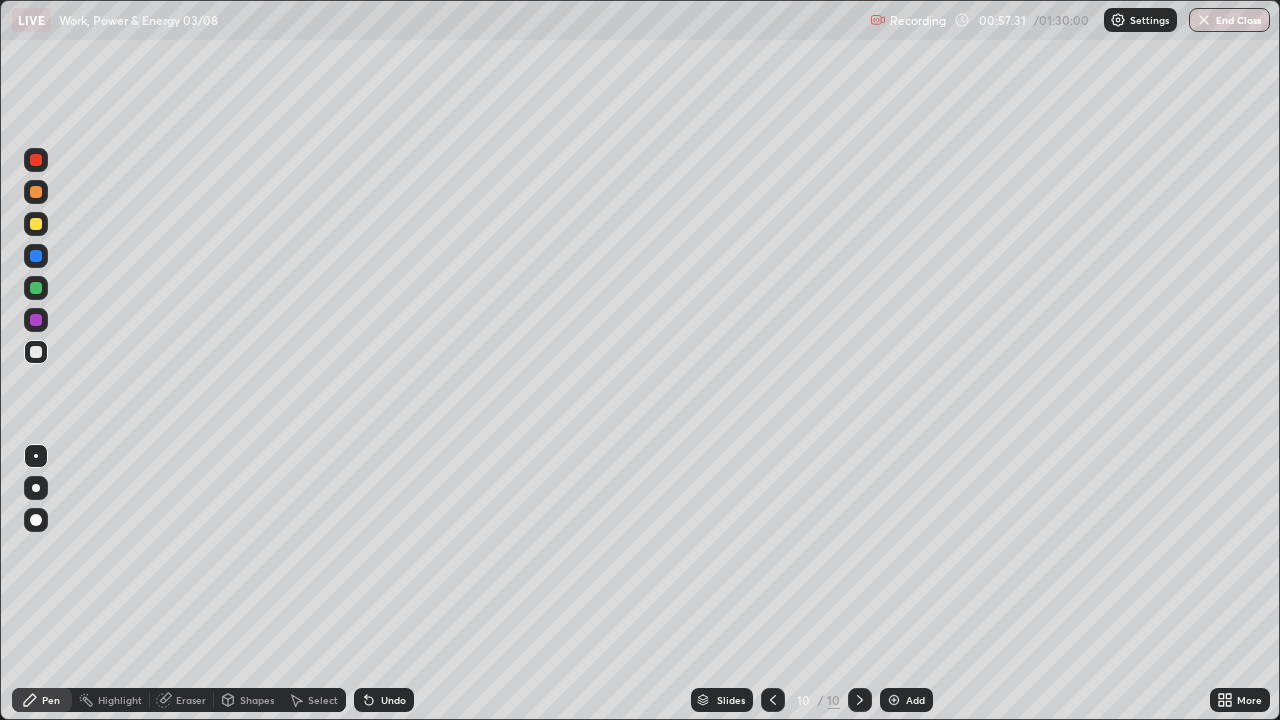 click on "Undo" at bounding box center [393, 700] 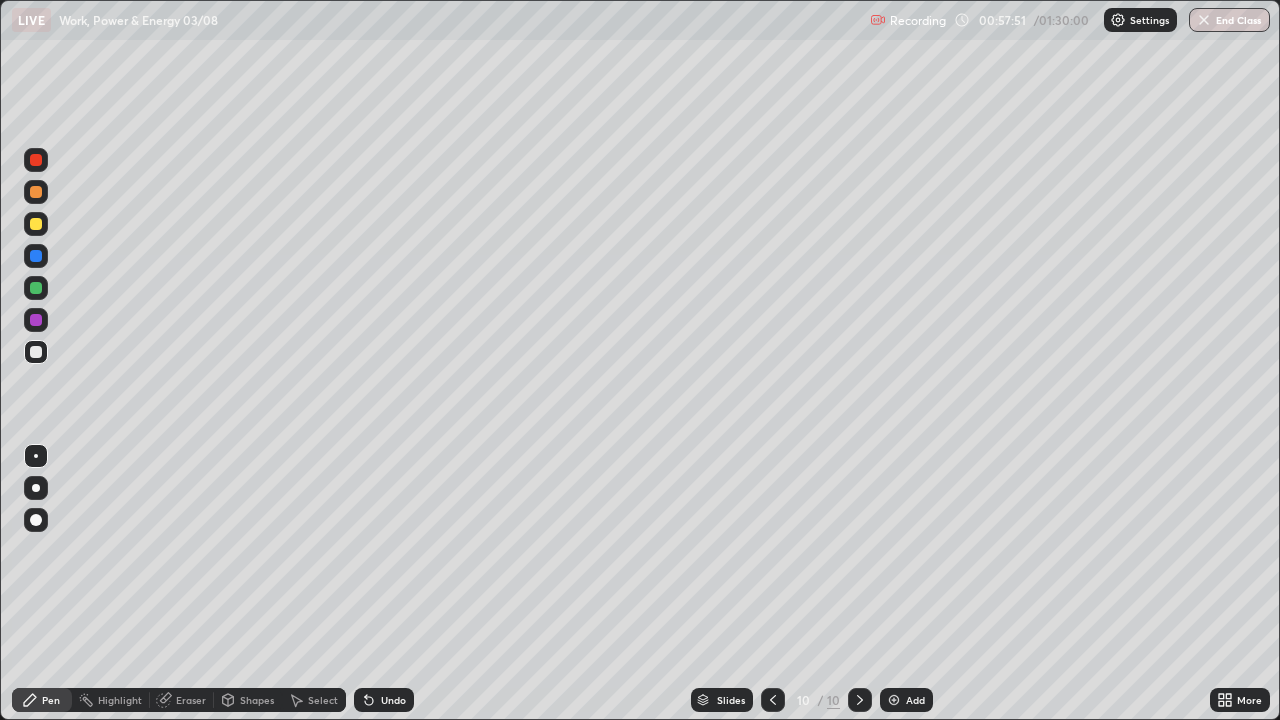 click 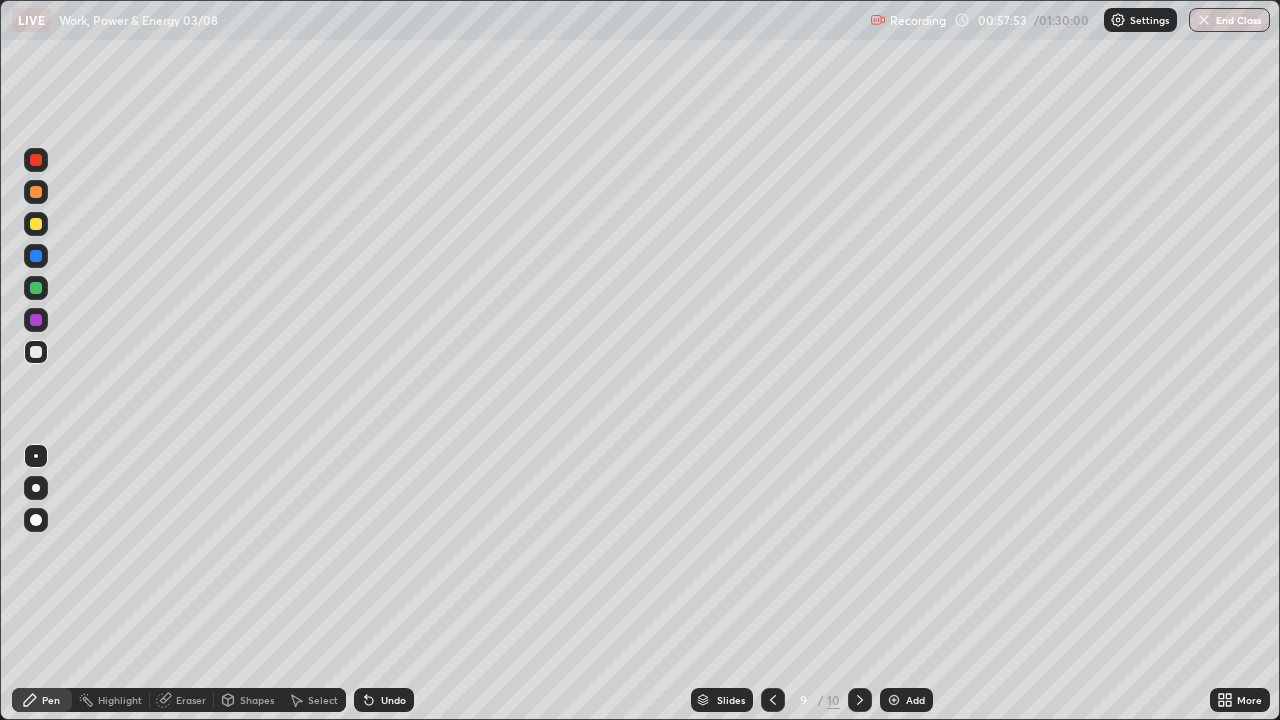 click on "Eraser" at bounding box center [191, 700] 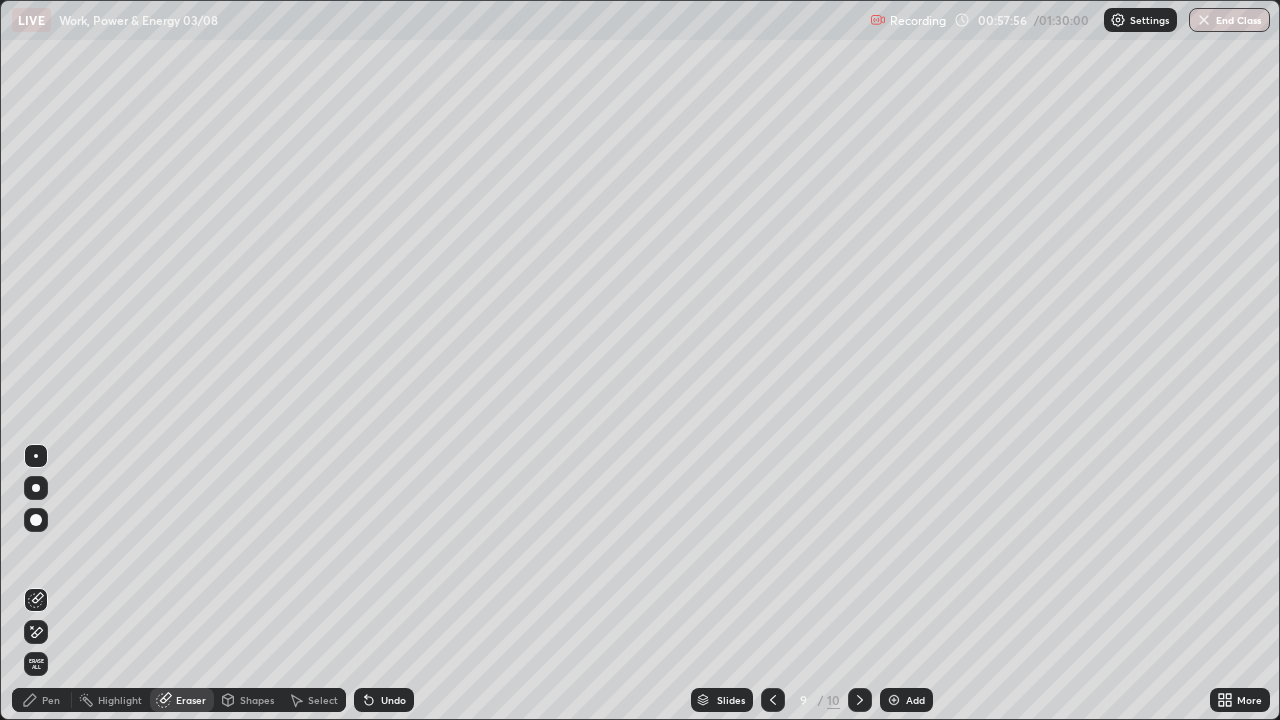 click on "Pen" at bounding box center [42, 700] 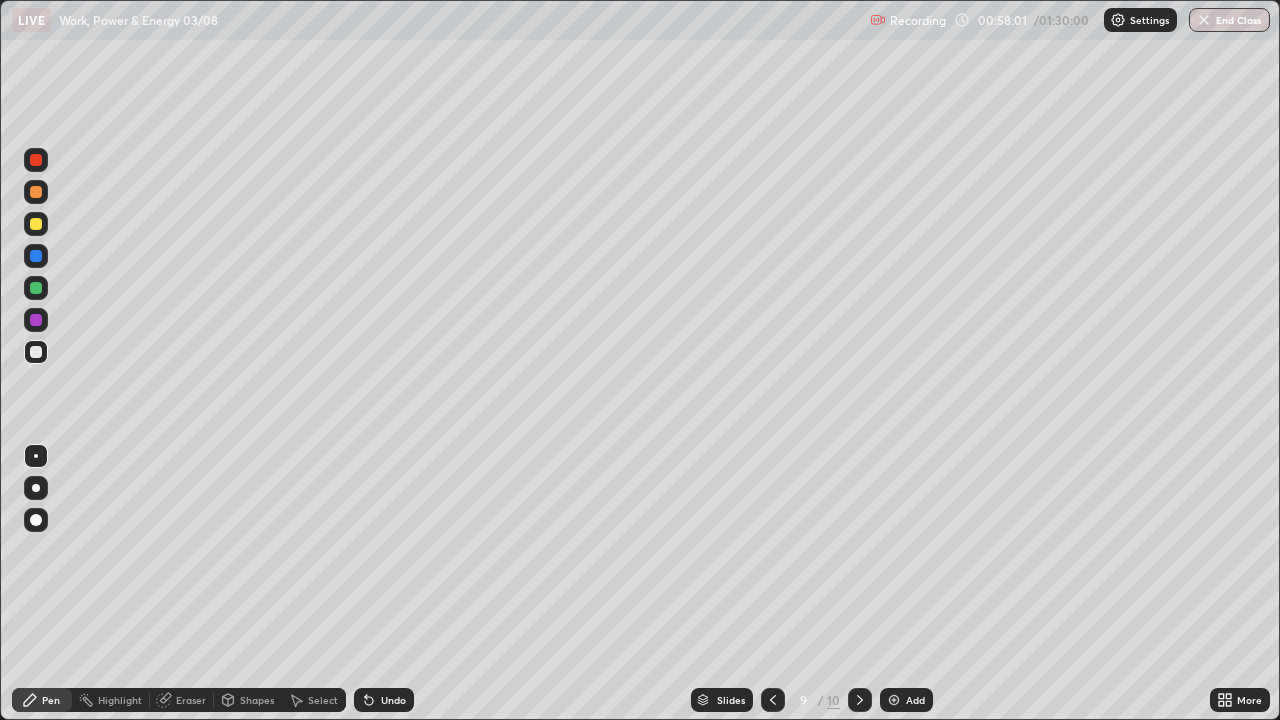 click 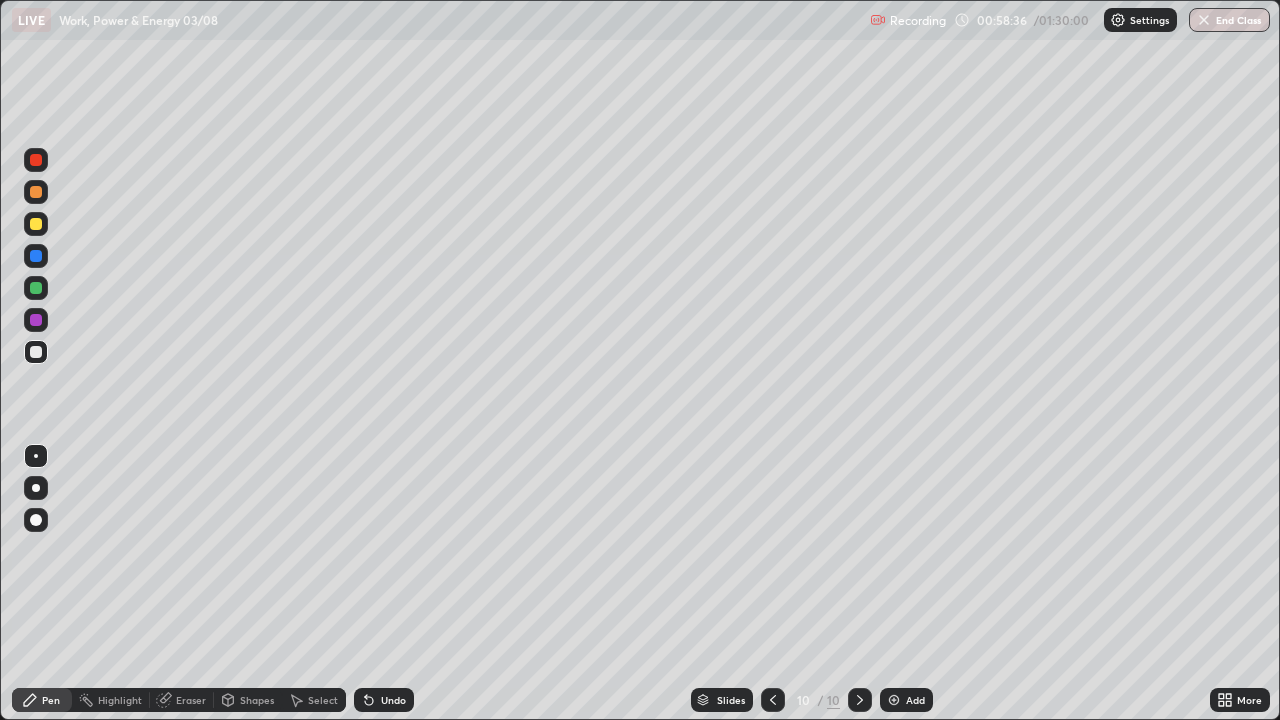 click at bounding box center [36, 224] 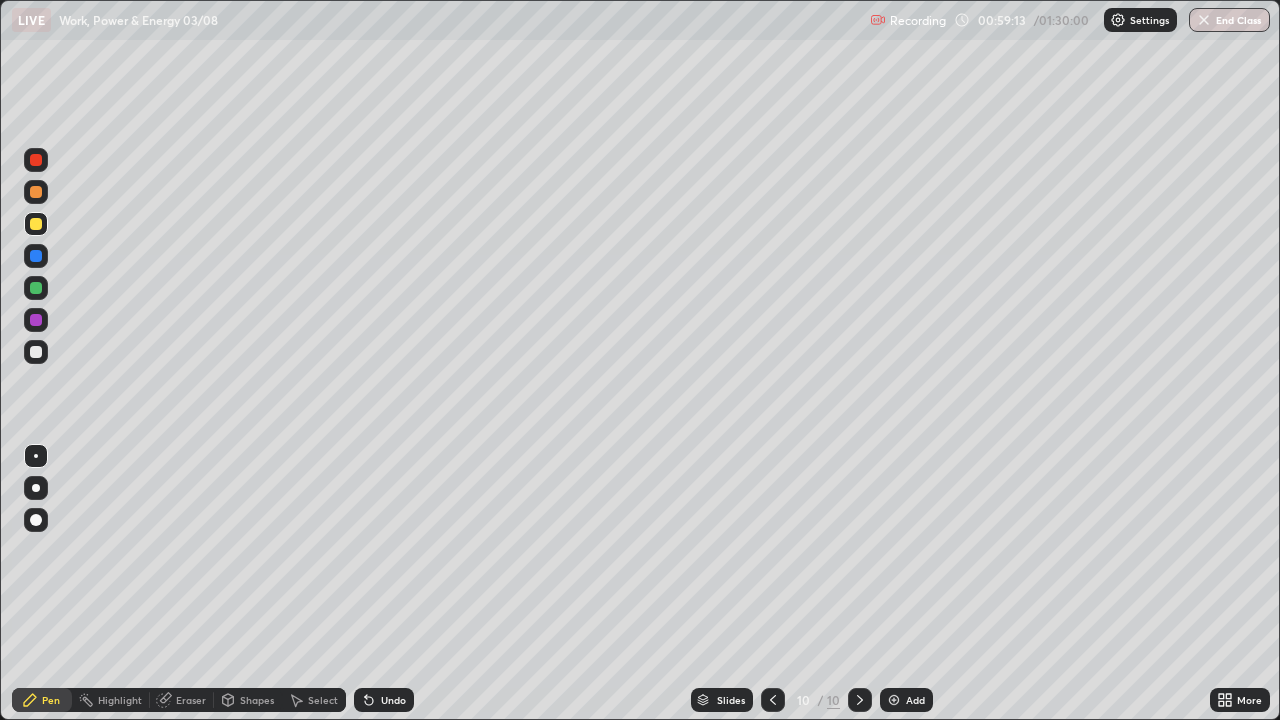 click at bounding box center [36, 352] 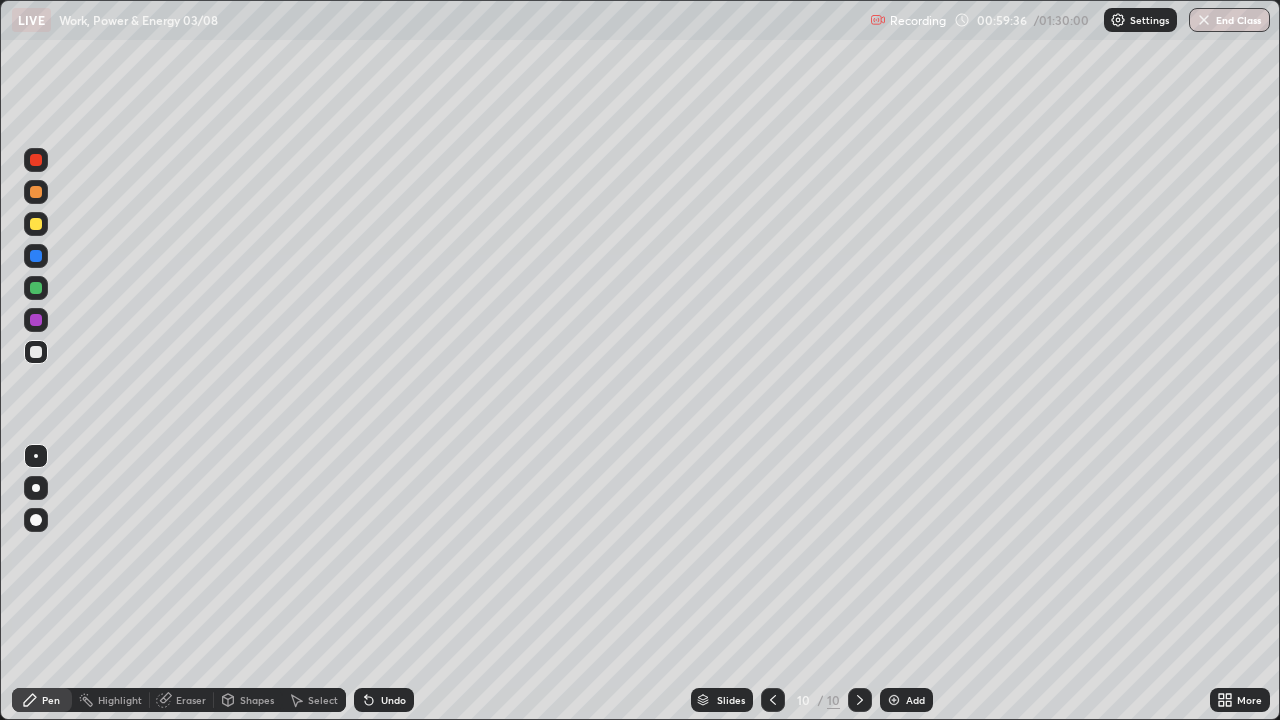 click at bounding box center [36, 224] 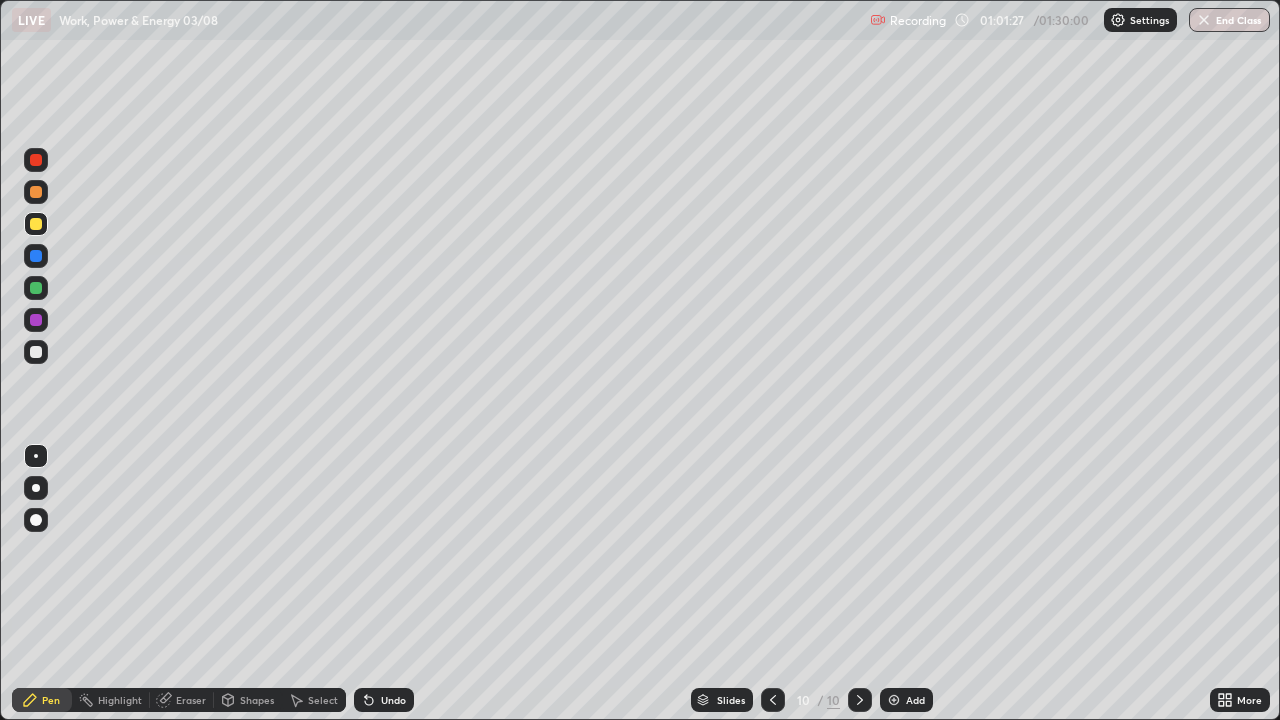 click on "Undo" at bounding box center [393, 700] 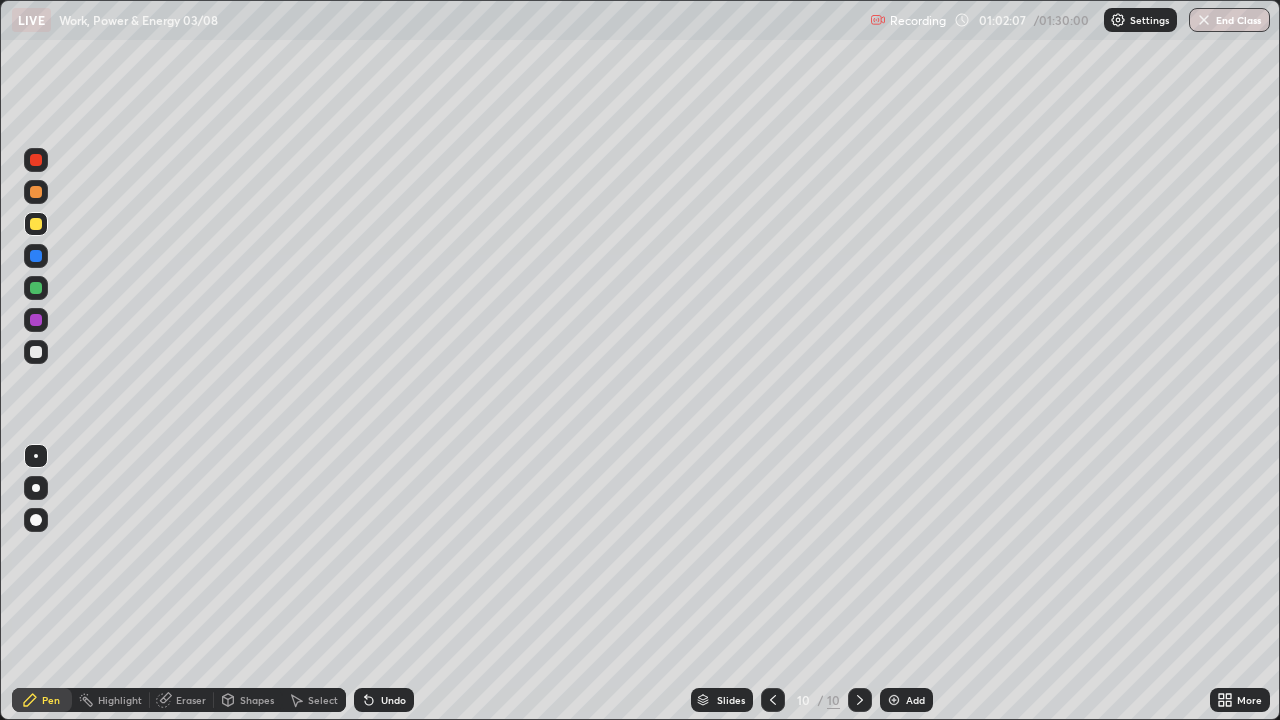 click on "Eraser" at bounding box center [191, 700] 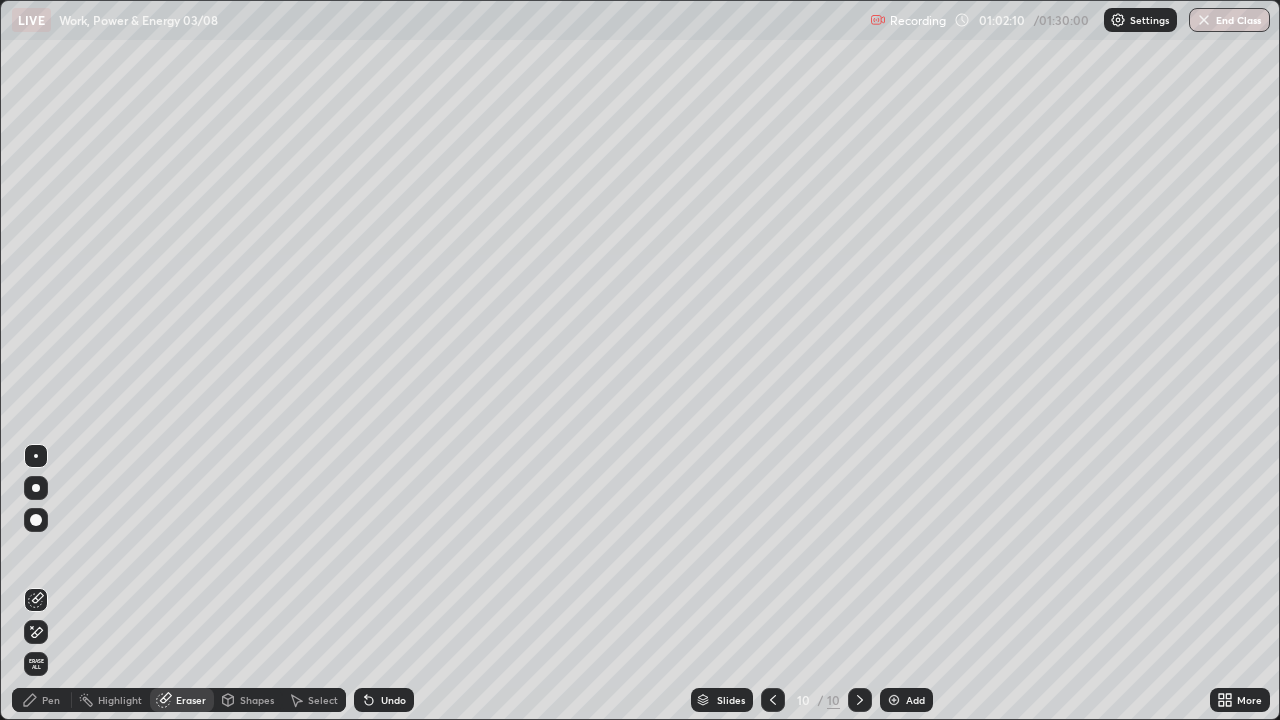 click on "Pen" at bounding box center (51, 700) 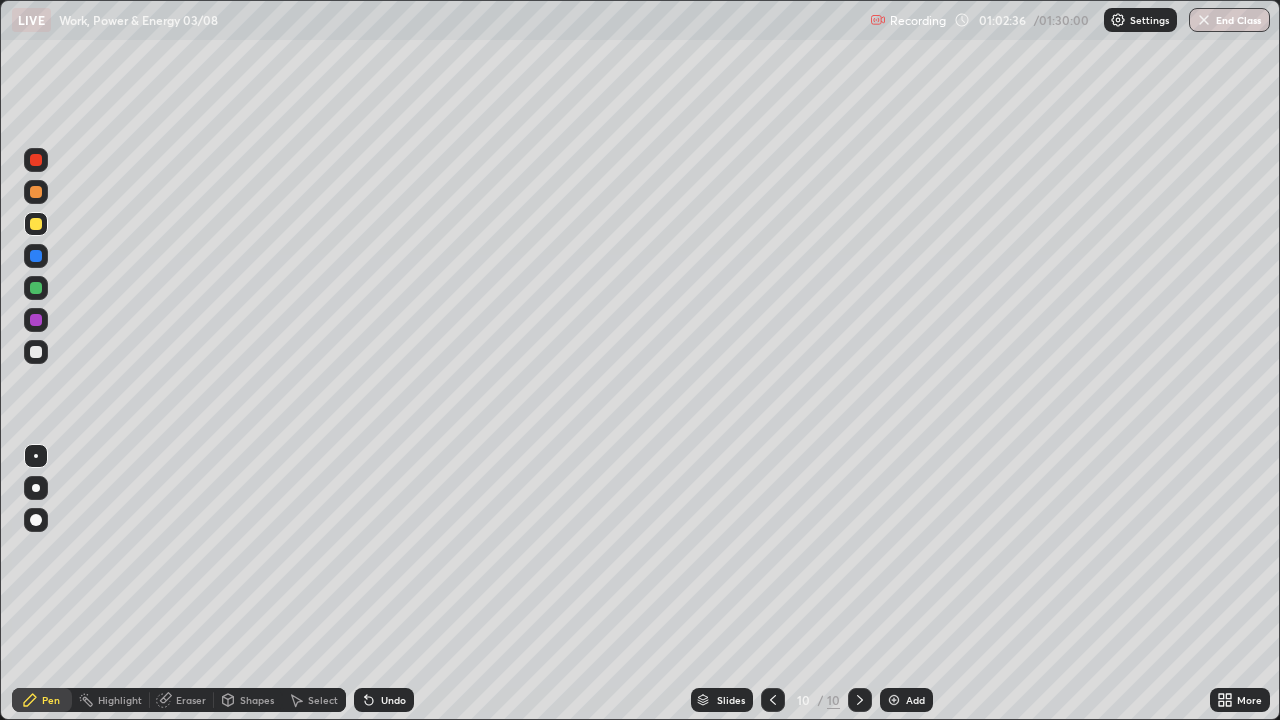 click at bounding box center [36, 352] 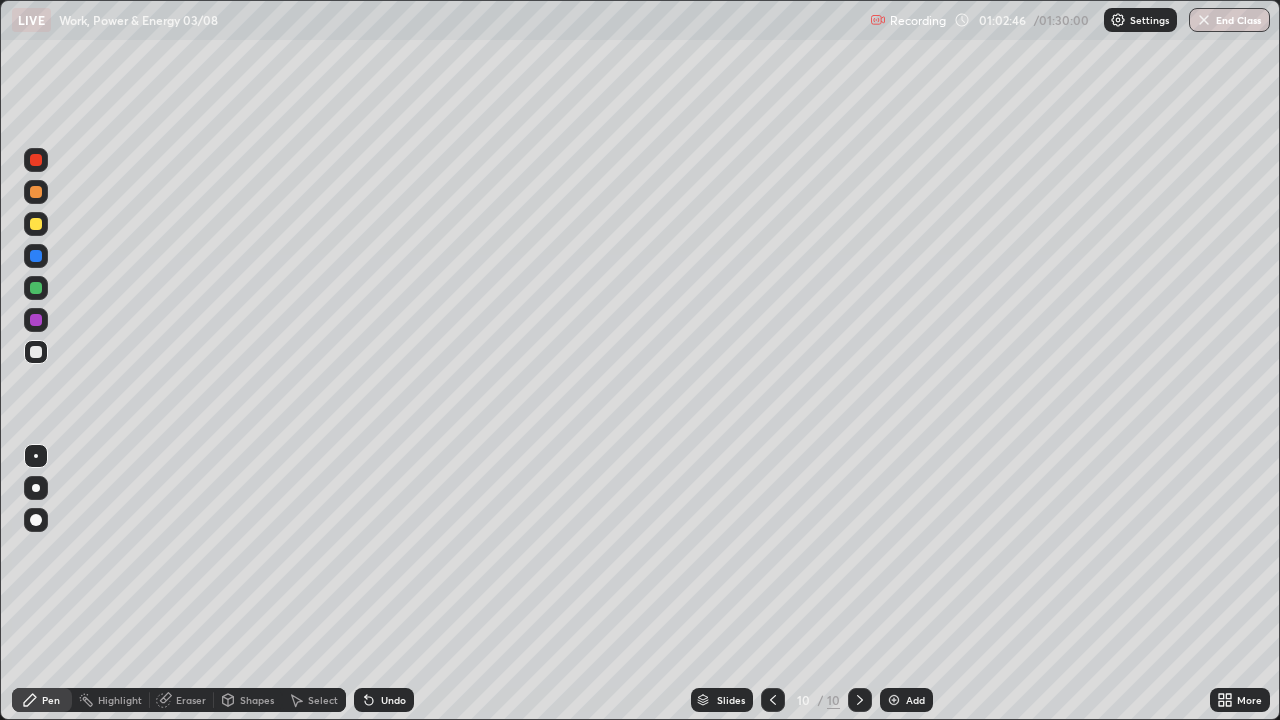 click on "Undo" at bounding box center [393, 700] 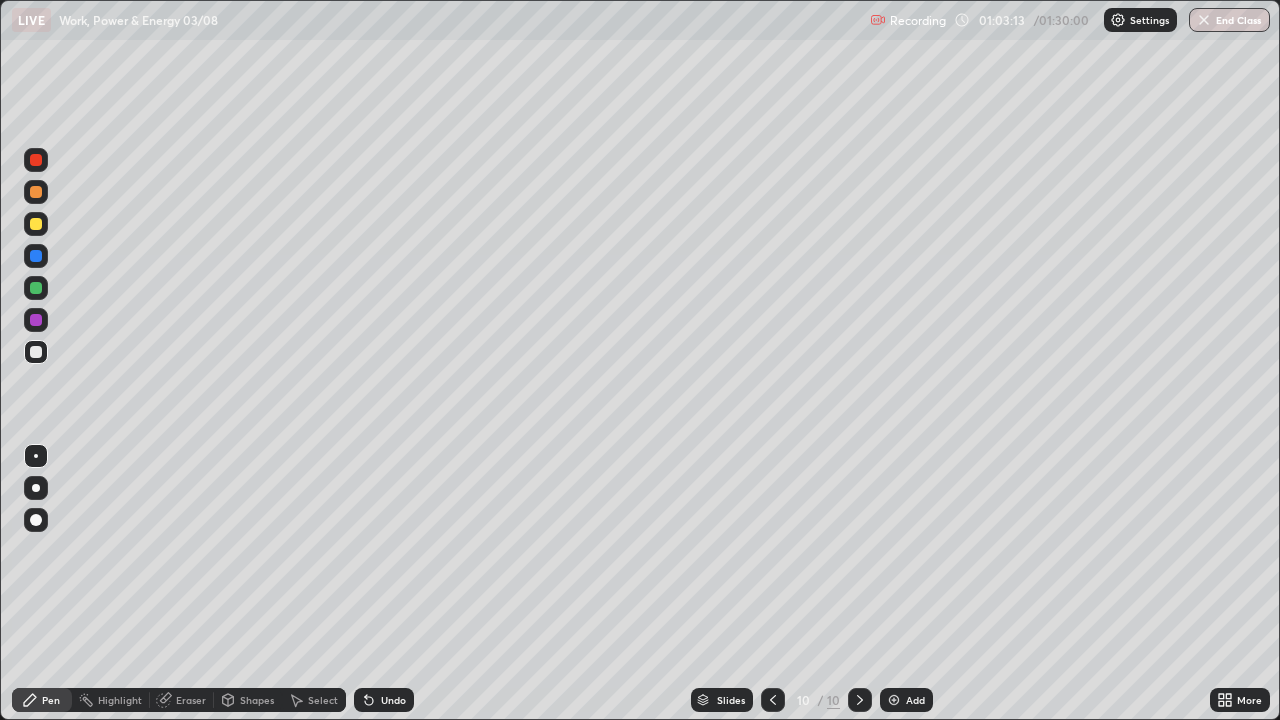 click on "Select" at bounding box center (323, 700) 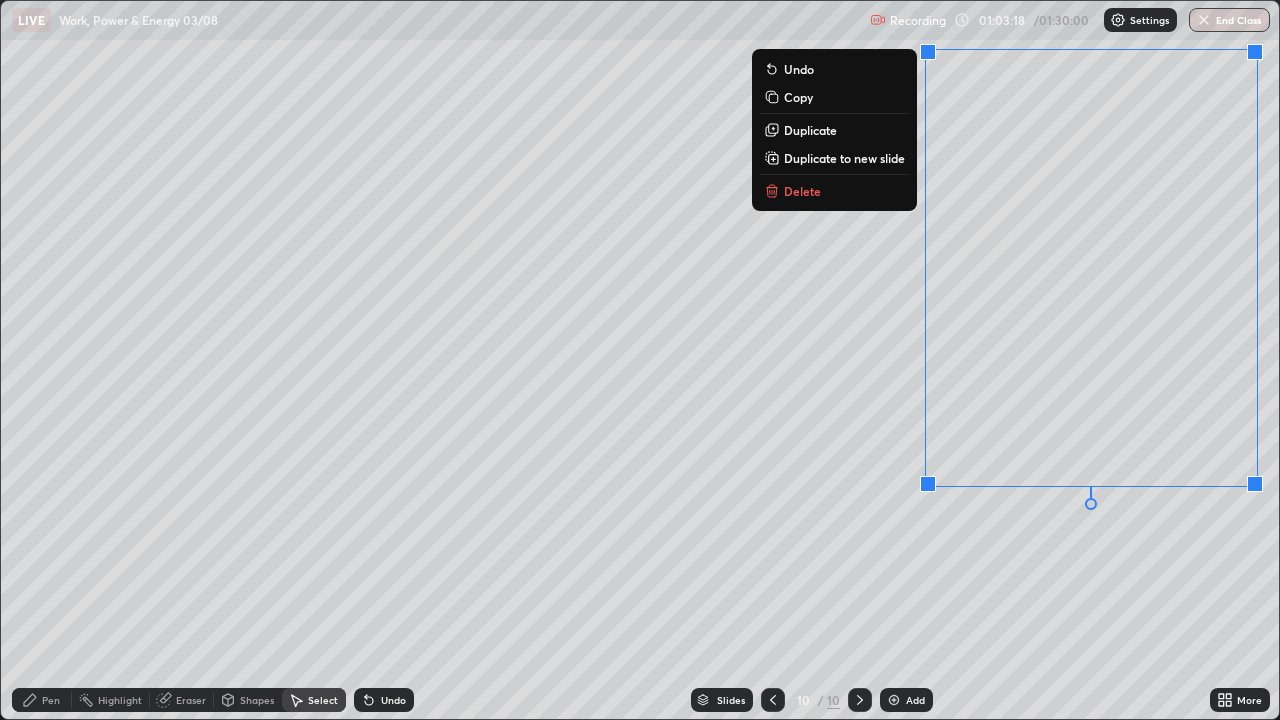 click on "Duplicate to new slide" at bounding box center (844, 158) 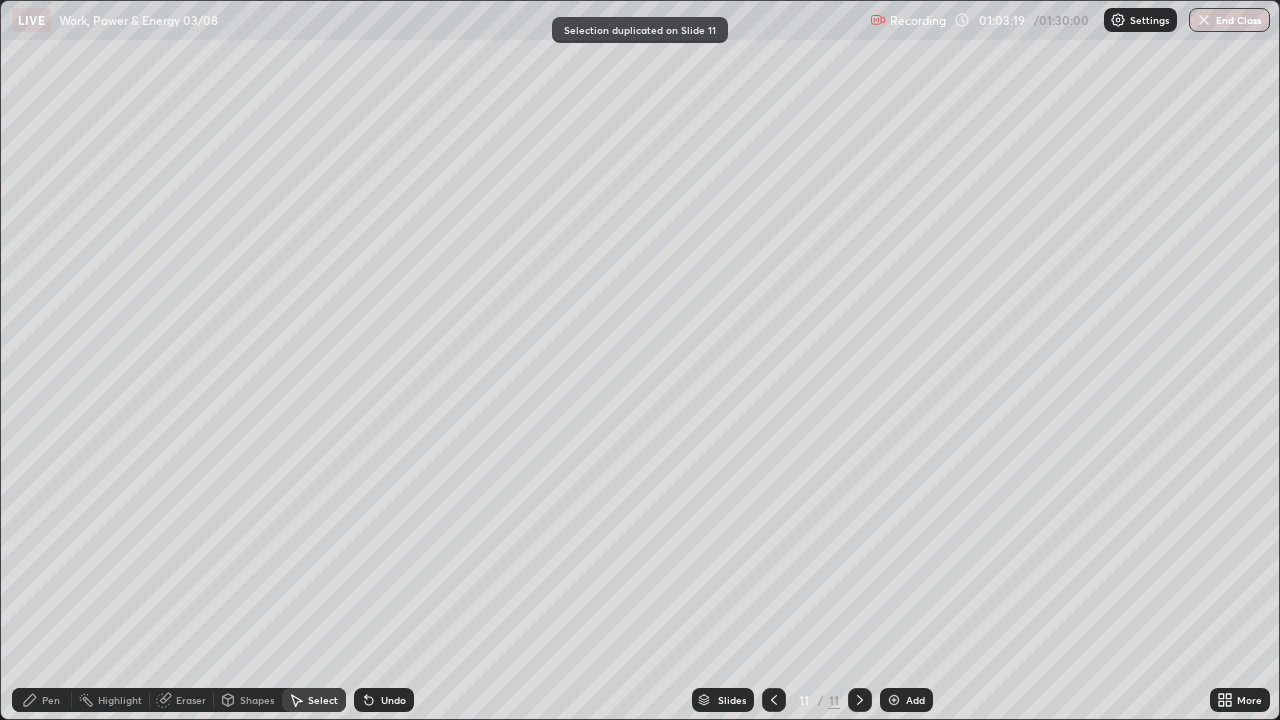 click on "Pen" at bounding box center (42, 700) 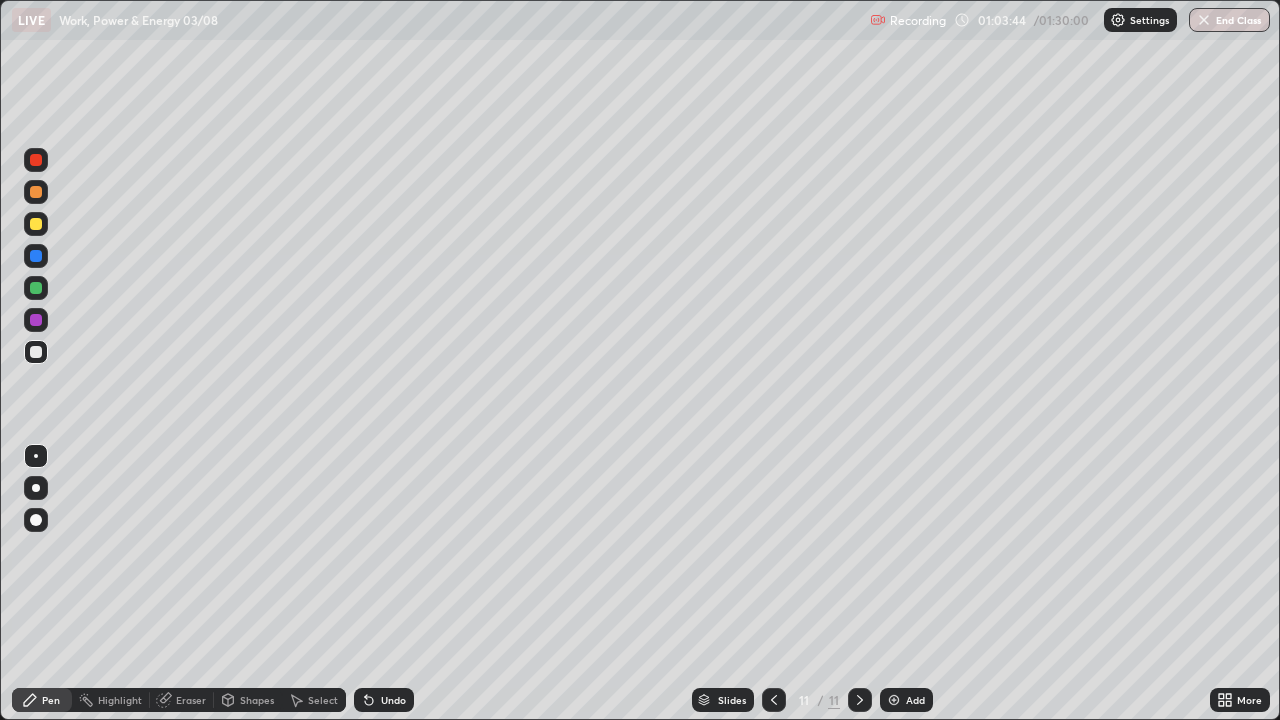 click at bounding box center [36, 224] 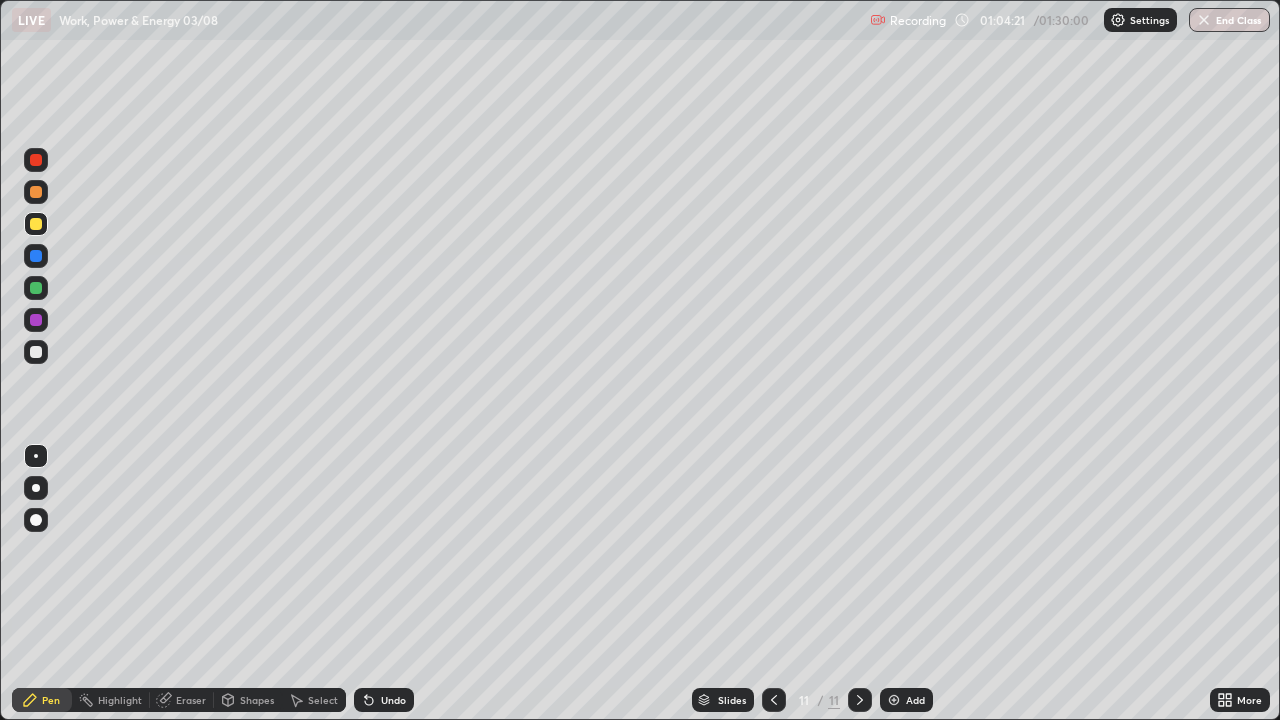 click 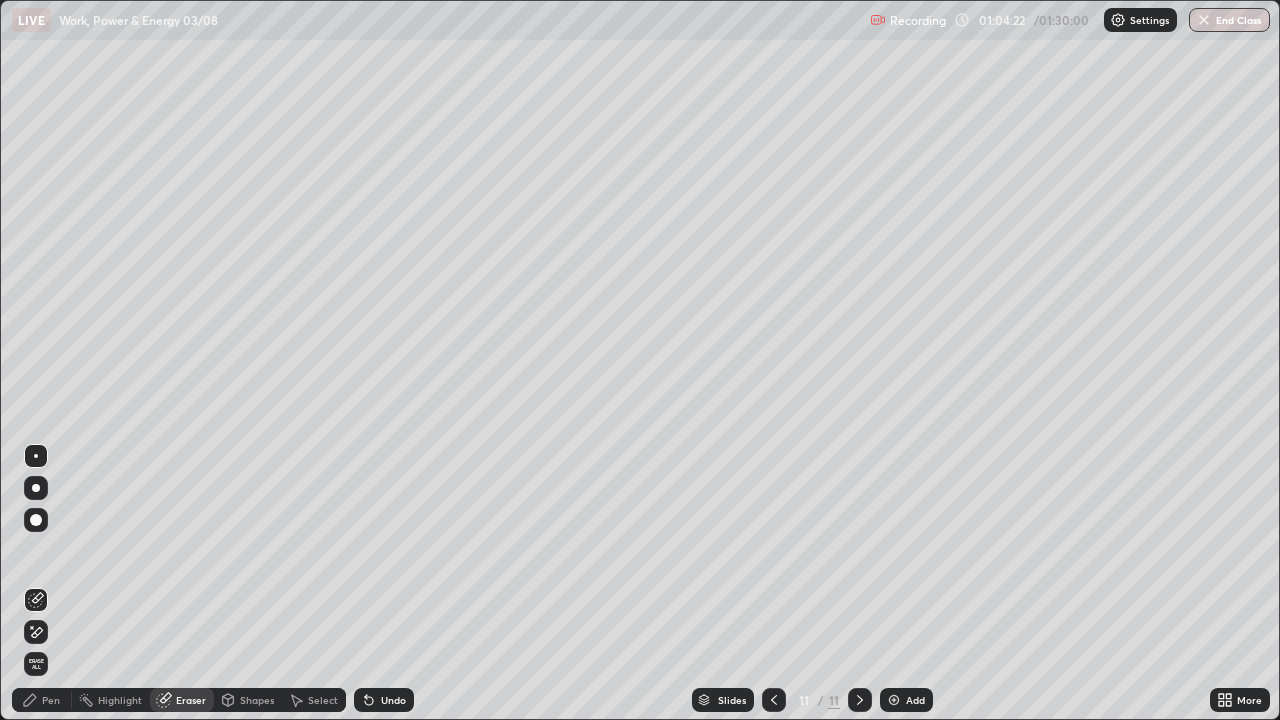 click 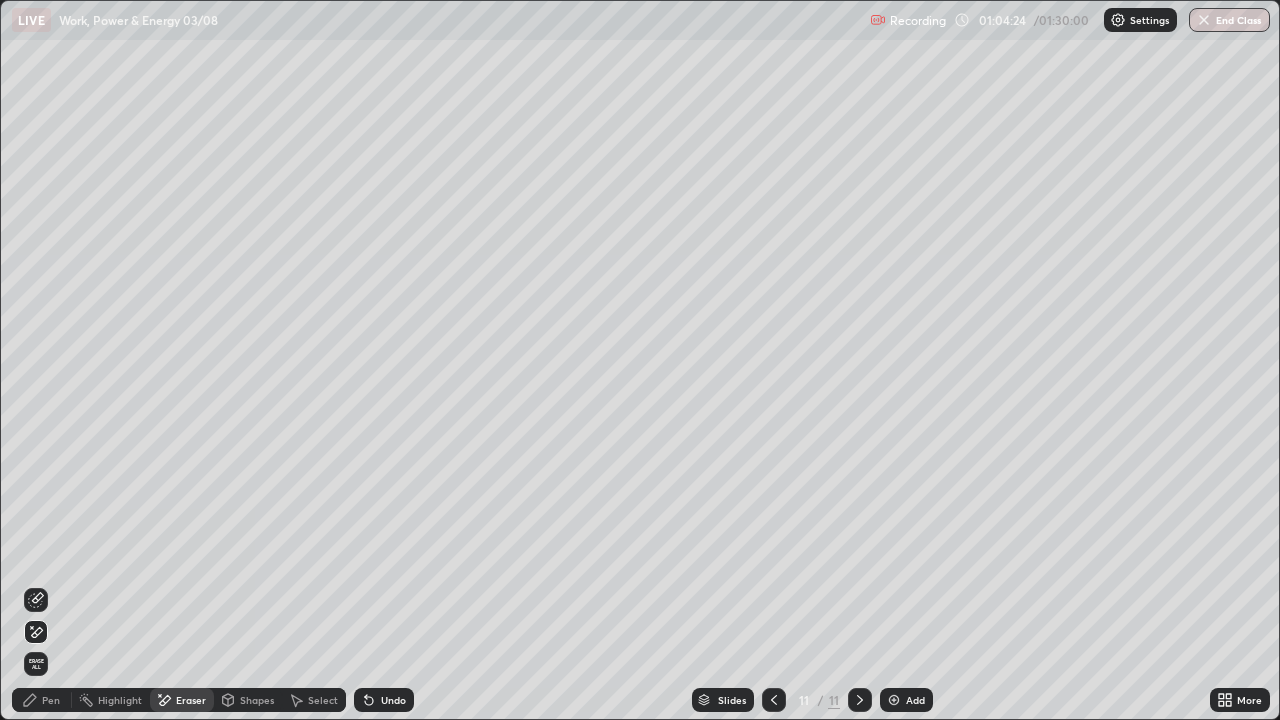 click 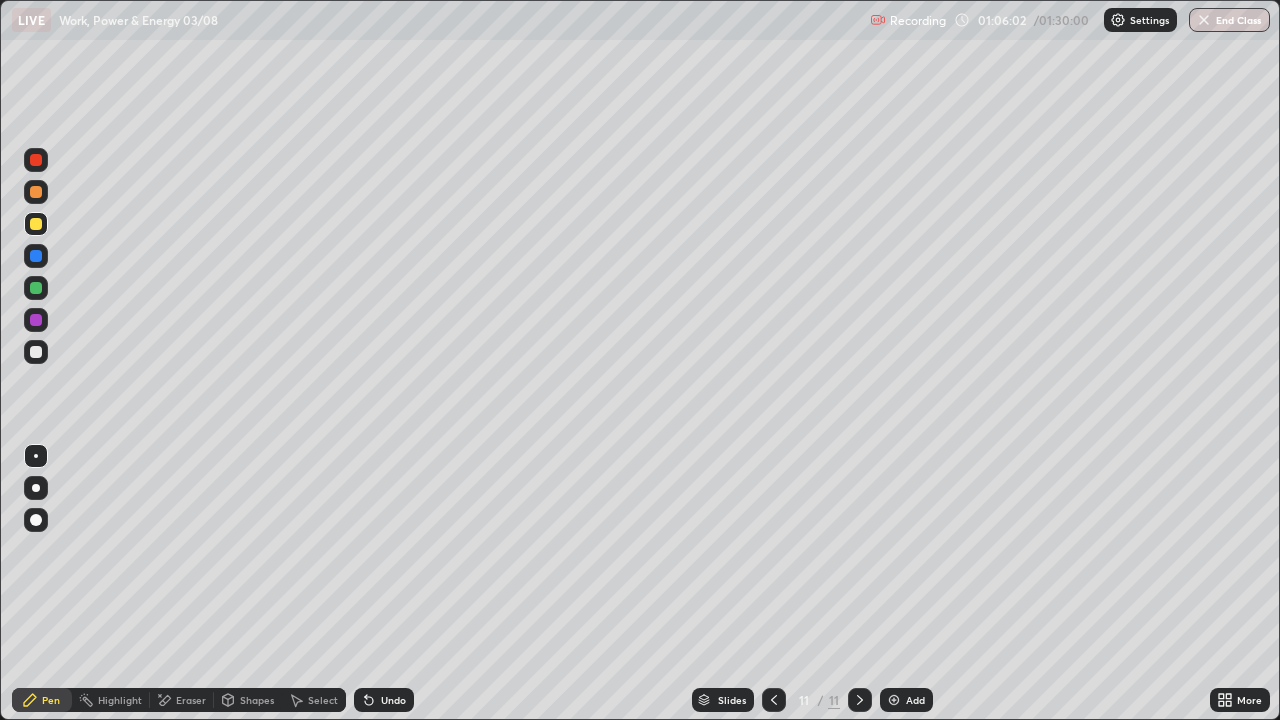 click at bounding box center [36, 352] 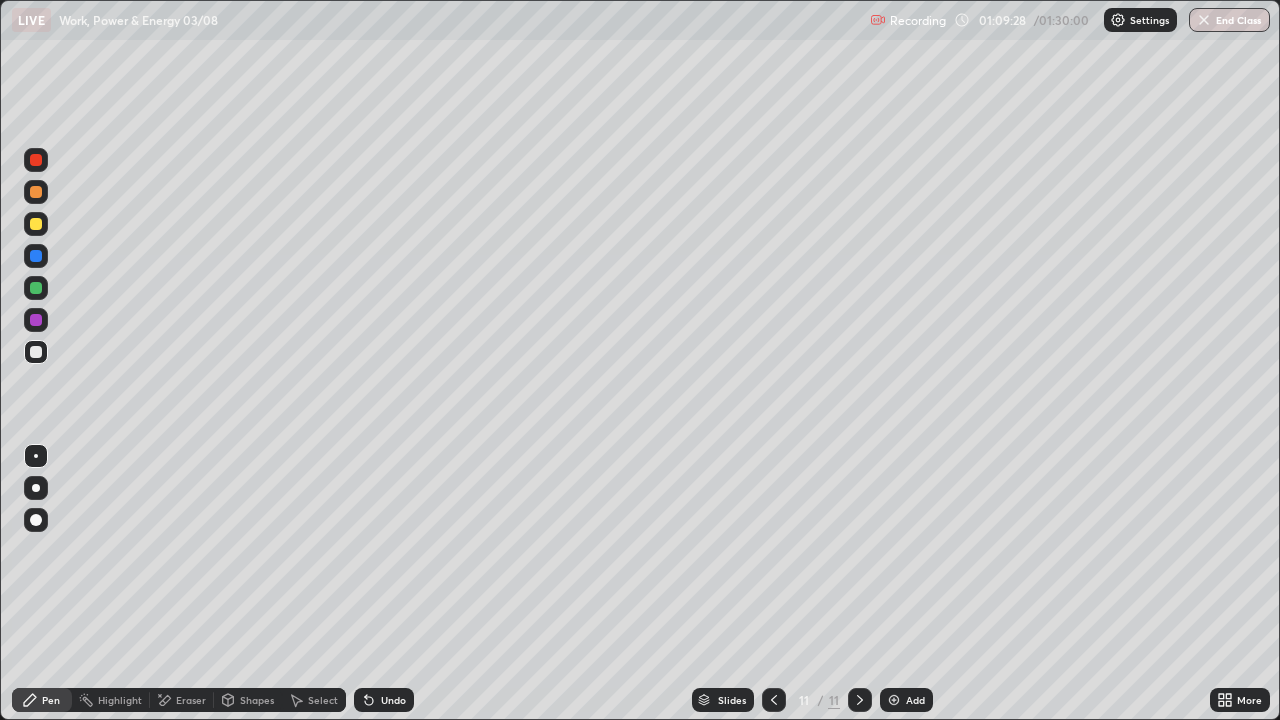 click 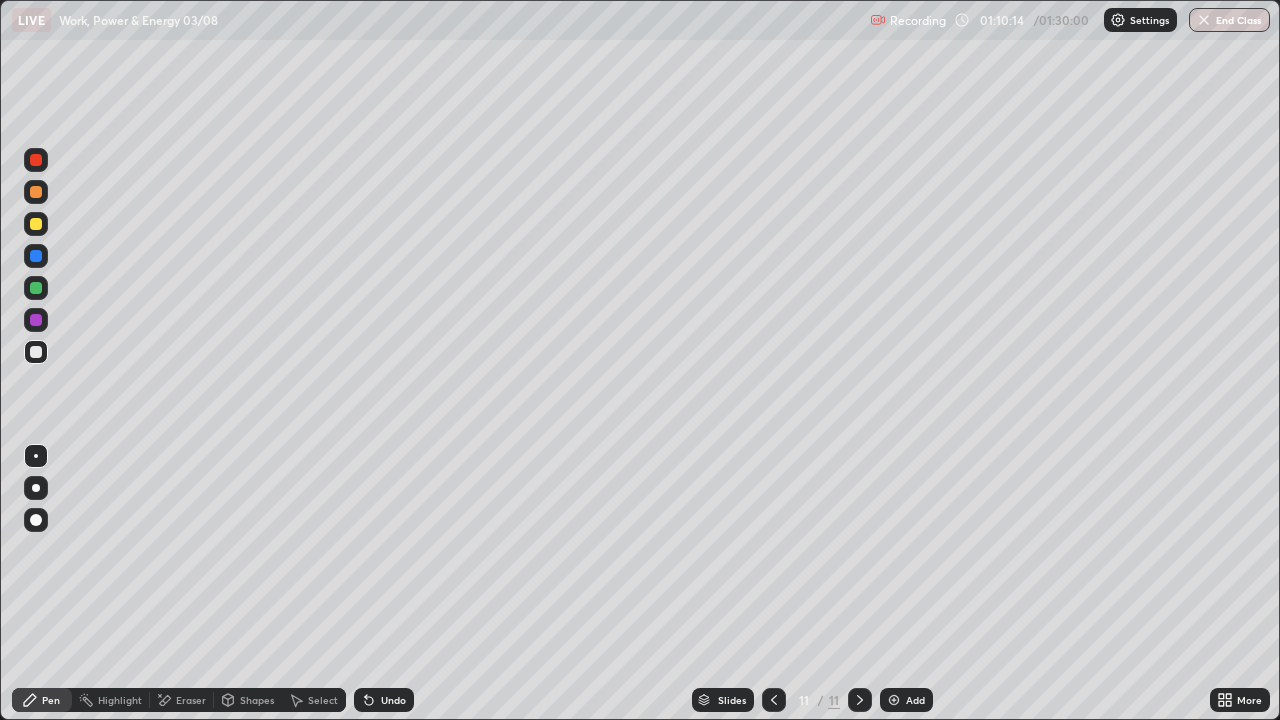 click 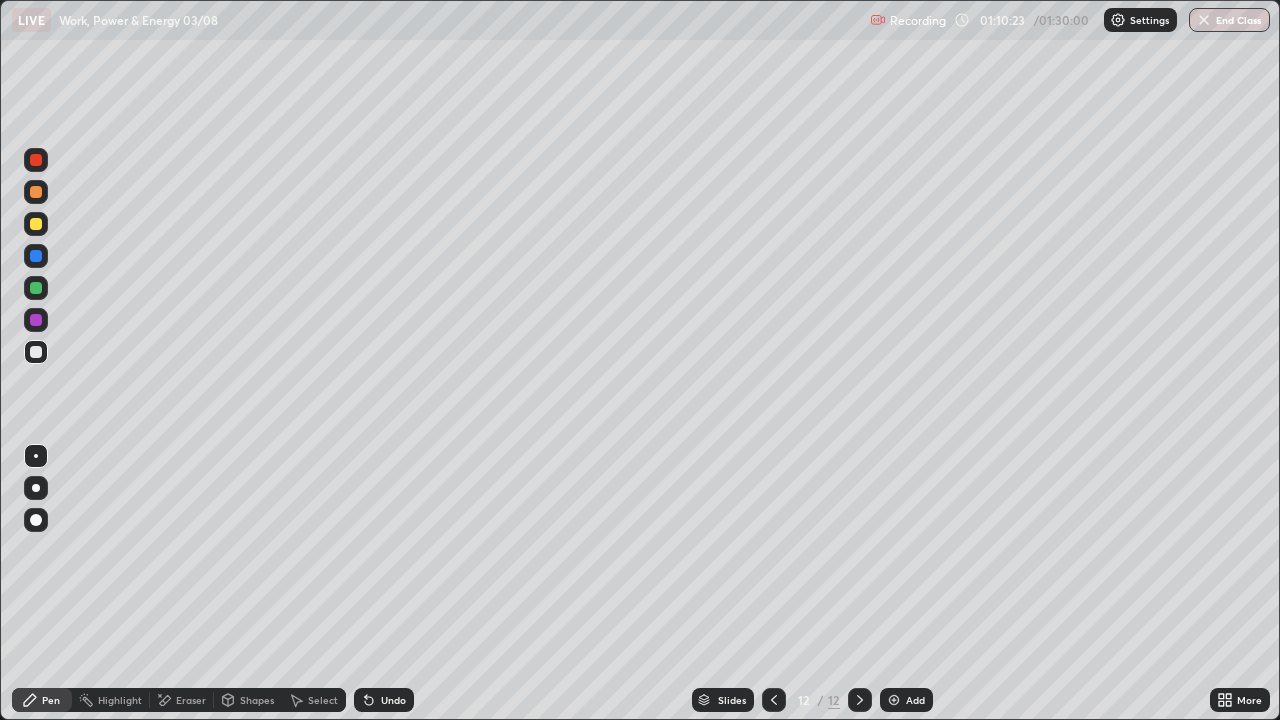 click on "Undo" at bounding box center [393, 700] 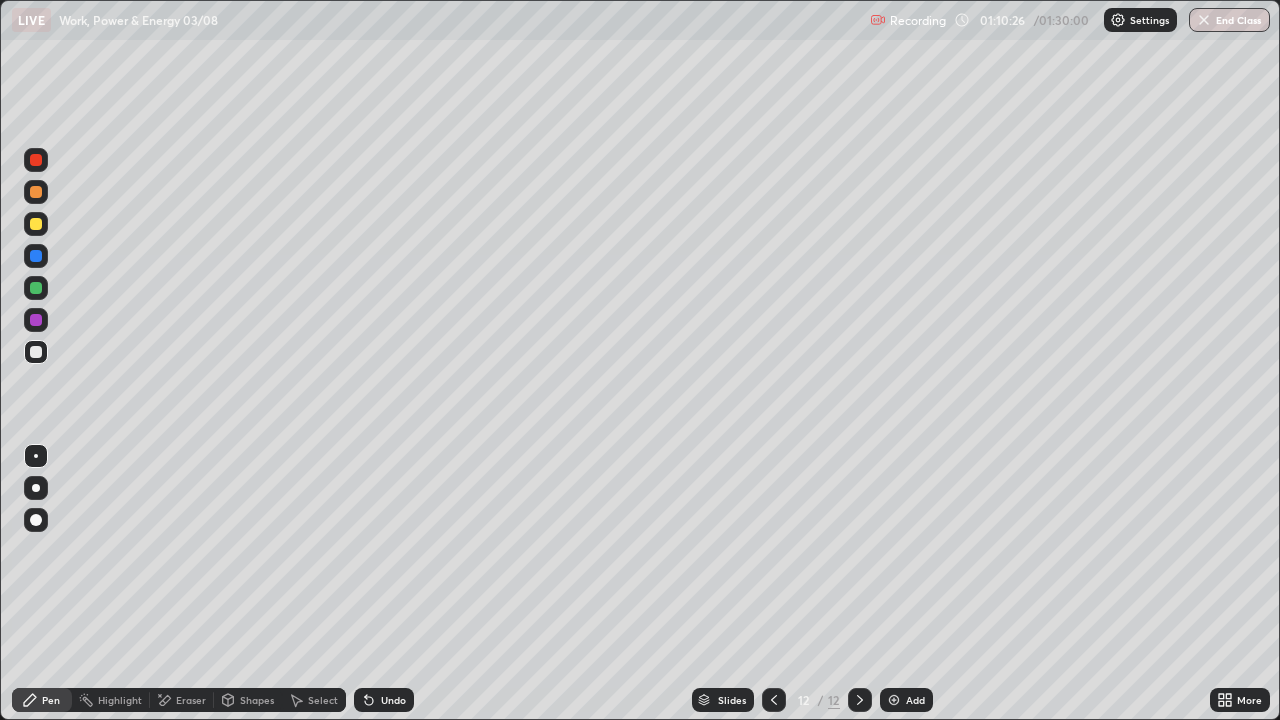 click at bounding box center (36, 352) 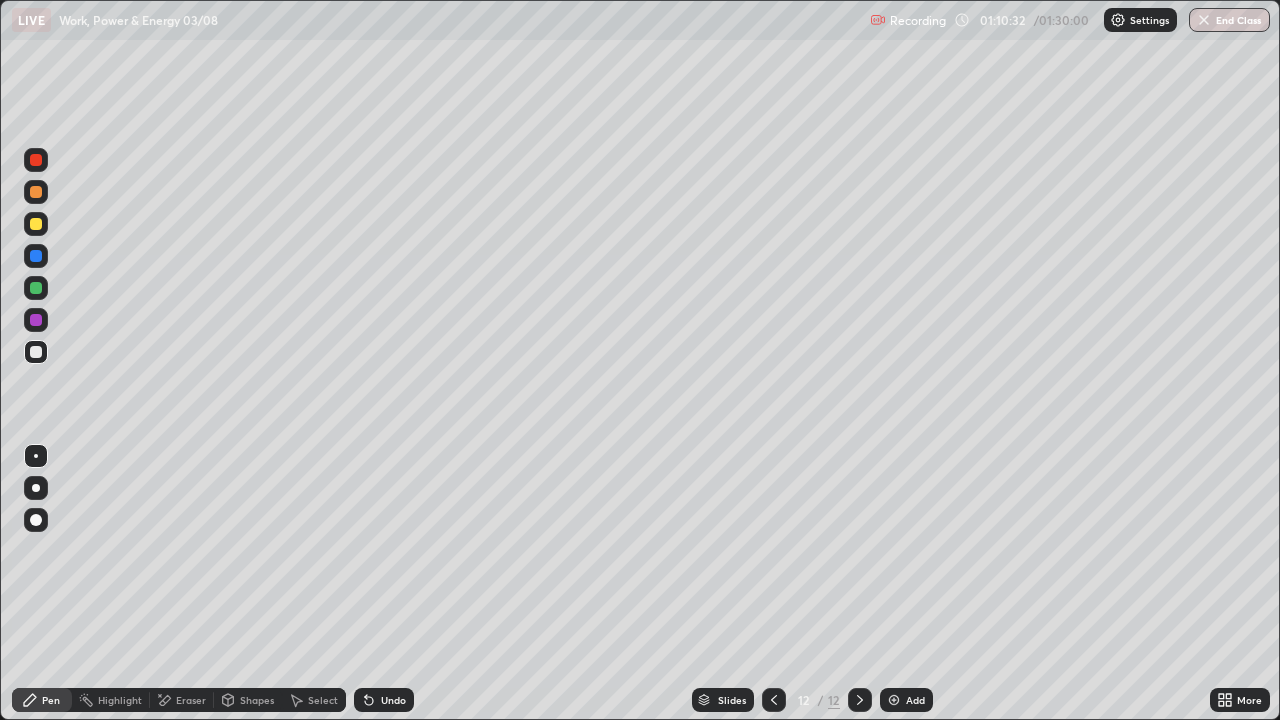 click on "Undo" at bounding box center (393, 700) 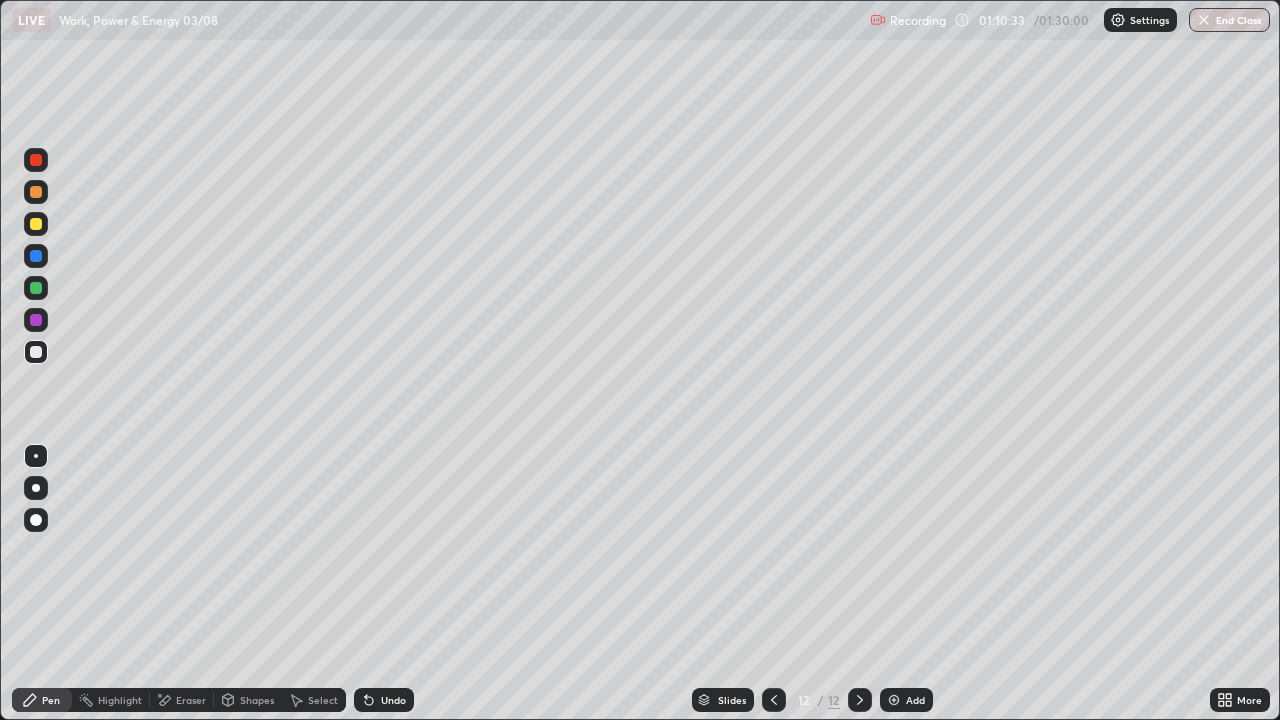 click on "Undo" at bounding box center [393, 700] 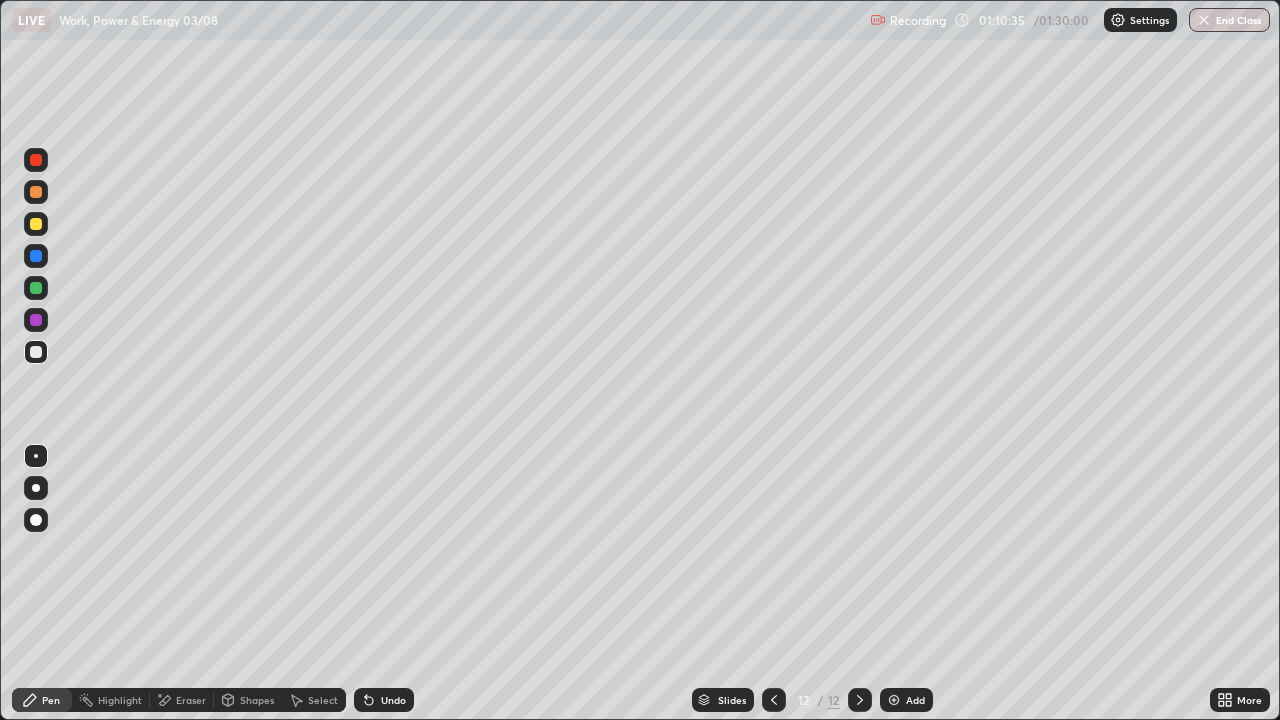 click on "Undo" at bounding box center [393, 700] 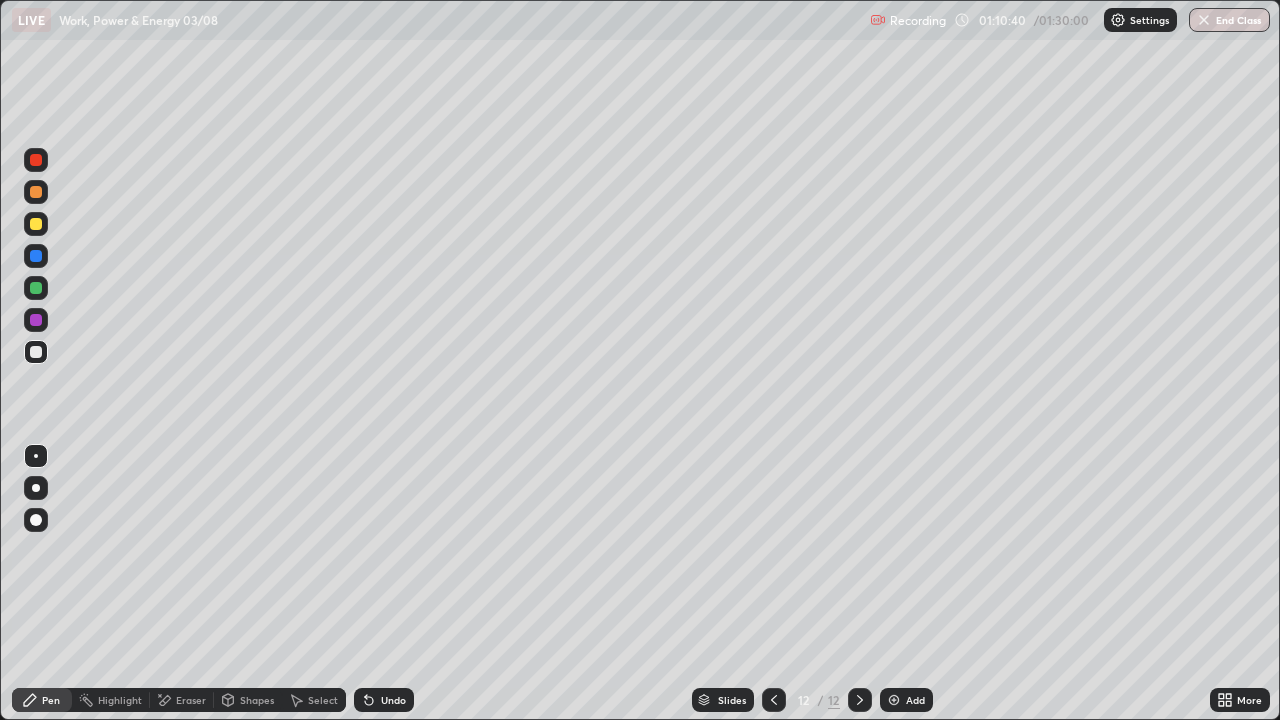 click on "Undo" at bounding box center [393, 700] 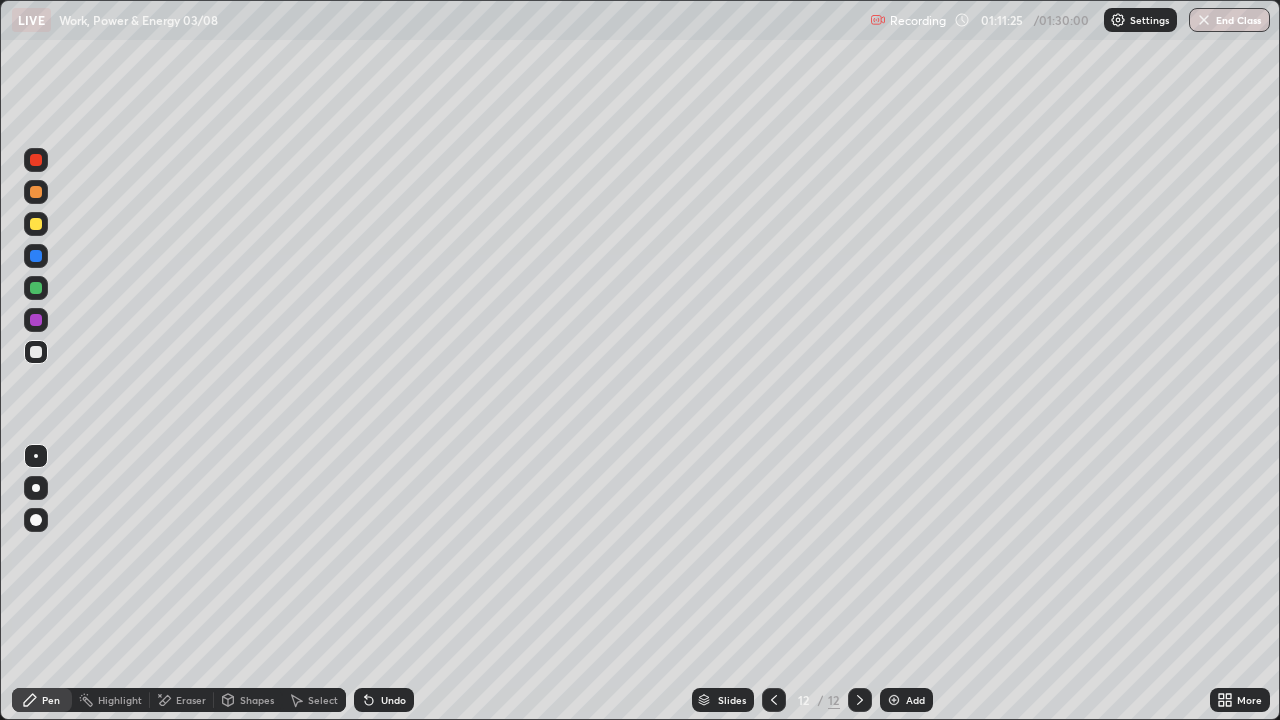 click on "Undo" at bounding box center (393, 700) 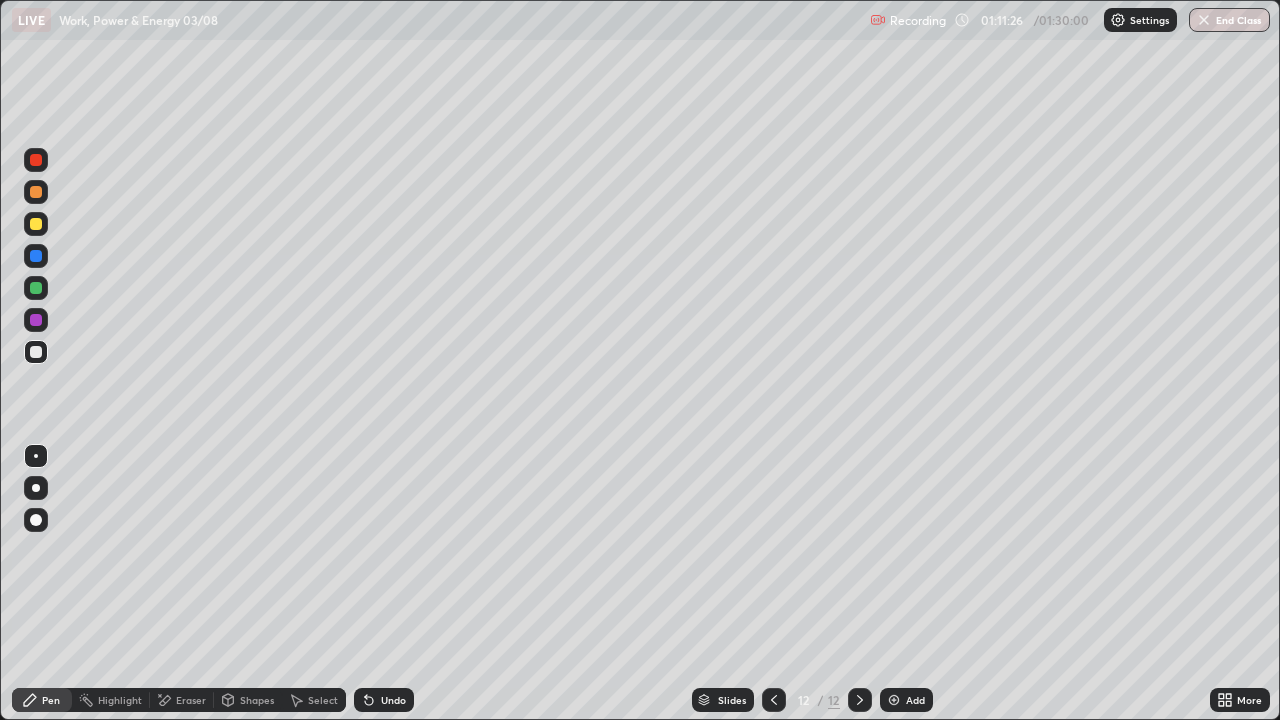 click on "Undo" at bounding box center (384, 700) 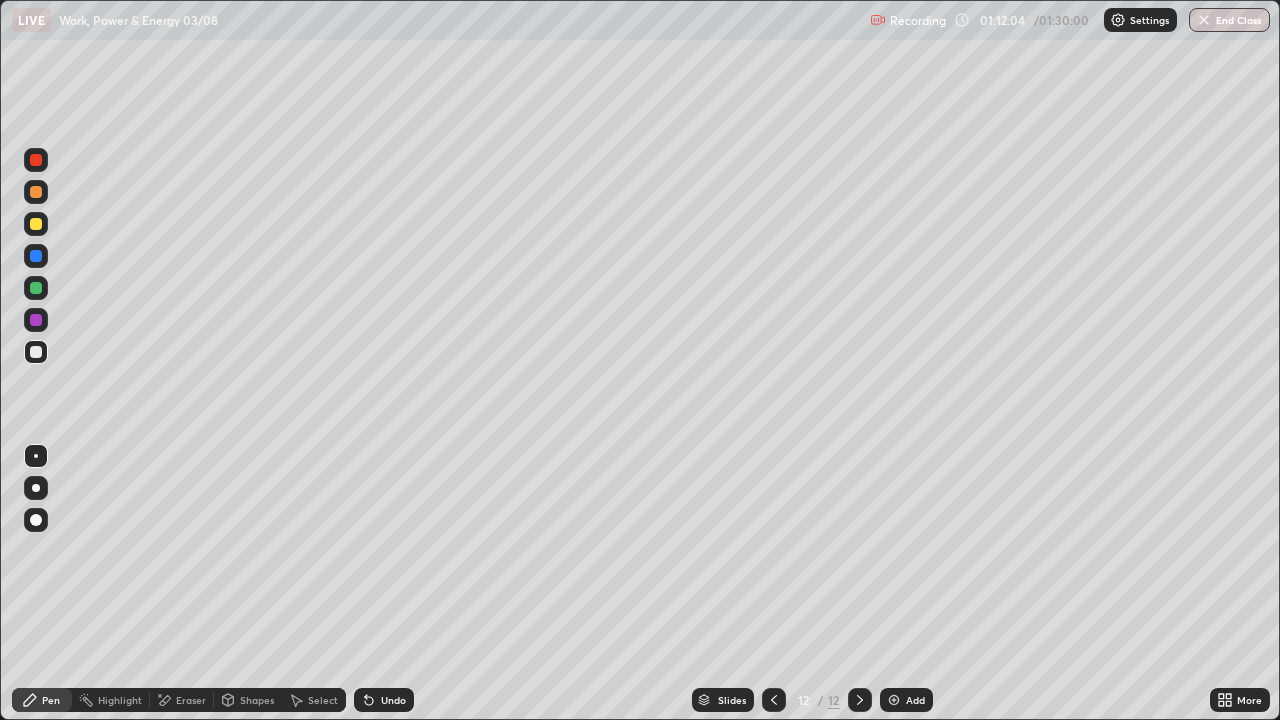 click at bounding box center [36, 224] 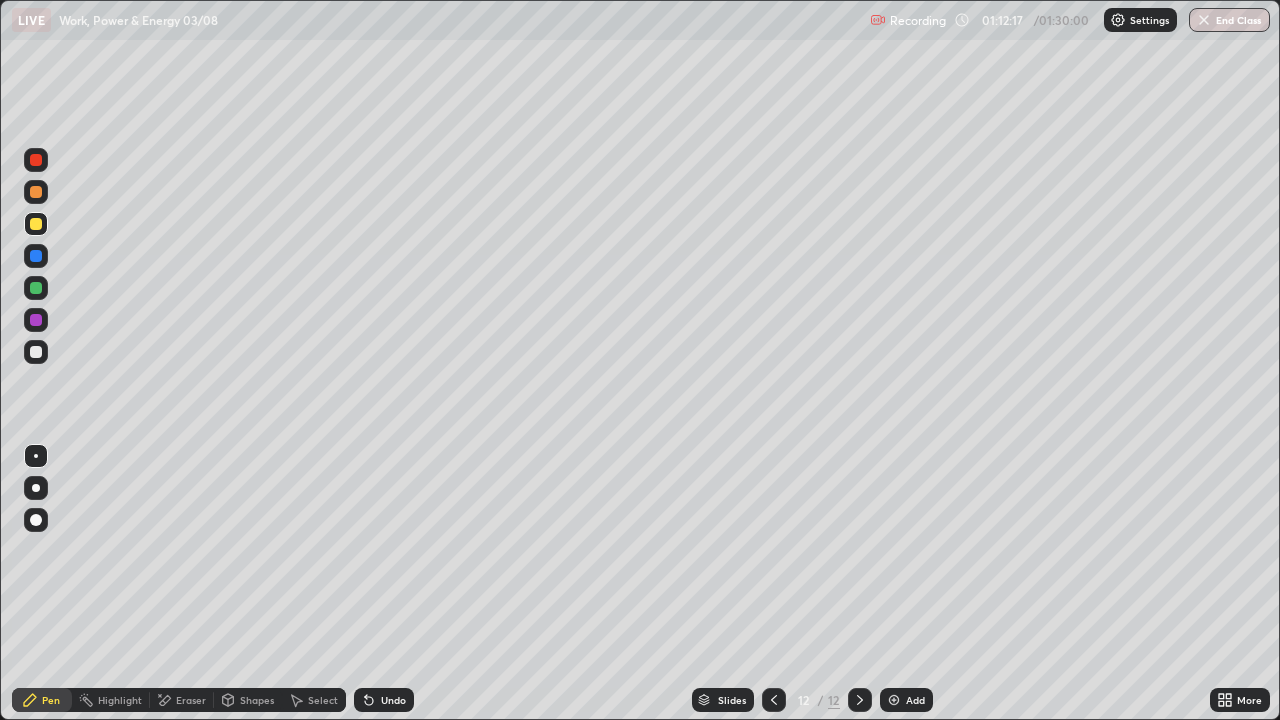 click on "Undo" at bounding box center (393, 700) 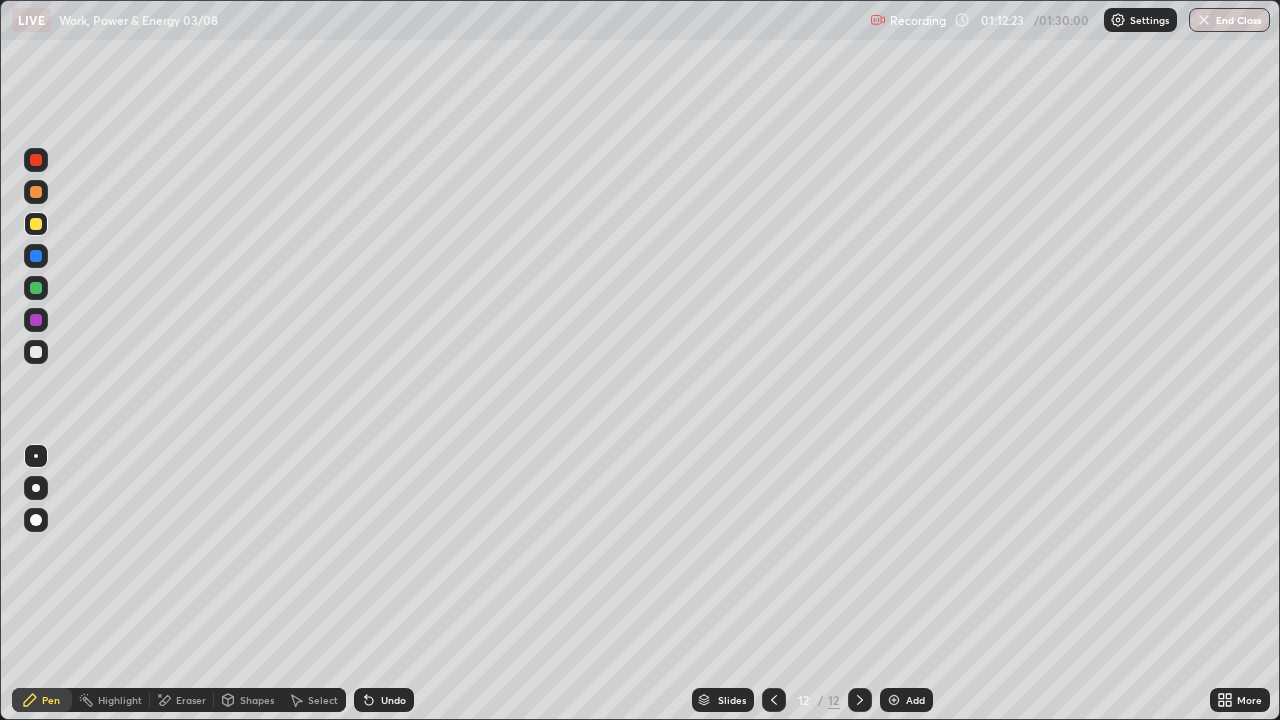 click on "Undo" at bounding box center (384, 700) 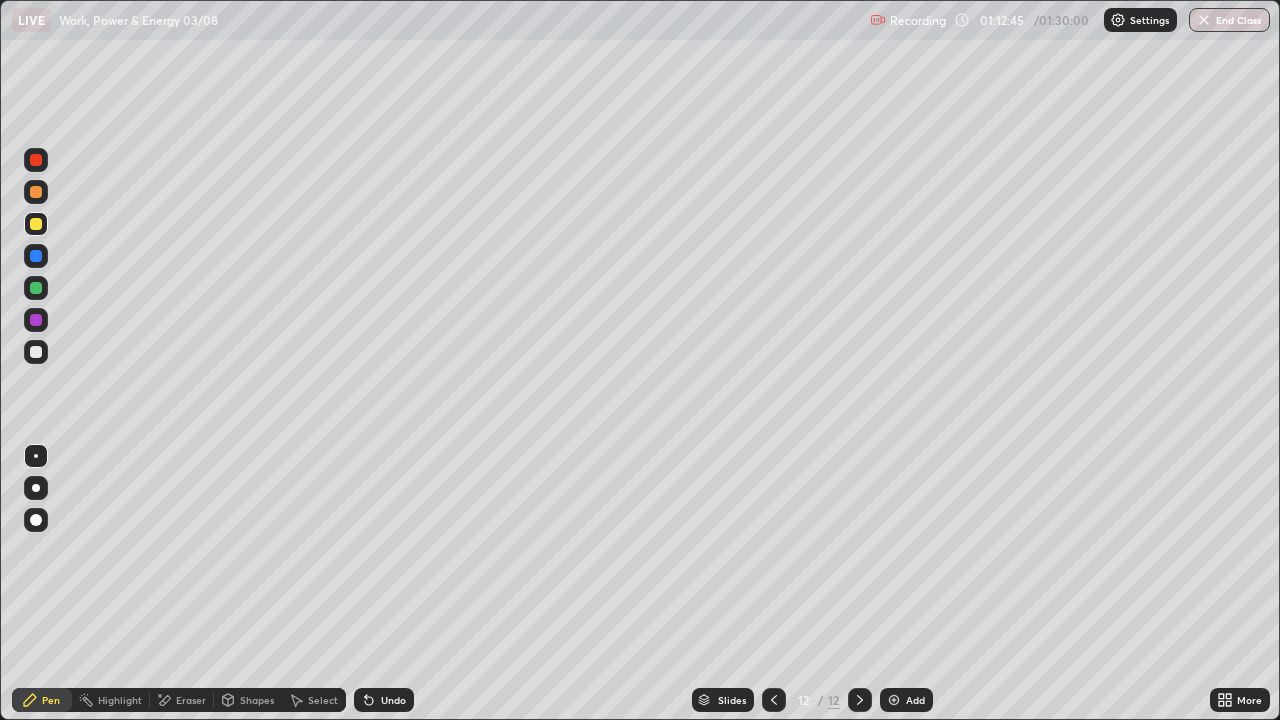 click on "Undo" at bounding box center (384, 700) 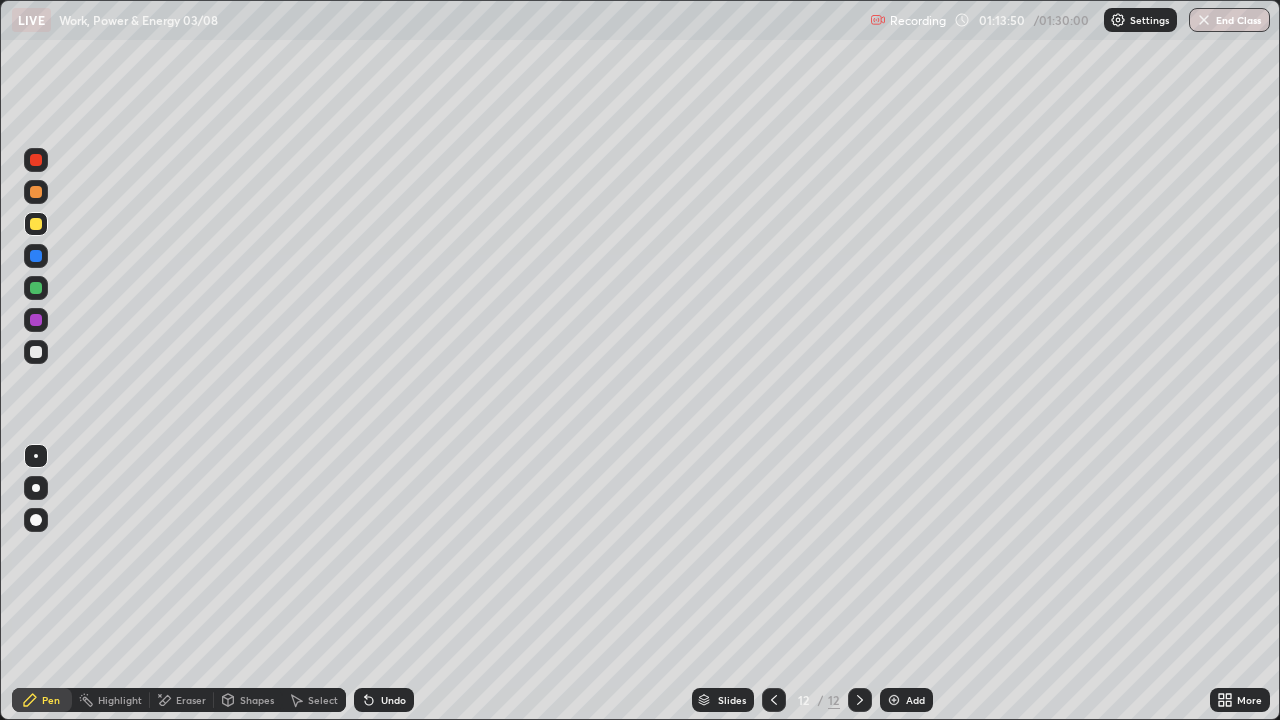 click at bounding box center (36, 256) 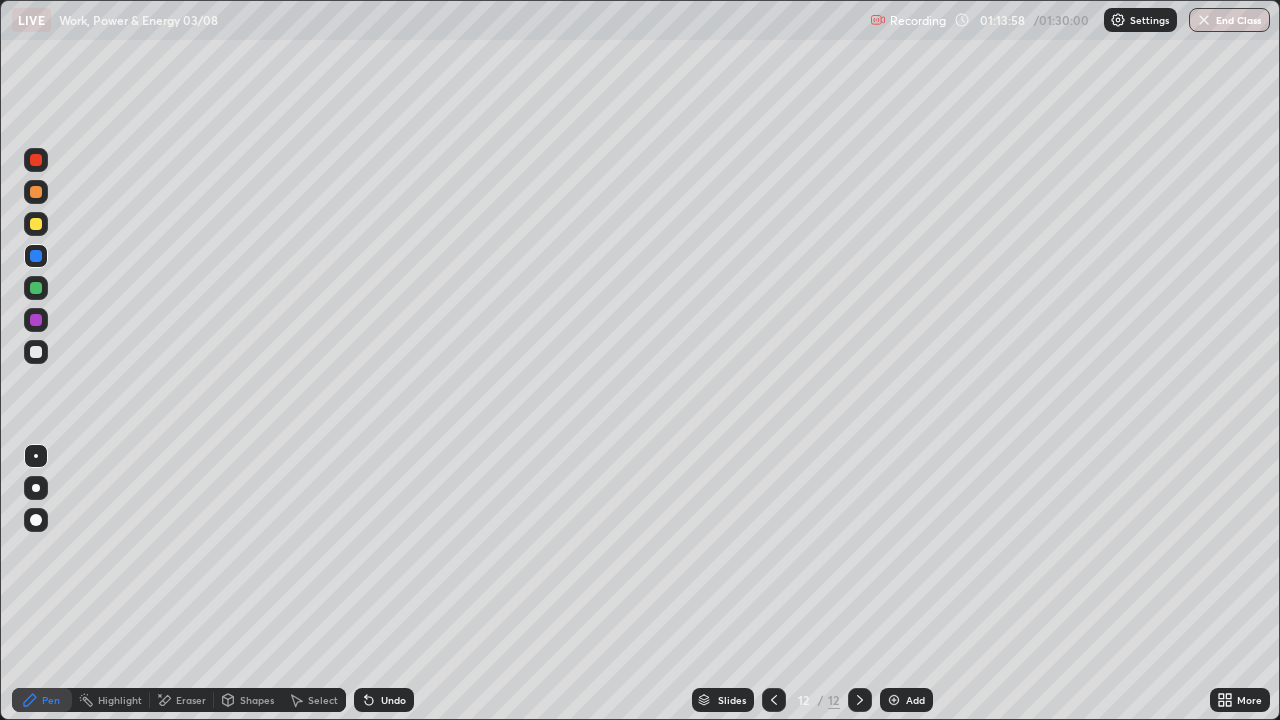 click at bounding box center [36, 352] 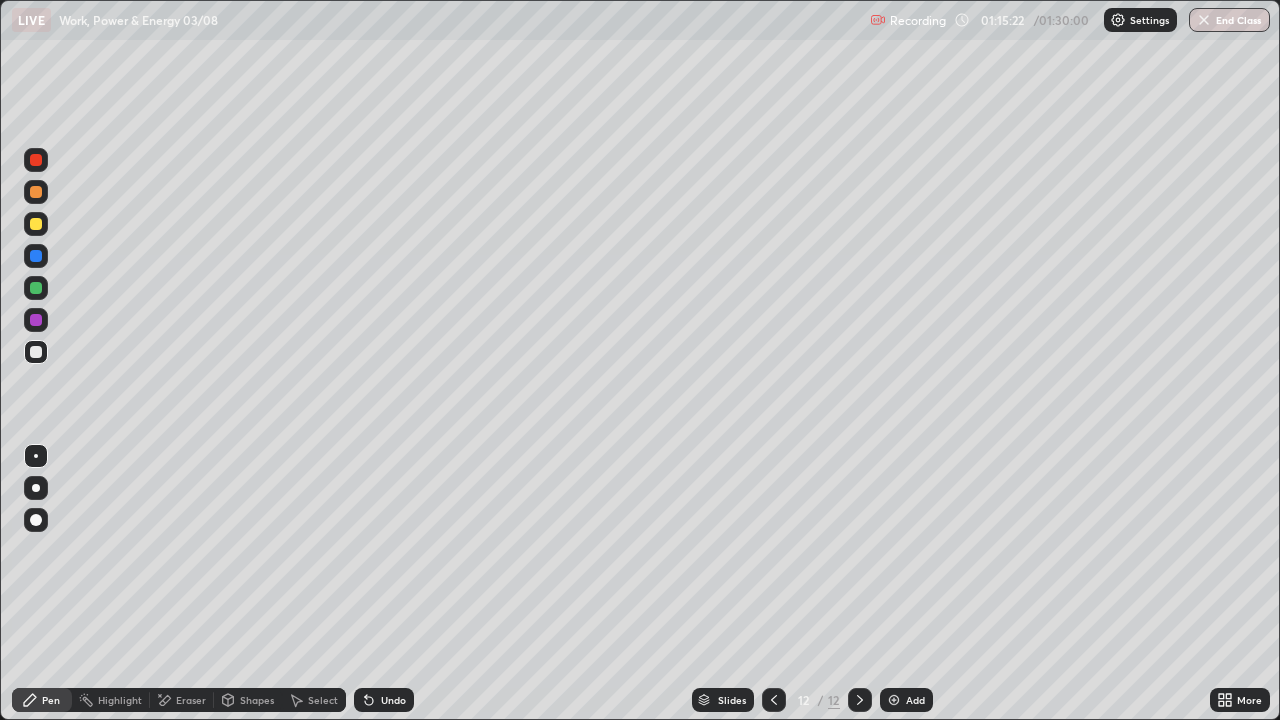 click 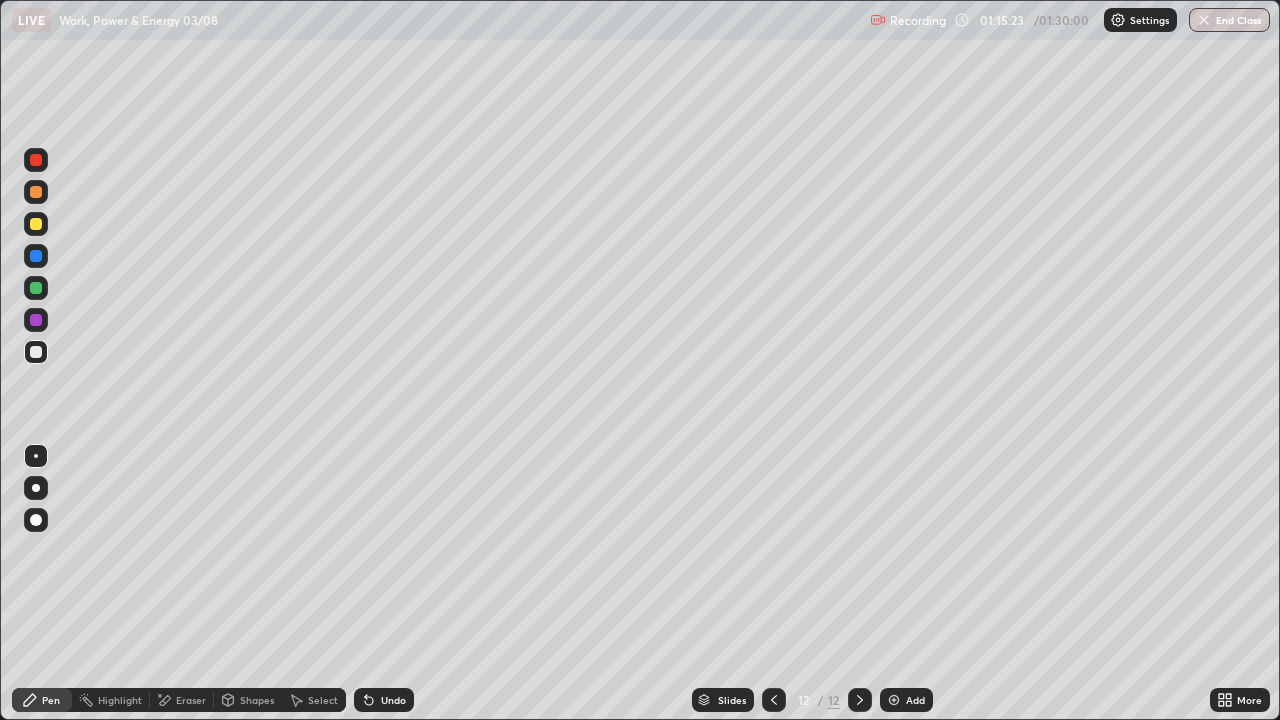 click 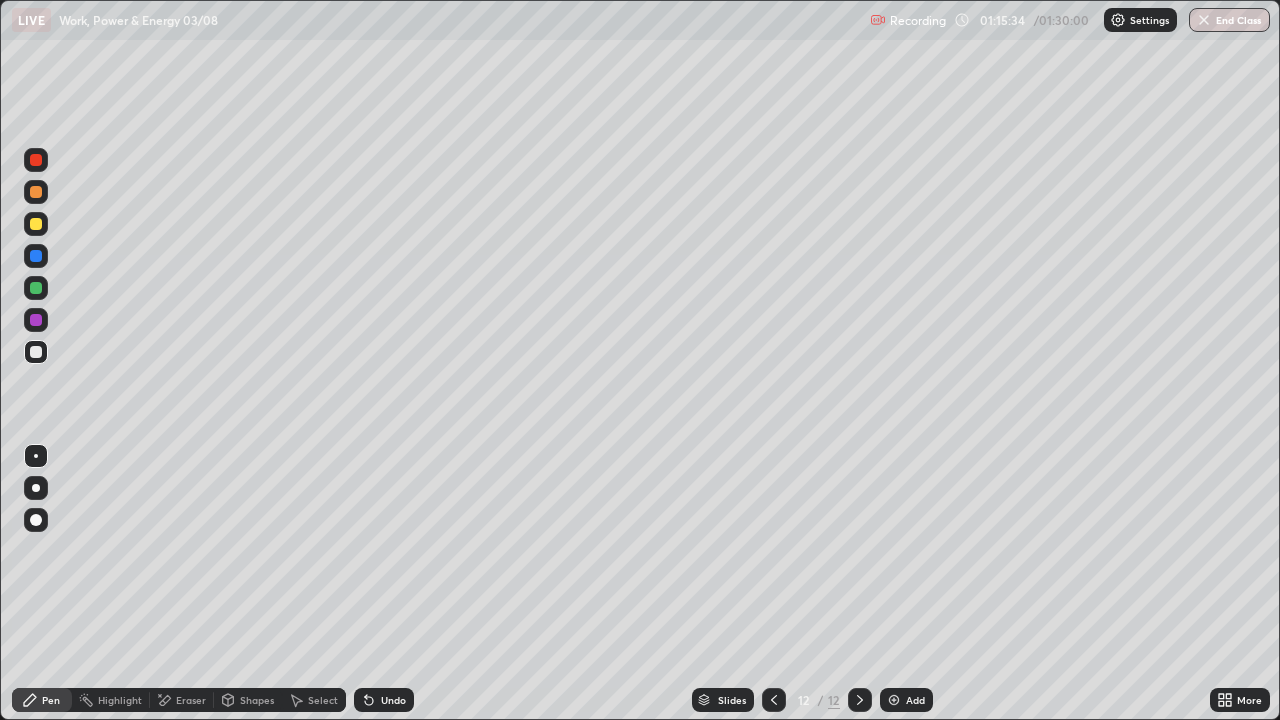 click at bounding box center [36, 224] 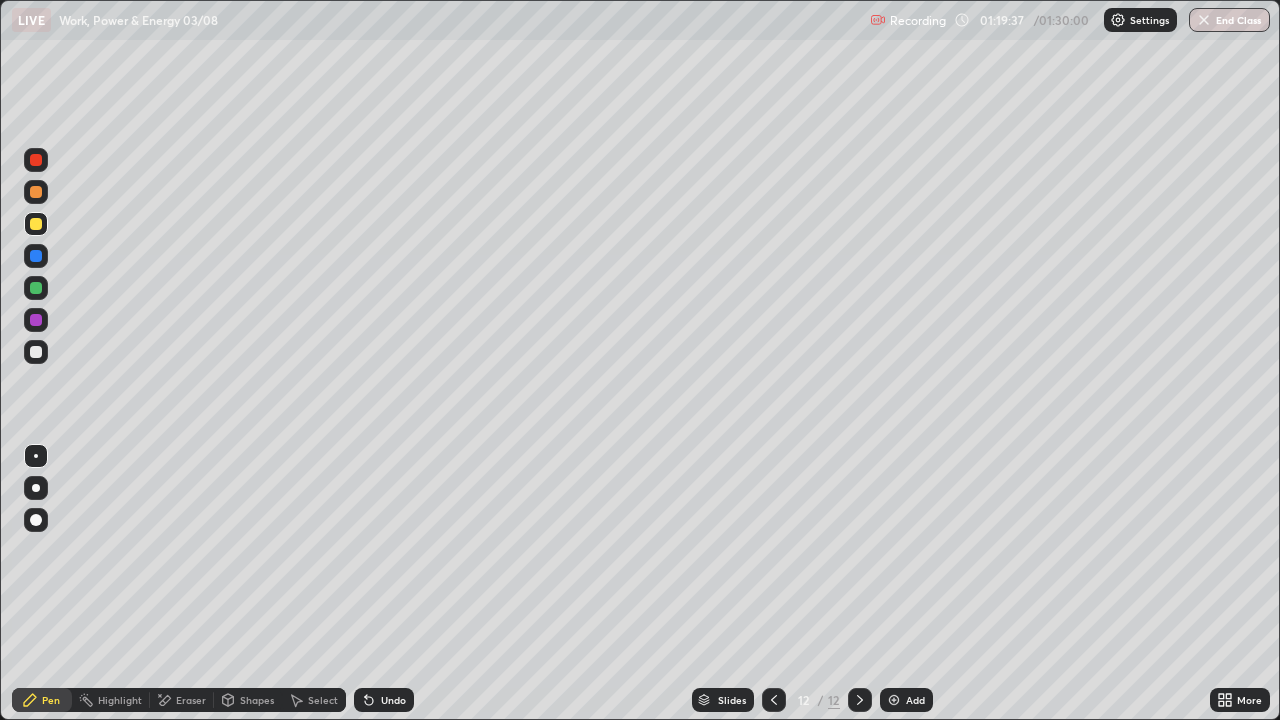click on "End Class" at bounding box center [1229, 20] 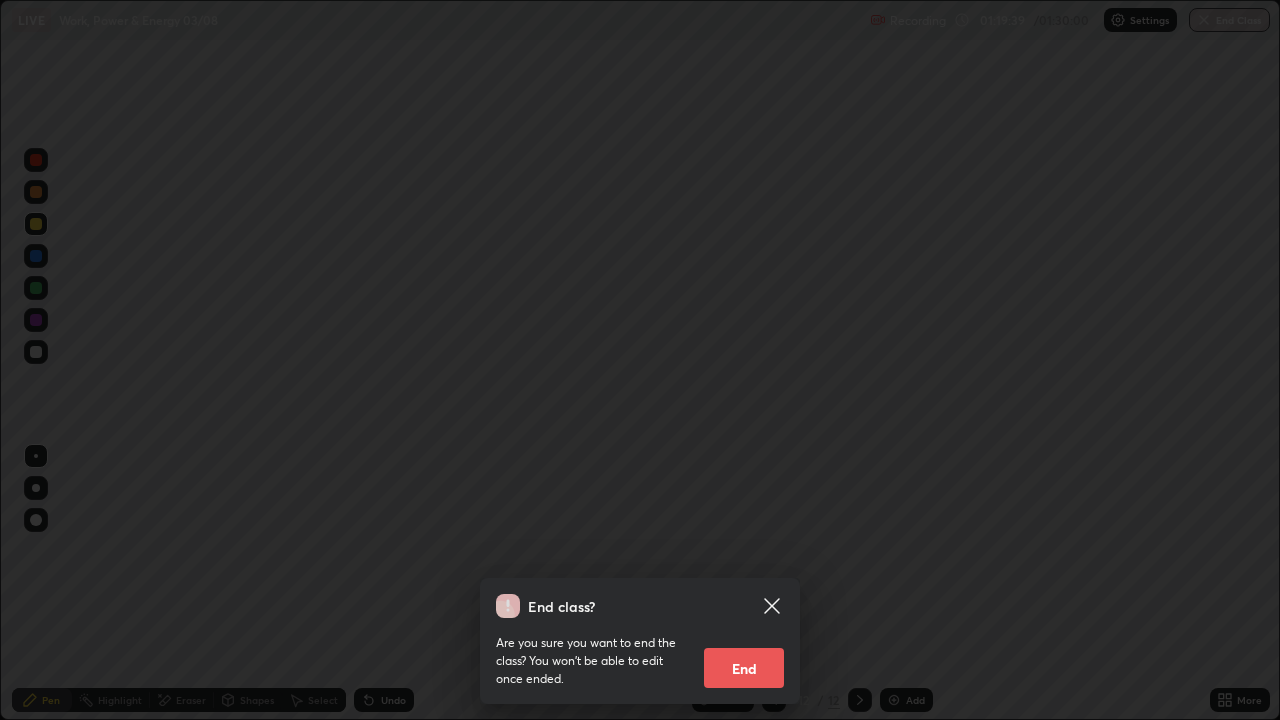 click on "End" at bounding box center (744, 668) 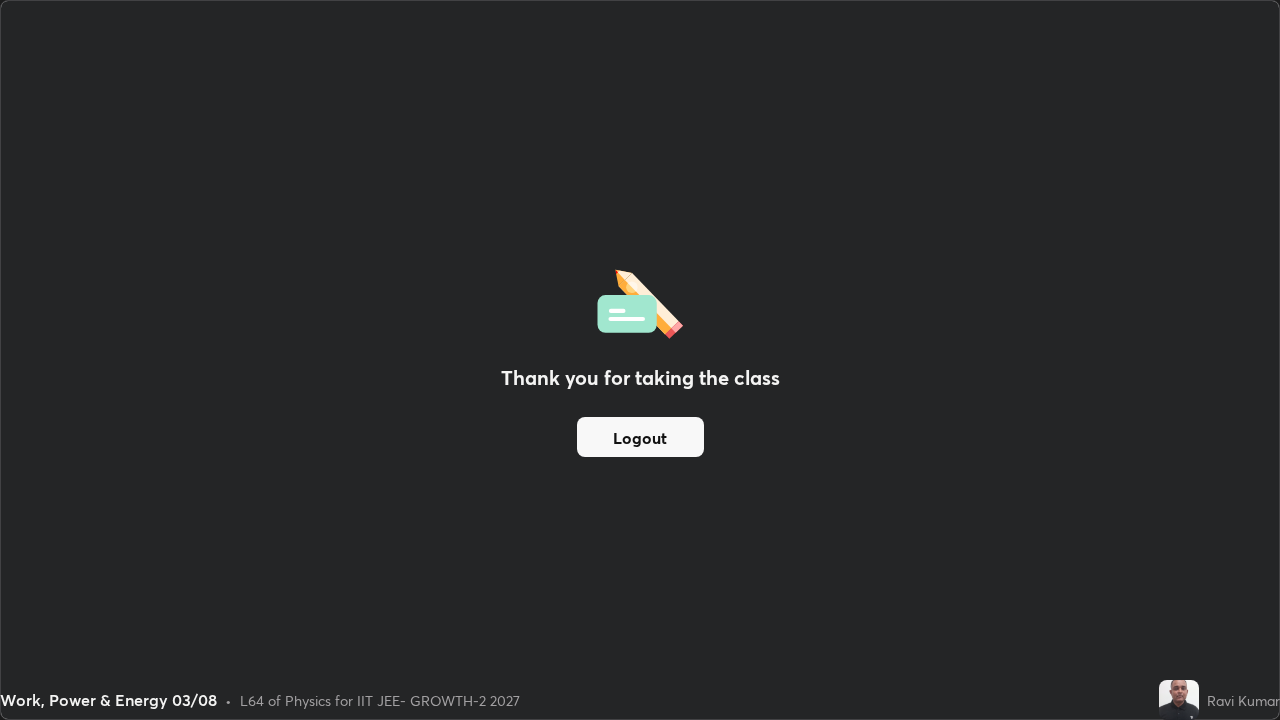 click on "Logout" at bounding box center (640, 437) 